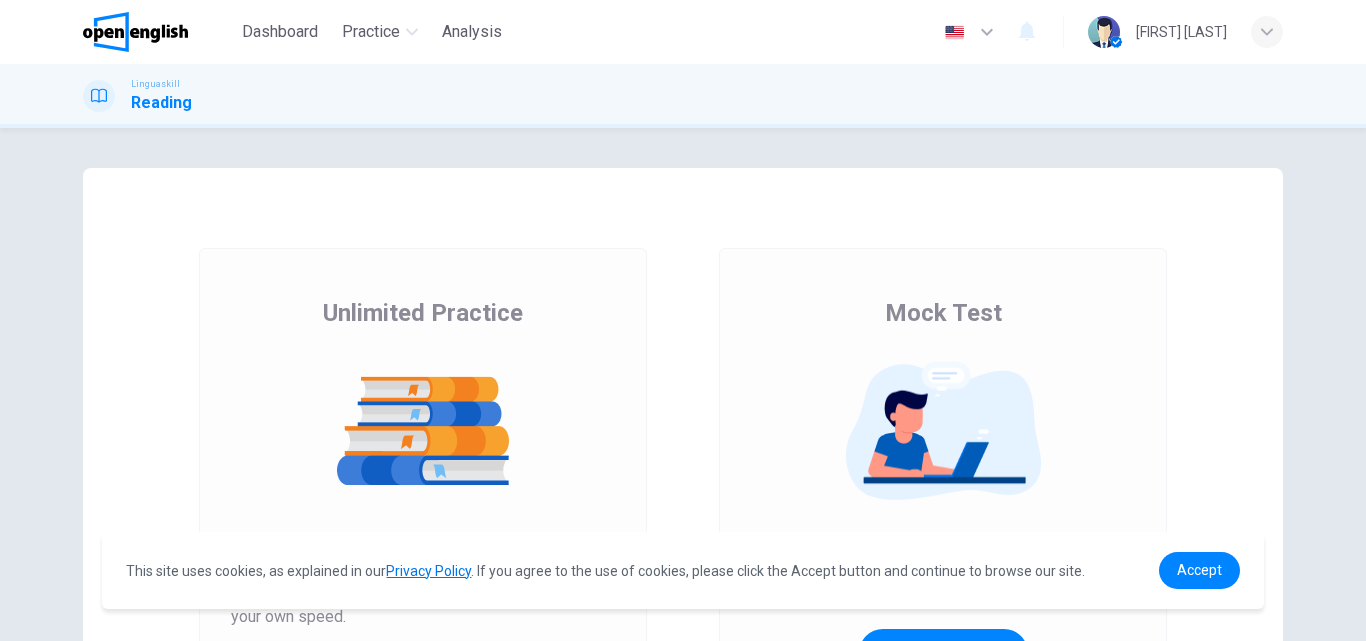 scroll, scrollTop: 0, scrollLeft: 0, axis: both 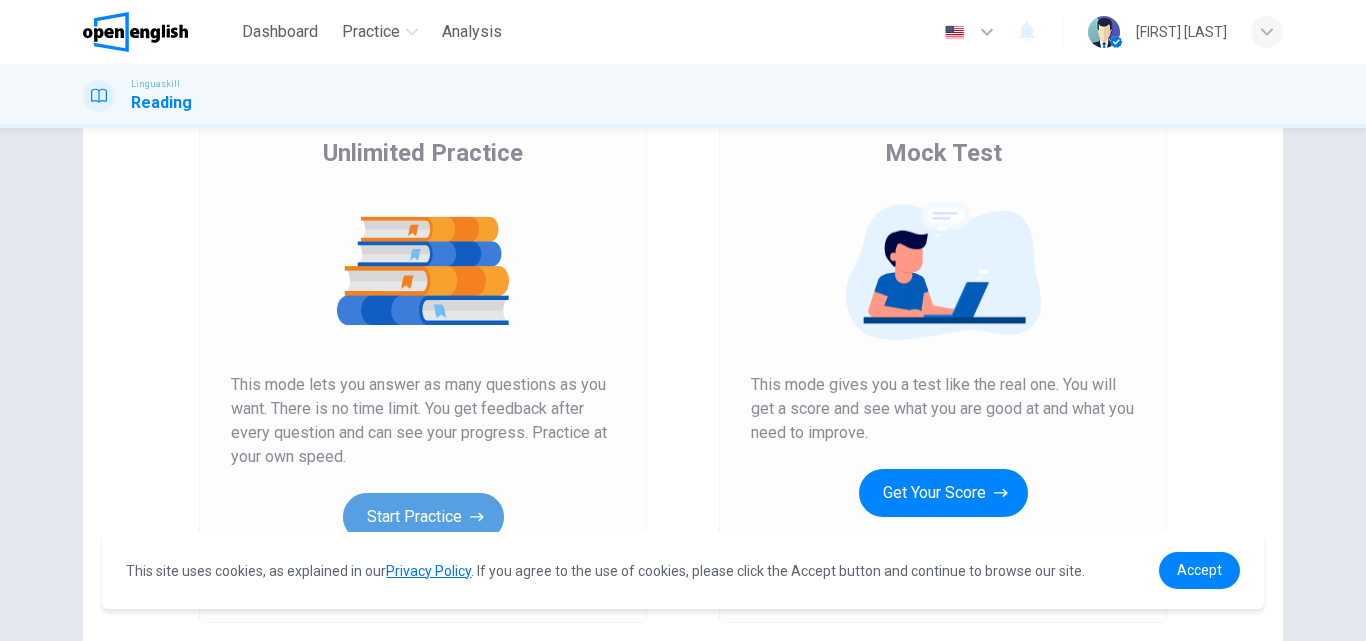 click on "Start Practice" at bounding box center (423, 517) 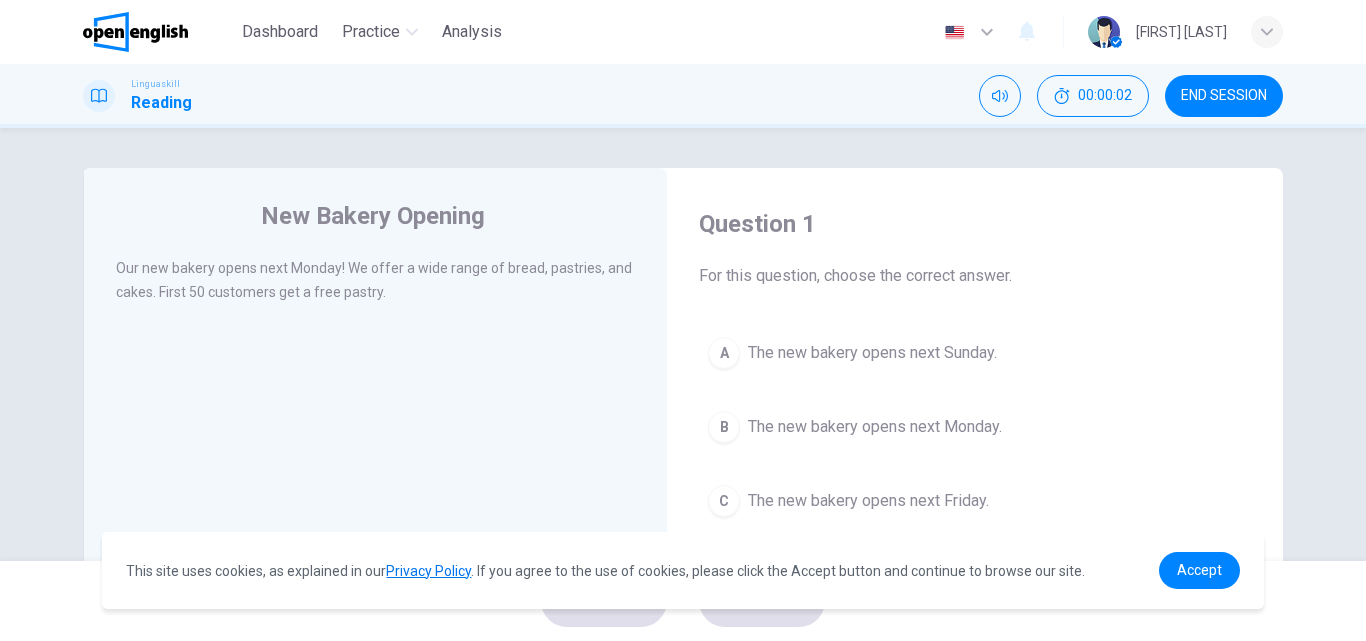 scroll, scrollTop: 40, scrollLeft: 0, axis: vertical 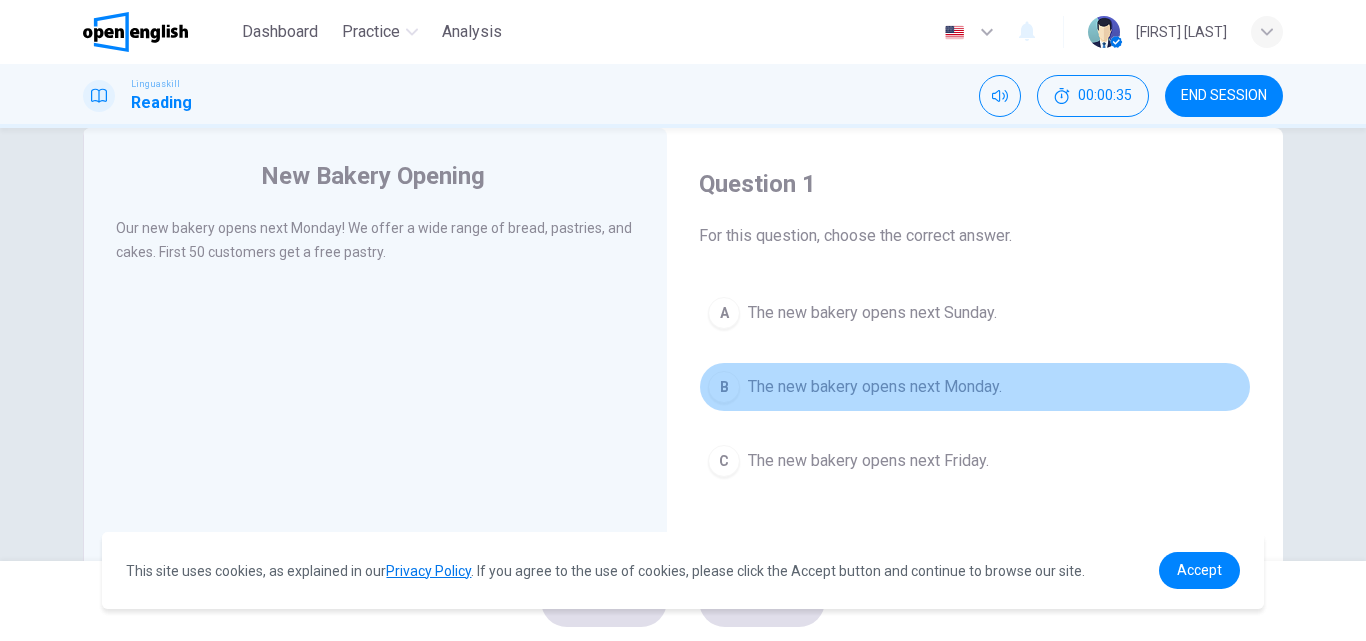 click on "B" at bounding box center [724, 387] 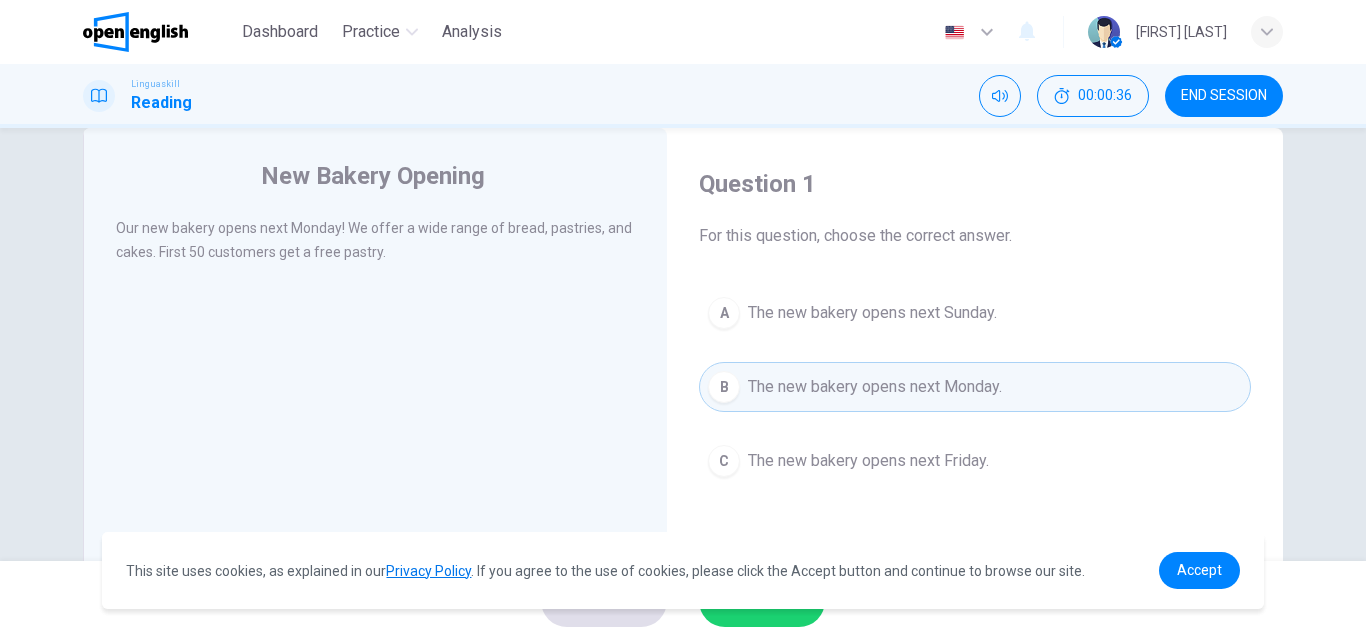 type 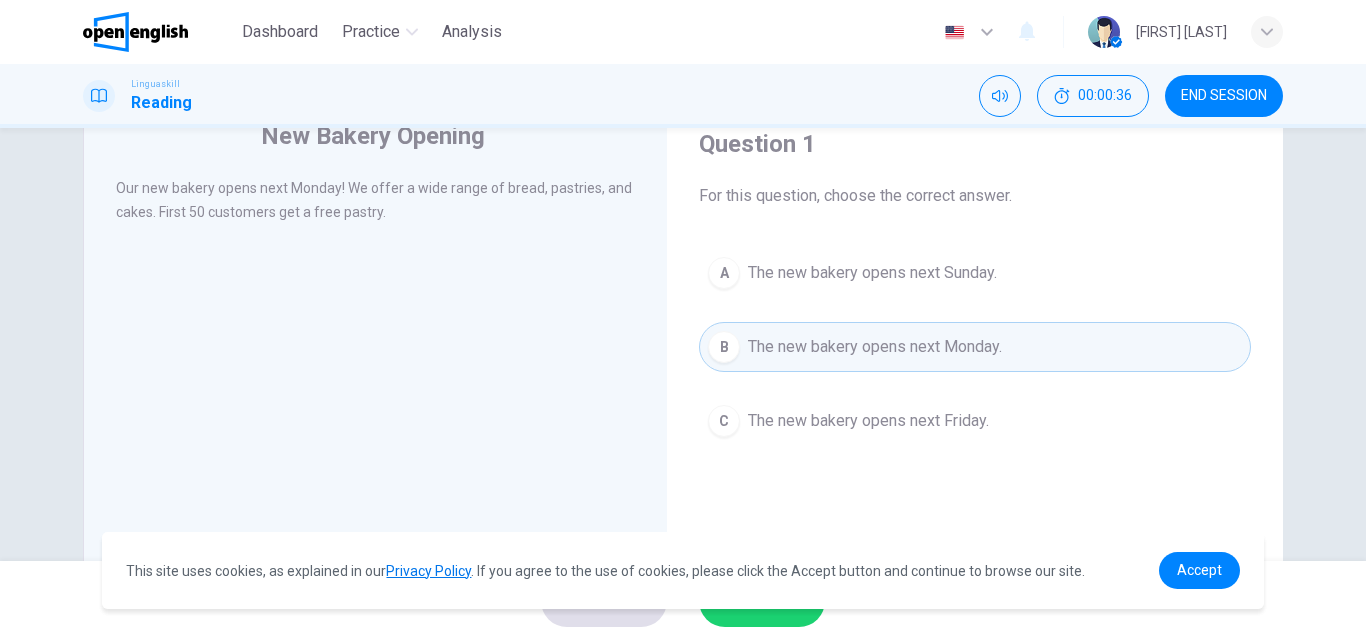 scroll, scrollTop: 120, scrollLeft: 0, axis: vertical 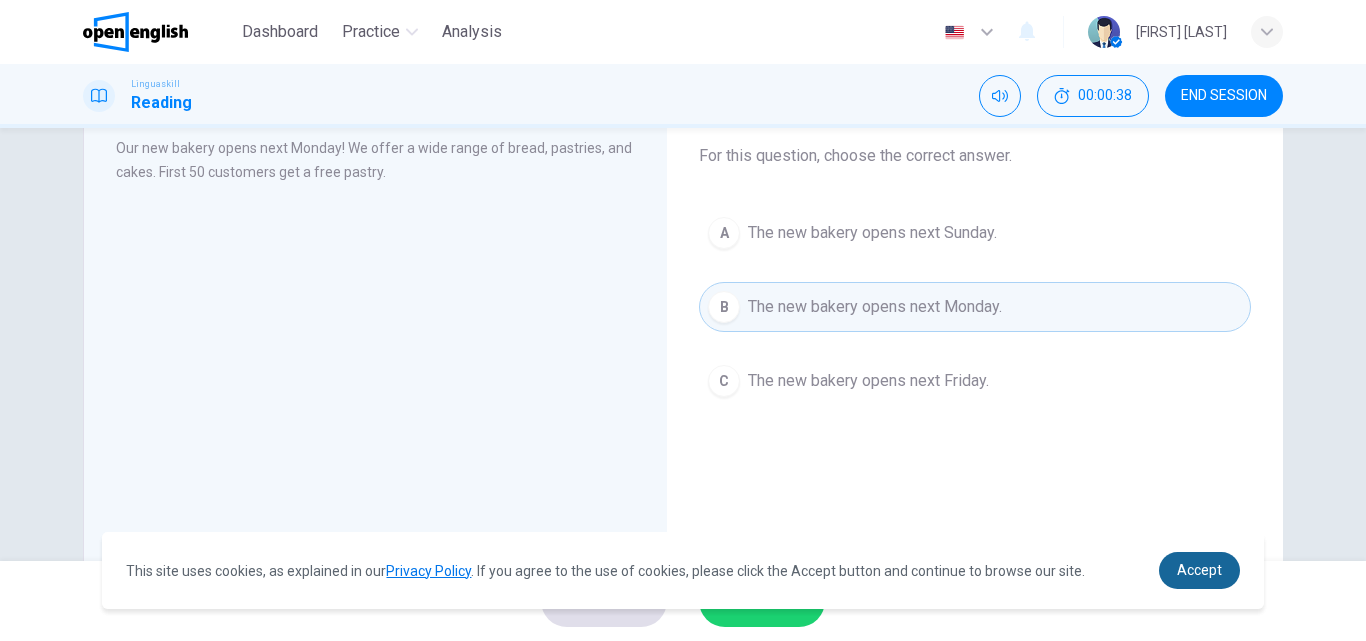 click on "Accept" at bounding box center (1199, 570) 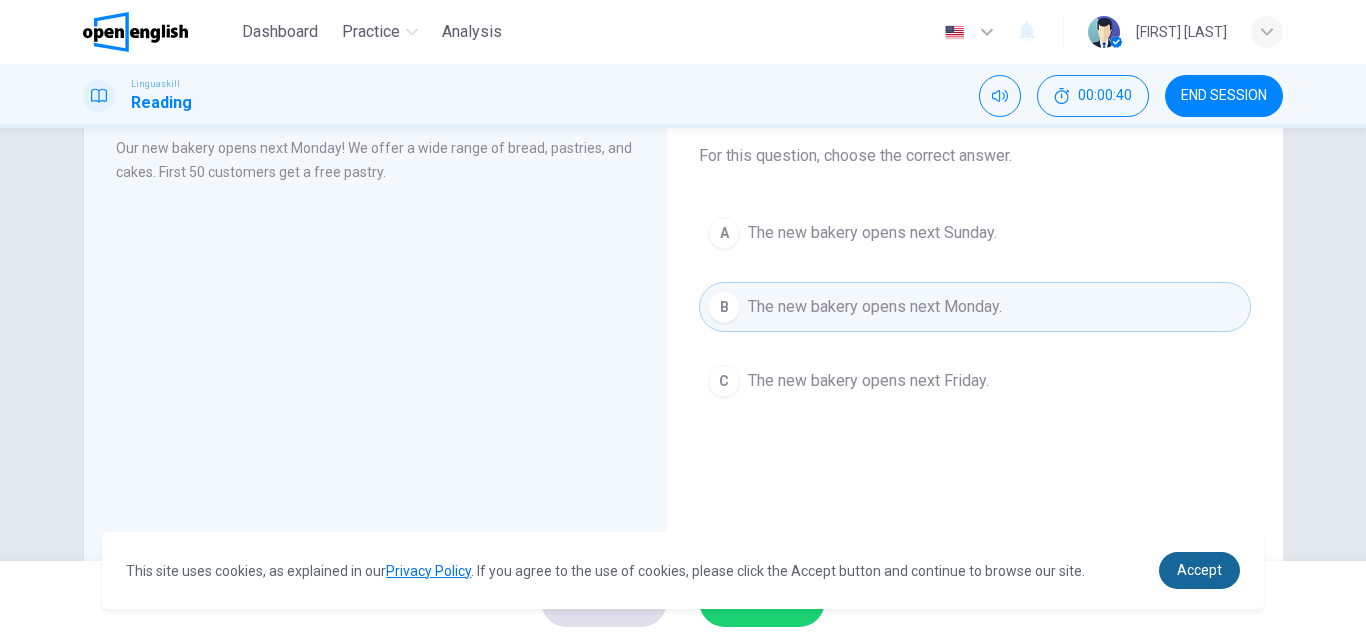 click on "Accept" at bounding box center [1199, 570] 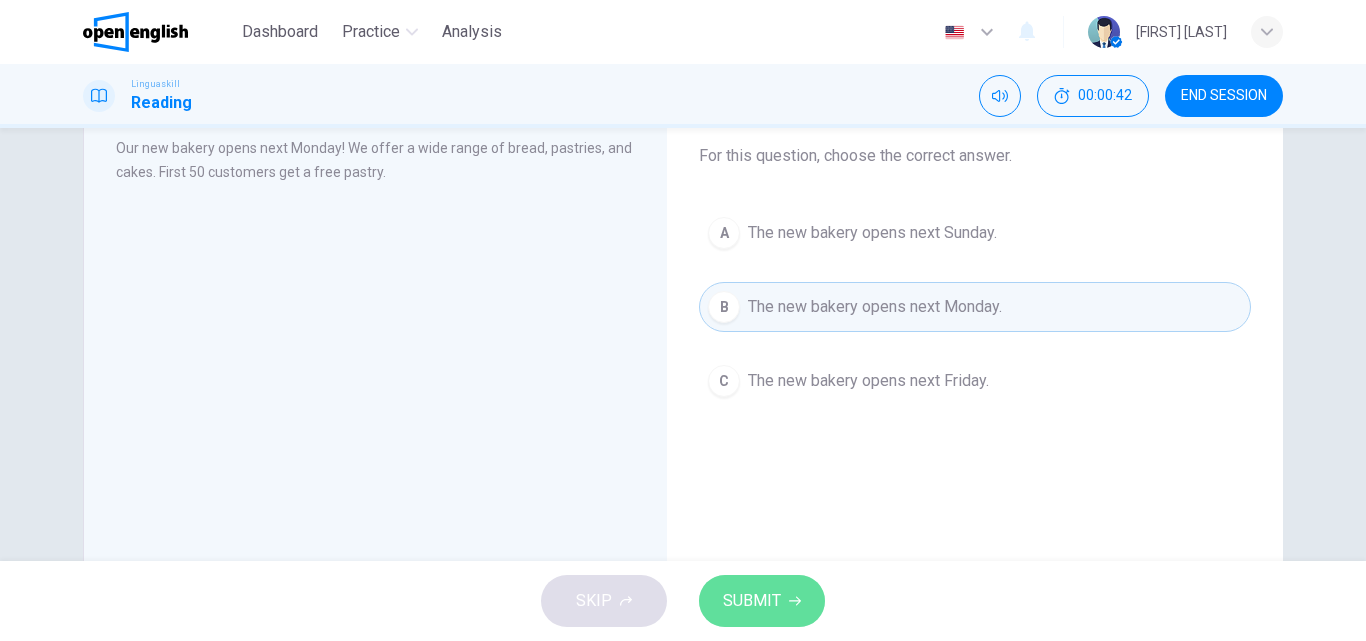 click on "SUBMIT" at bounding box center (762, 601) 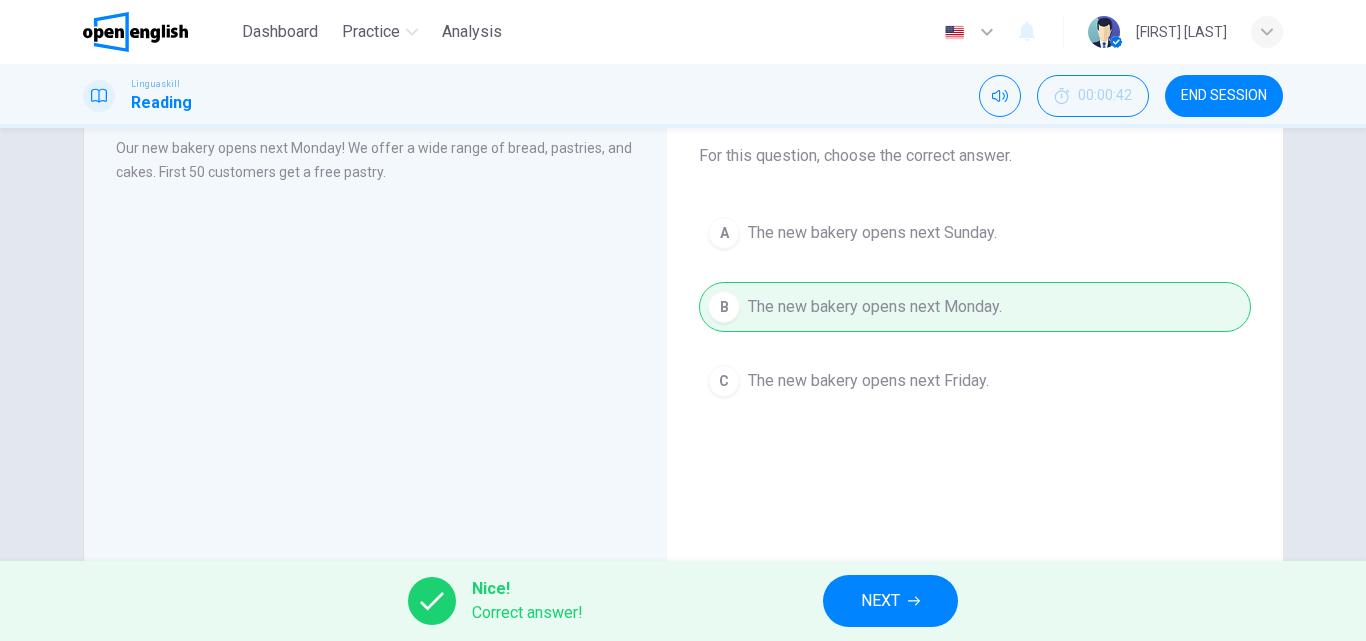 click on "NEXT" at bounding box center (880, 601) 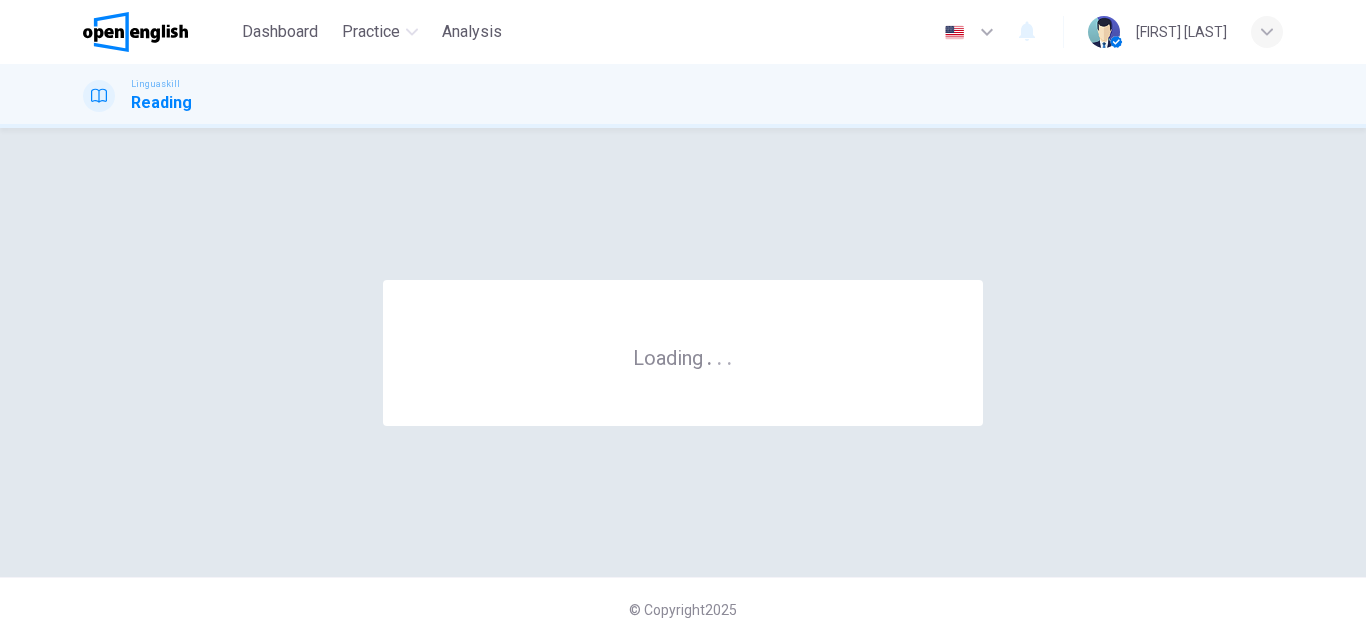 scroll, scrollTop: 0, scrollLeft: 0, axis: both 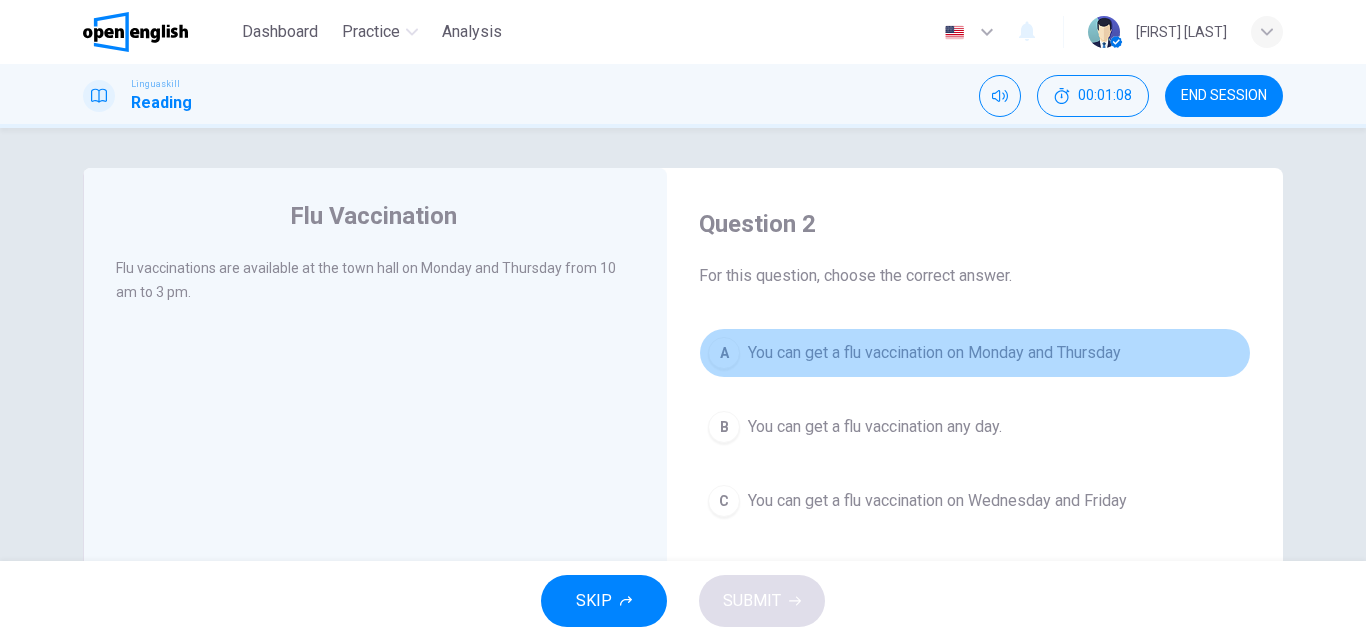click on "A" at bounding box center [724, 353] 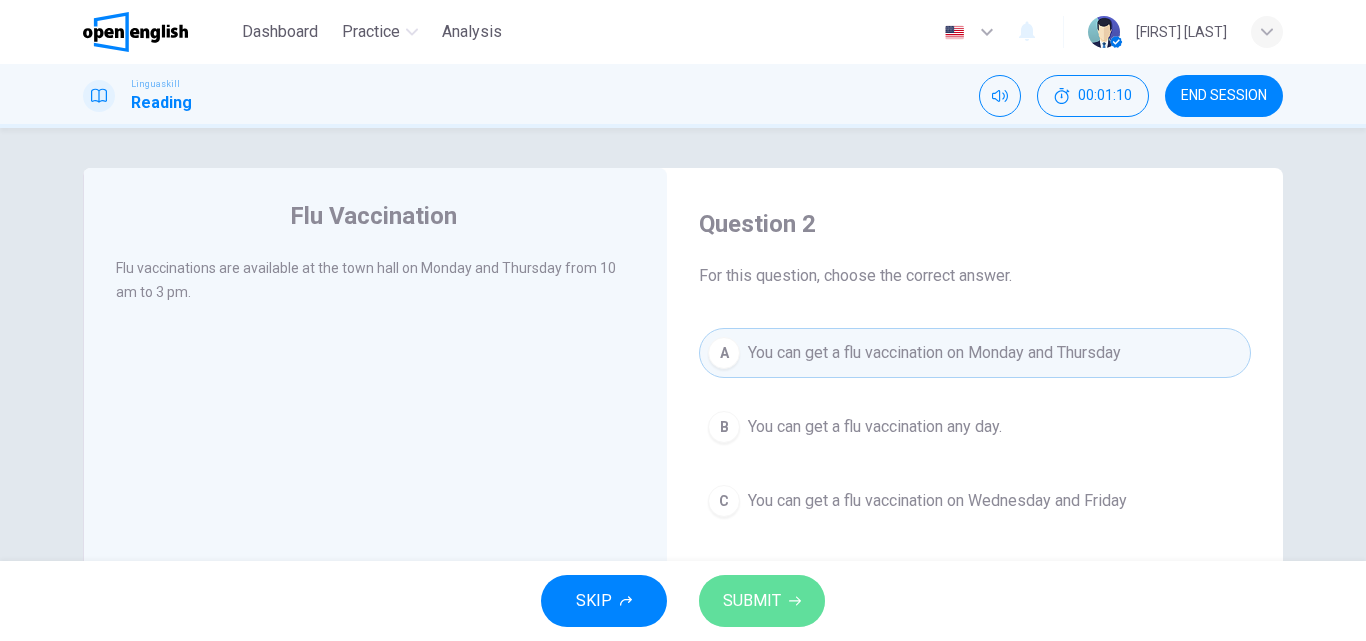 click on "SUBMIT" at bounding box center (752, 601) 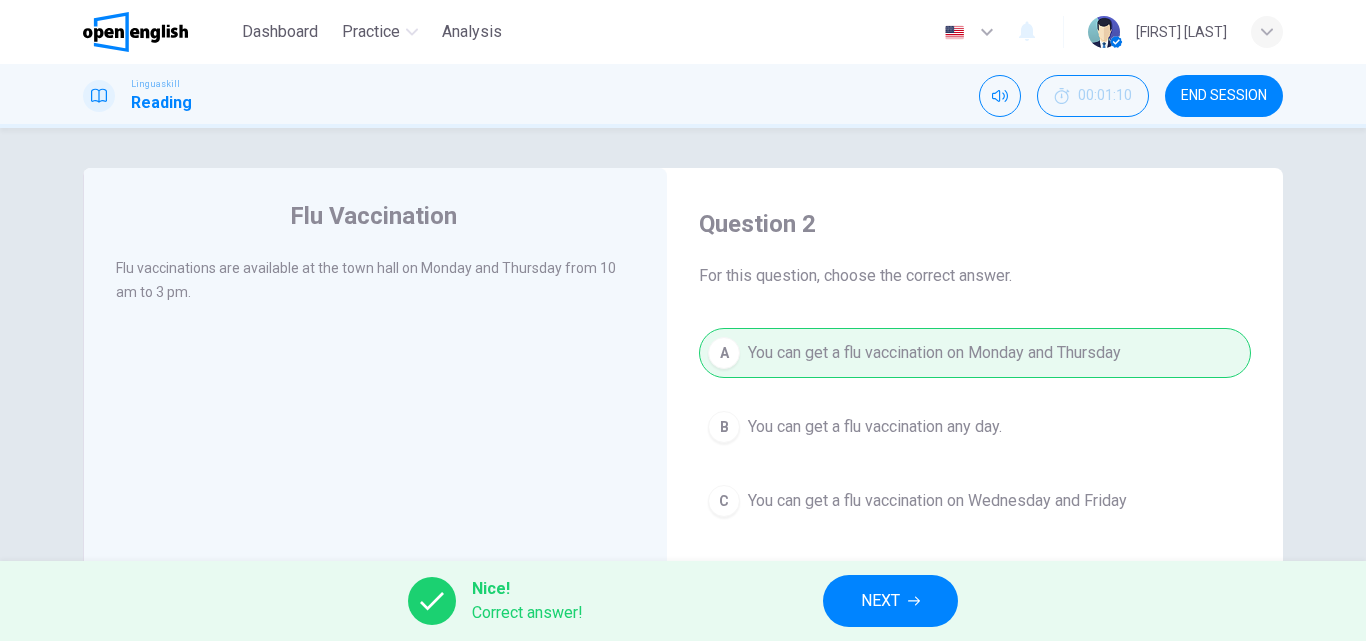 click on "NEXT" at bounding box center [890, 601] 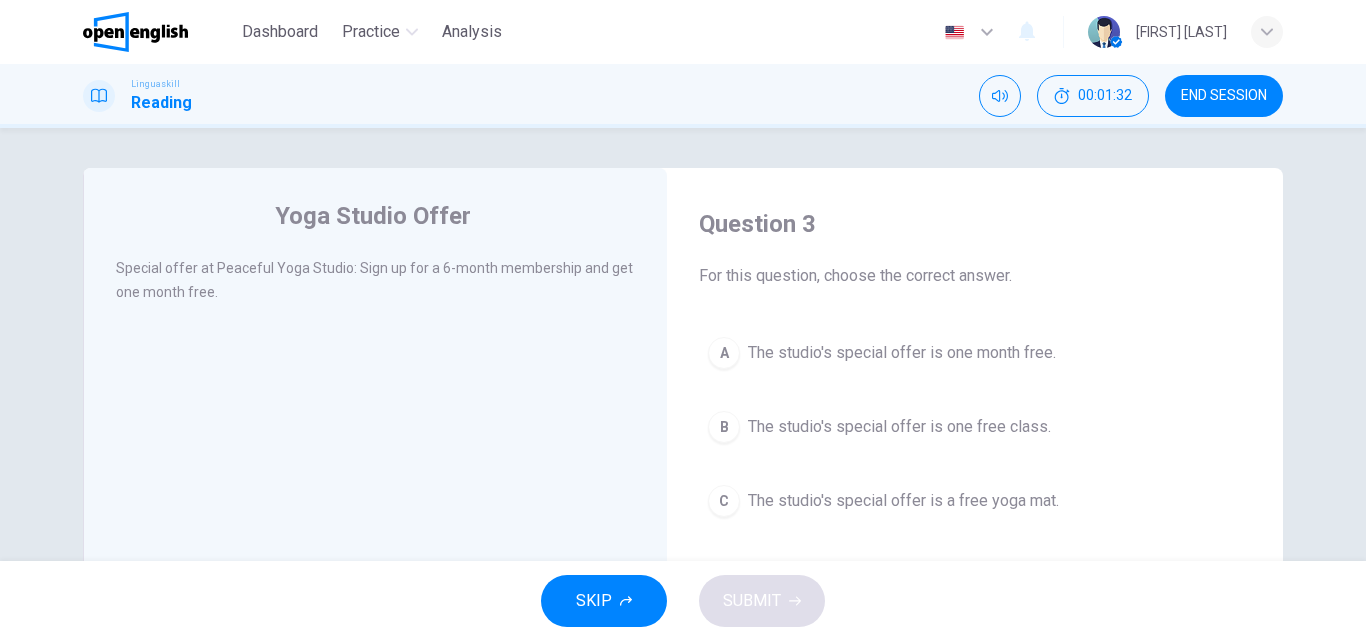 click on "A" at bounding box center [724, 353] 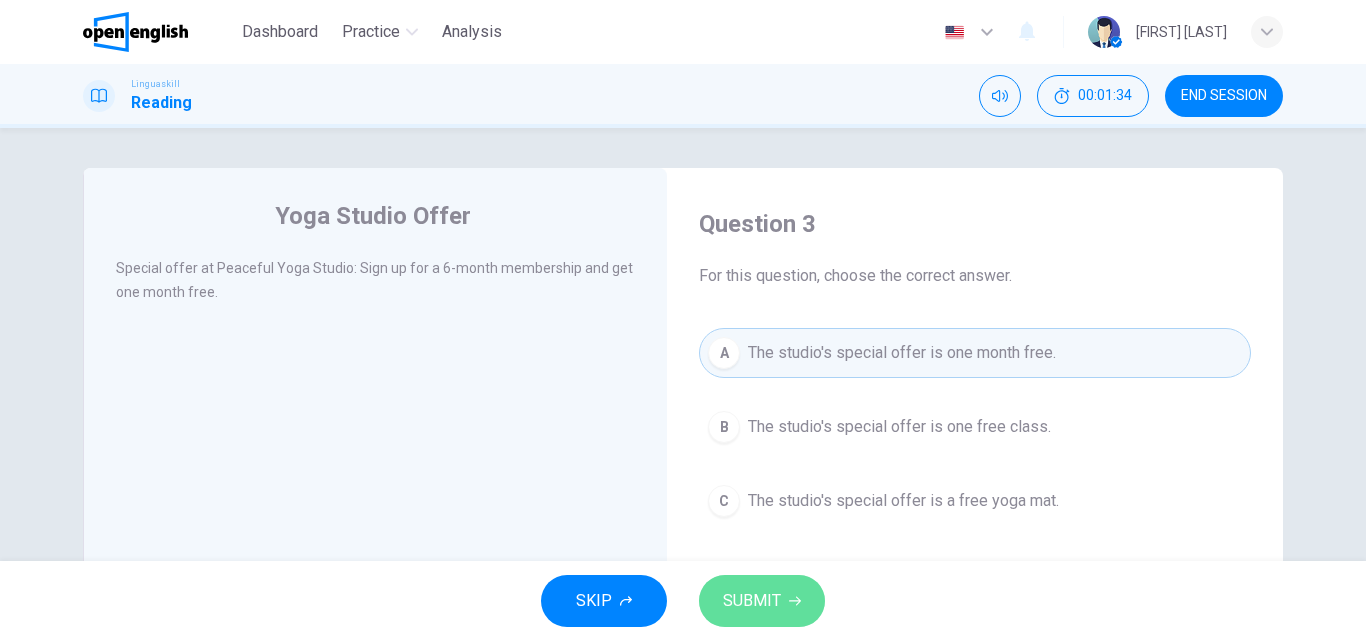click on "SUBMIT" at bounding box center (762, 601) 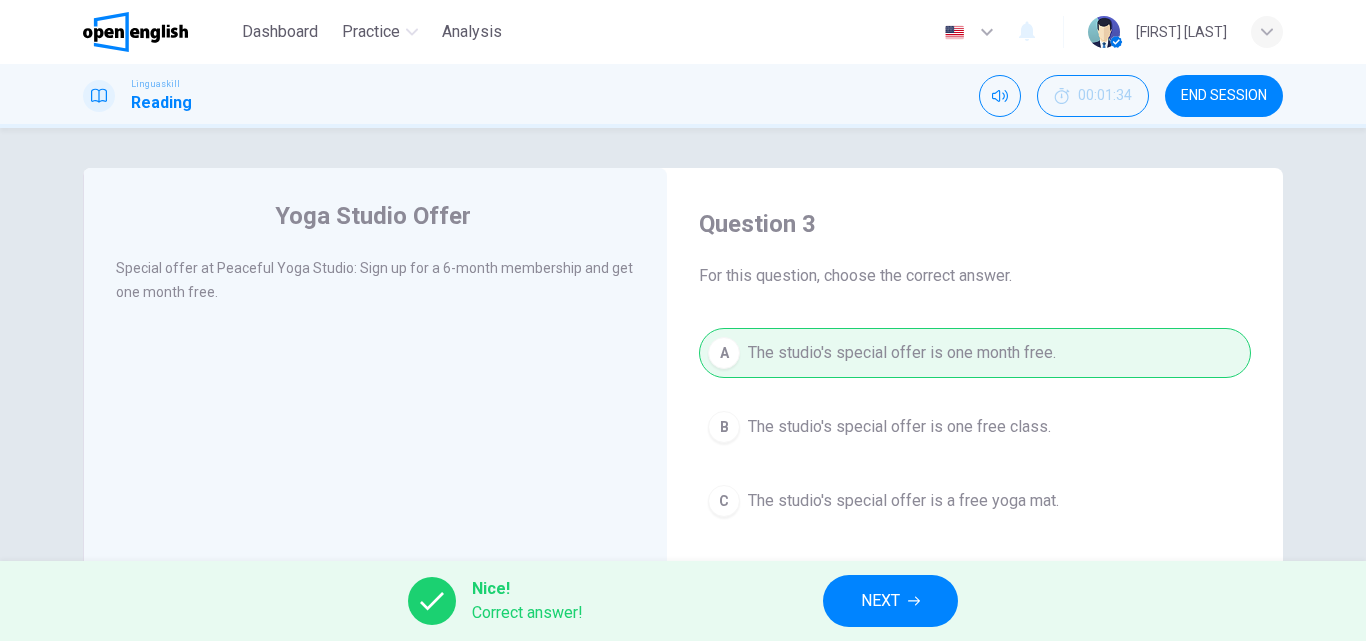 click on "NEXT" at bounding box center (880, 601) 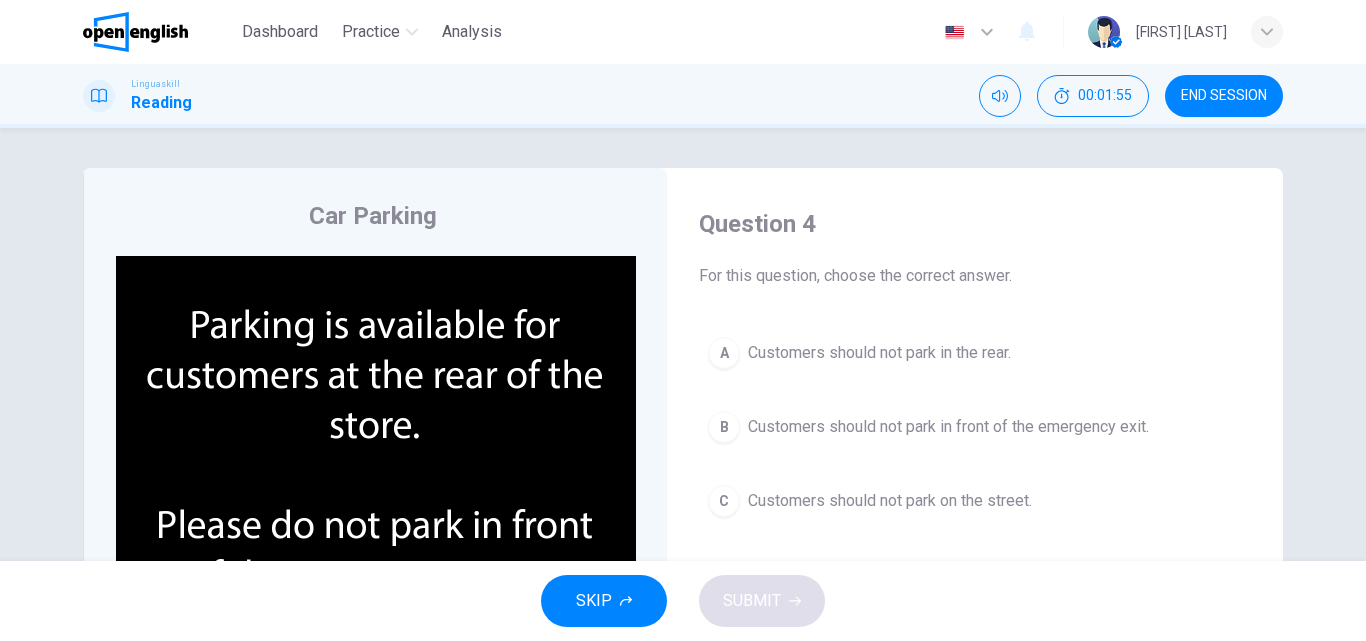 scroll, scrollTop: 342, scrollLeft: 0, axis: vertical 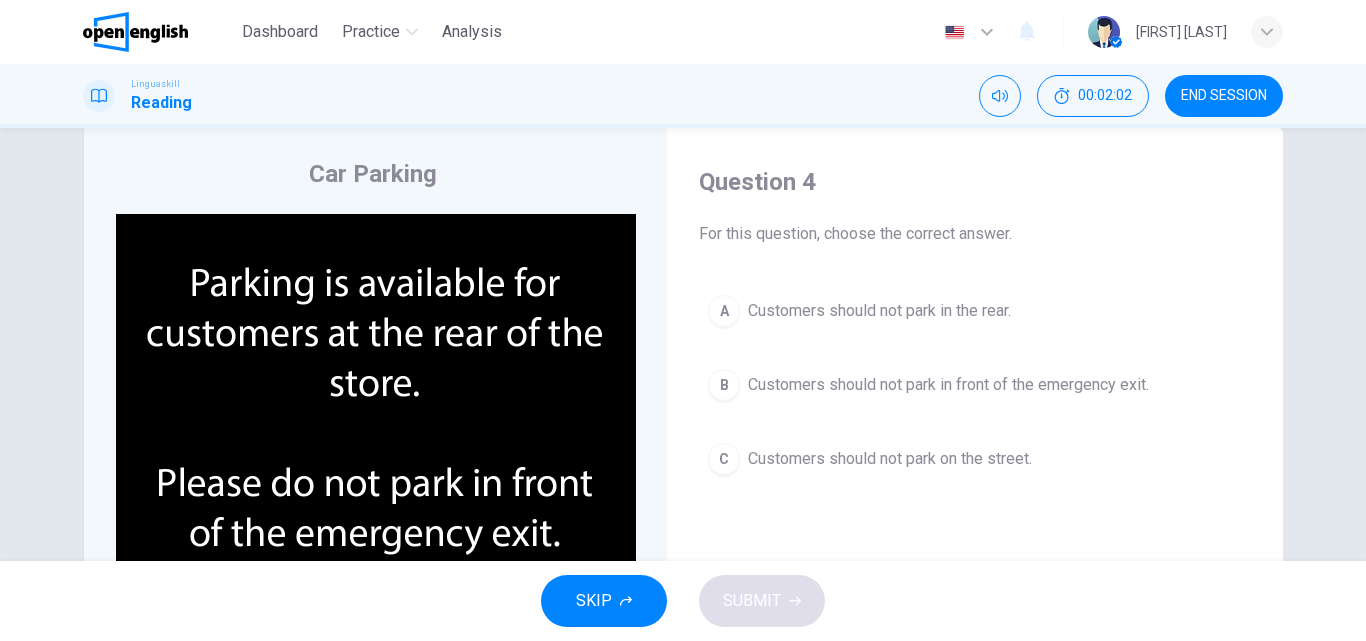click on "Car Parking CLICK TO ZOOM Question 4 For this question, choose the correct answer. A Customers should not park in the rear.  B Customers should not park in front of the emergency exit. C Customers should not park on the street." at bounding box center [683, 344] 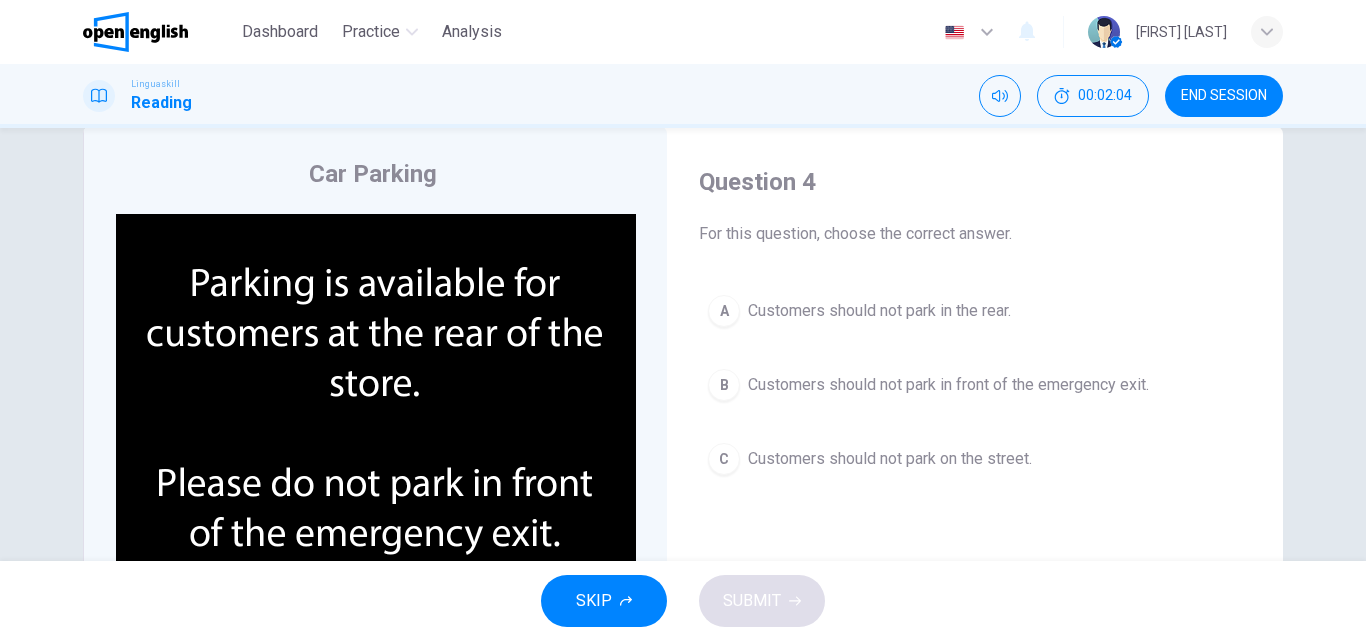scroll, scrollTop: 342, scrollLeft: 0, axis: vertical 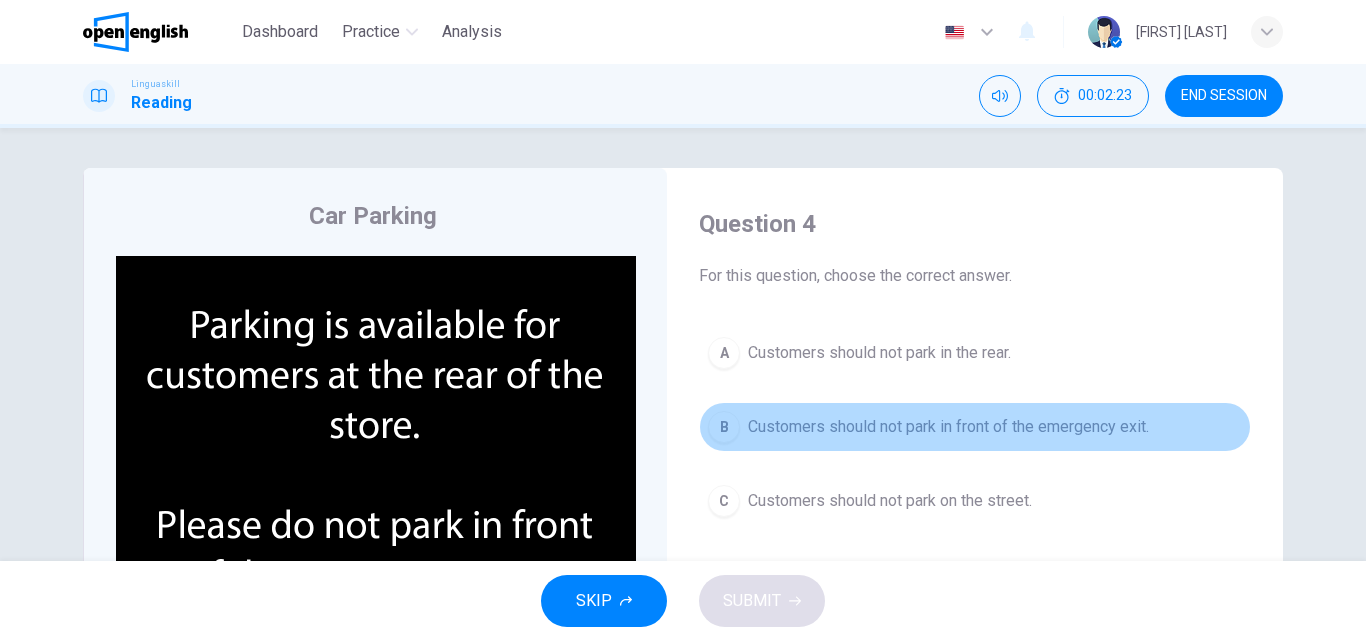 click on "B" at bounding box center (724, 427) 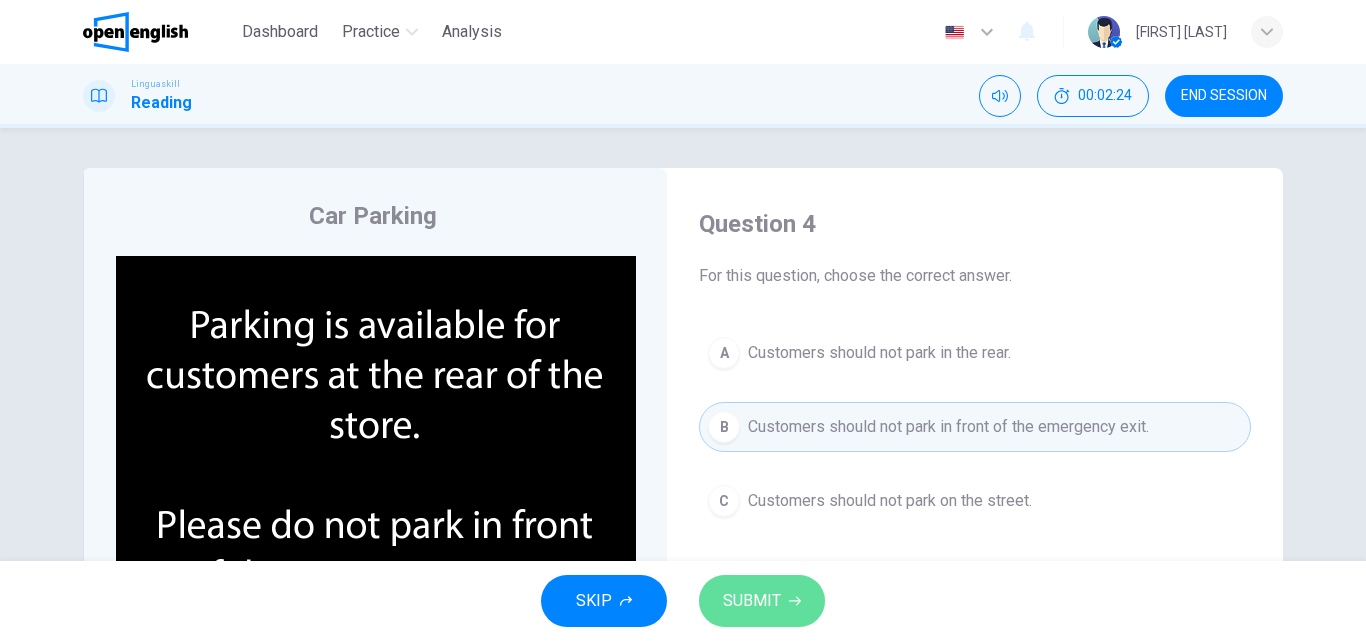 click on "SUBMIT" at bounding box center [752, 601] 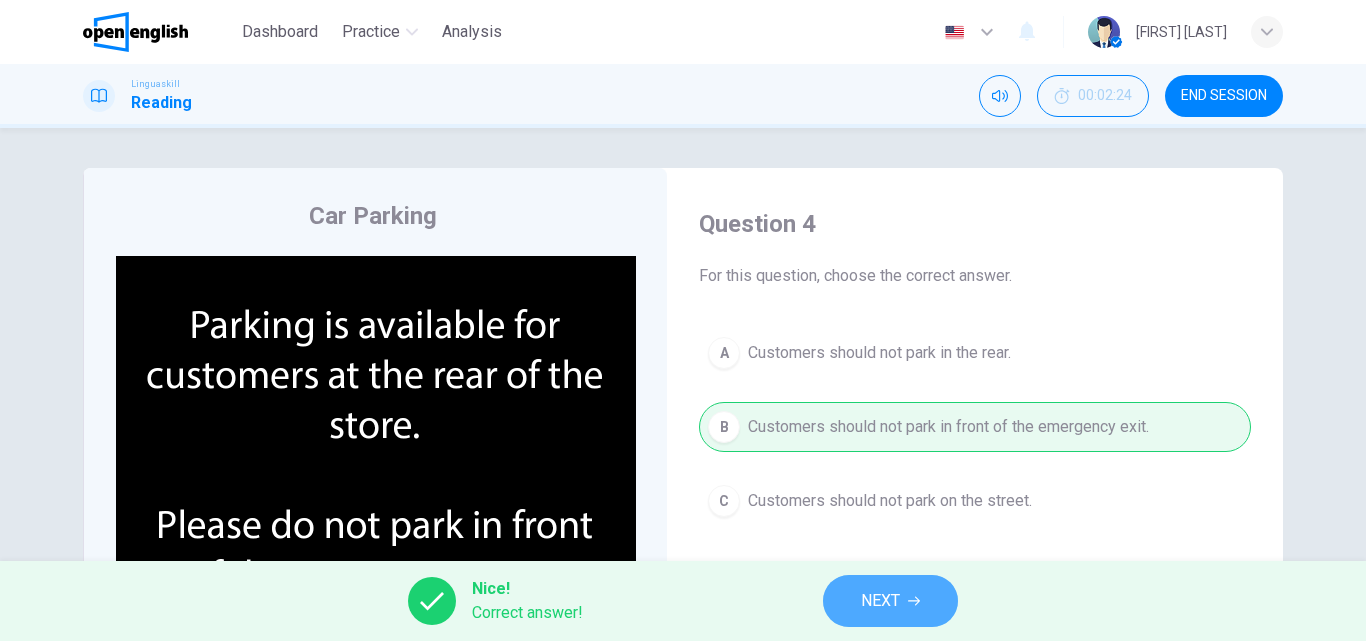 click on "NEXT" at bounding box center (880, 601) 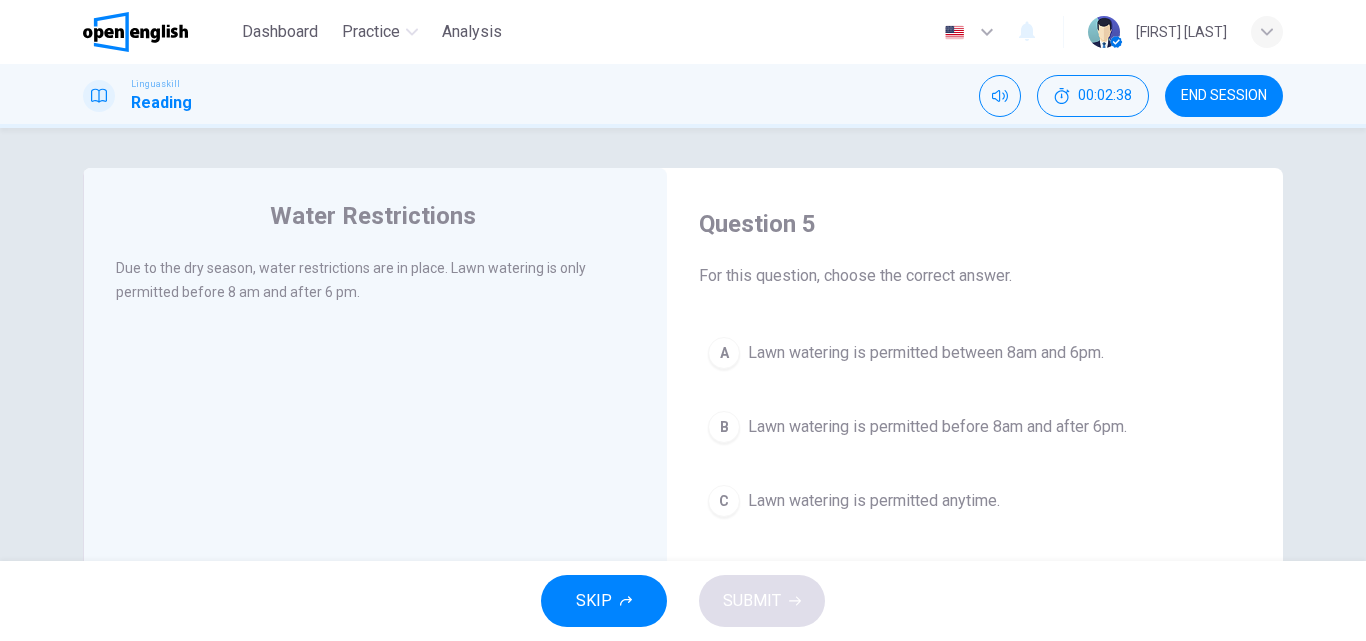 click on "B" at bounding box center [724, 427] 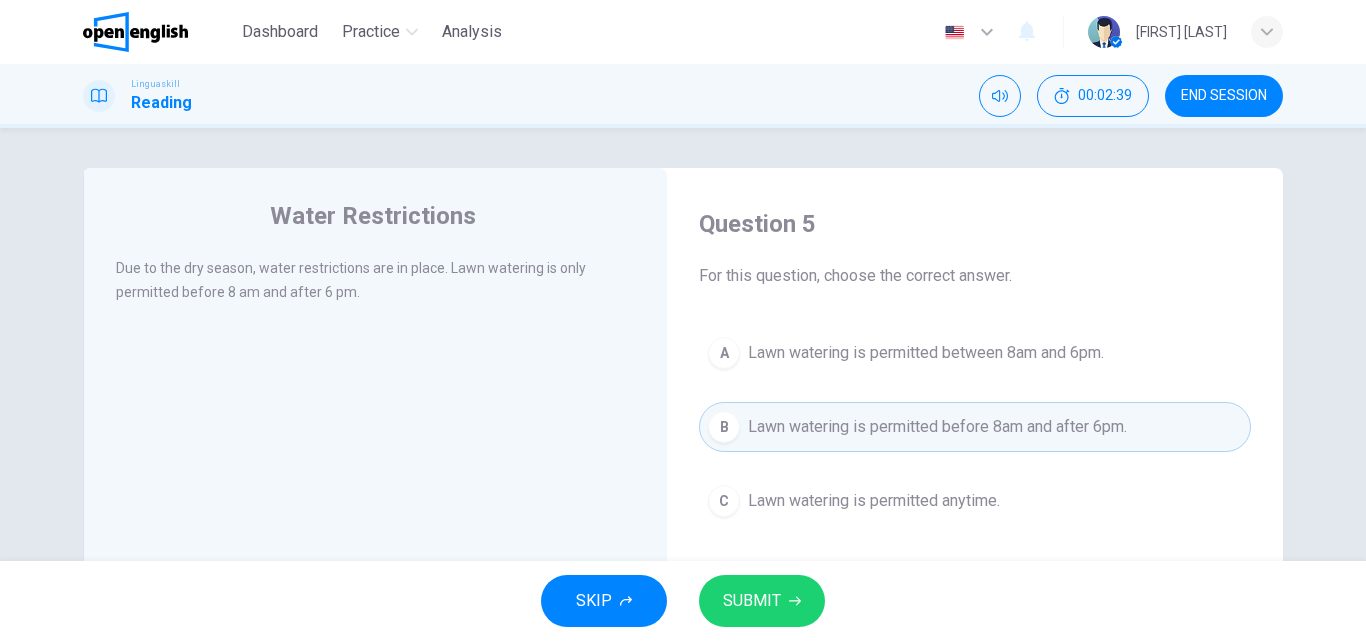 click on "SUBMIT" at bounding box center (752, 601) 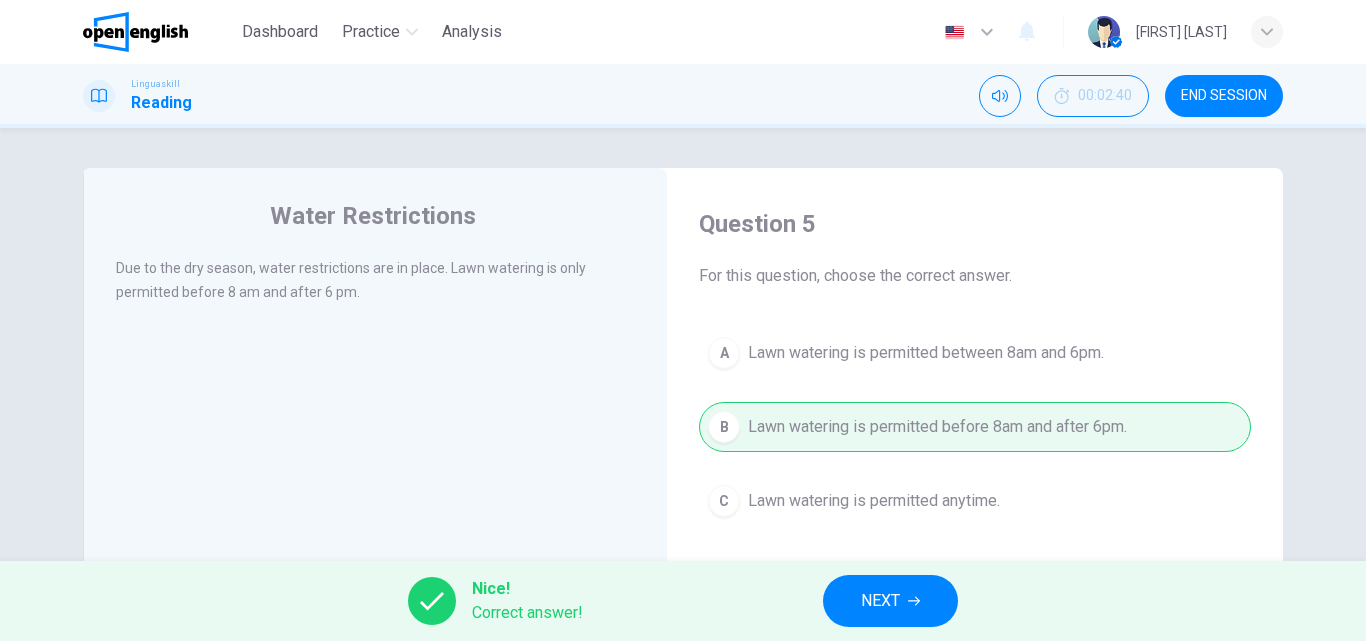 click on "NEXT" at bounding box center (890, 601) 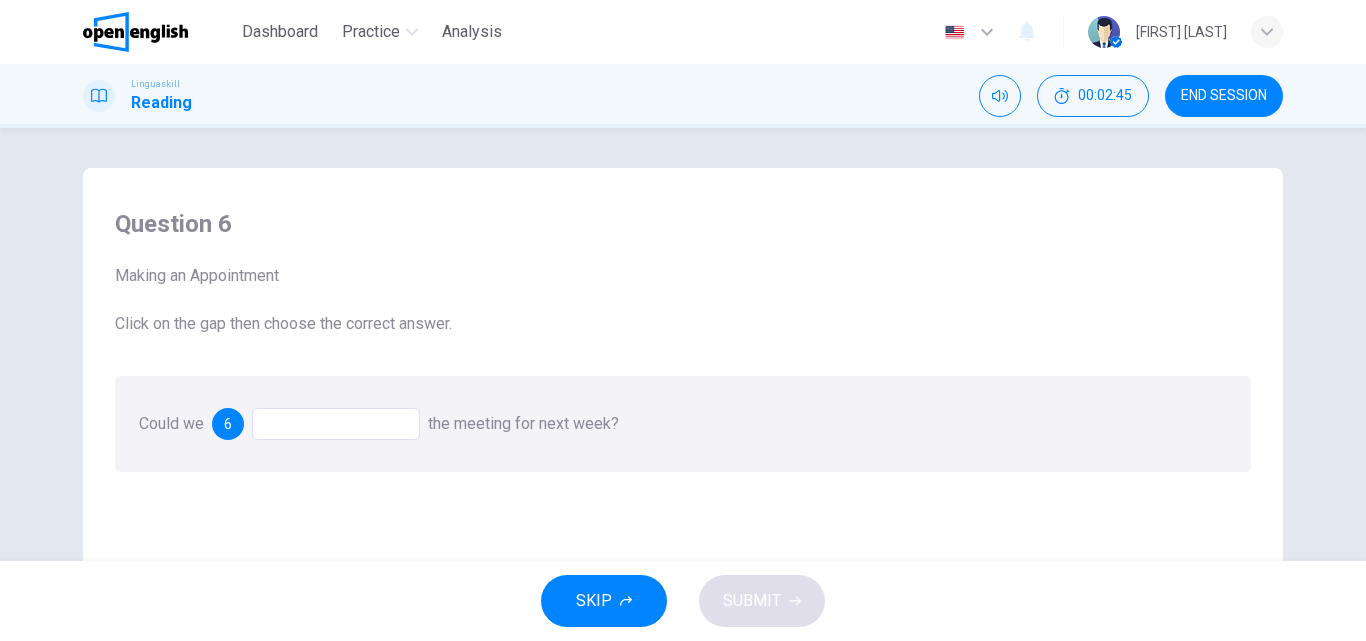 click at bounding box center [336, 424] 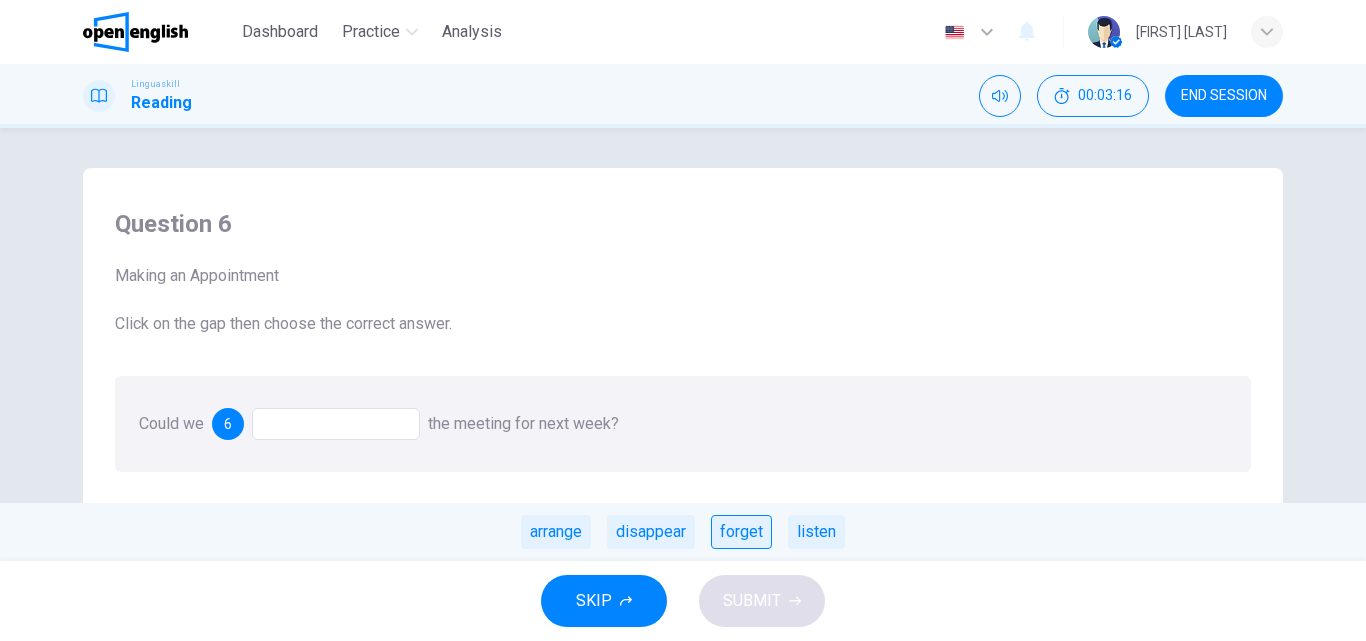 click on "forget" at bounding box center [741, 532] 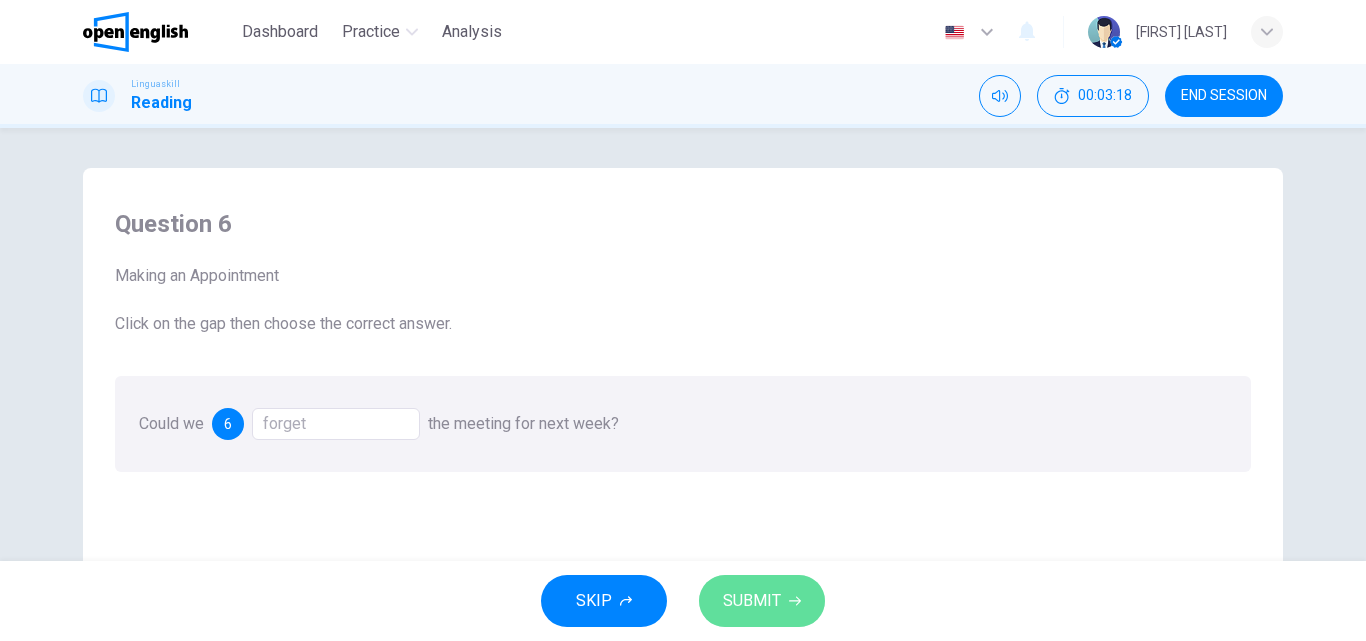 click on "SUBMIT" at bounding box center [752, 601] 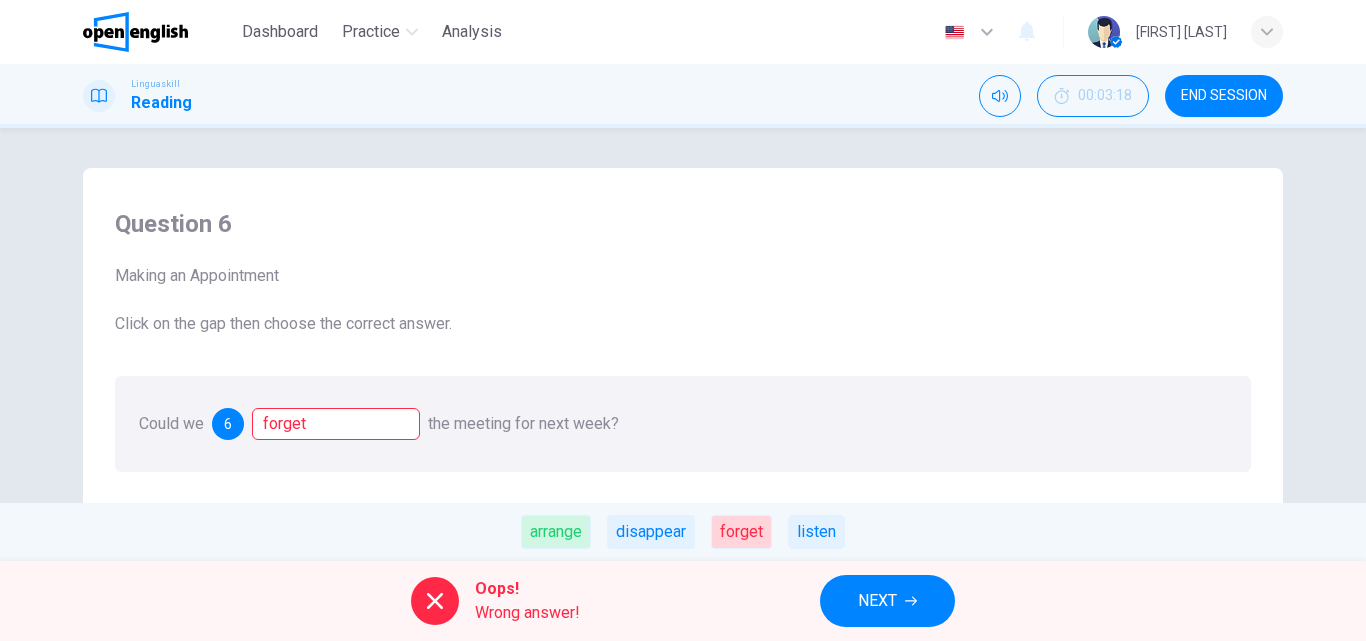 click on "NEXT" at bounding box center [877, 601] 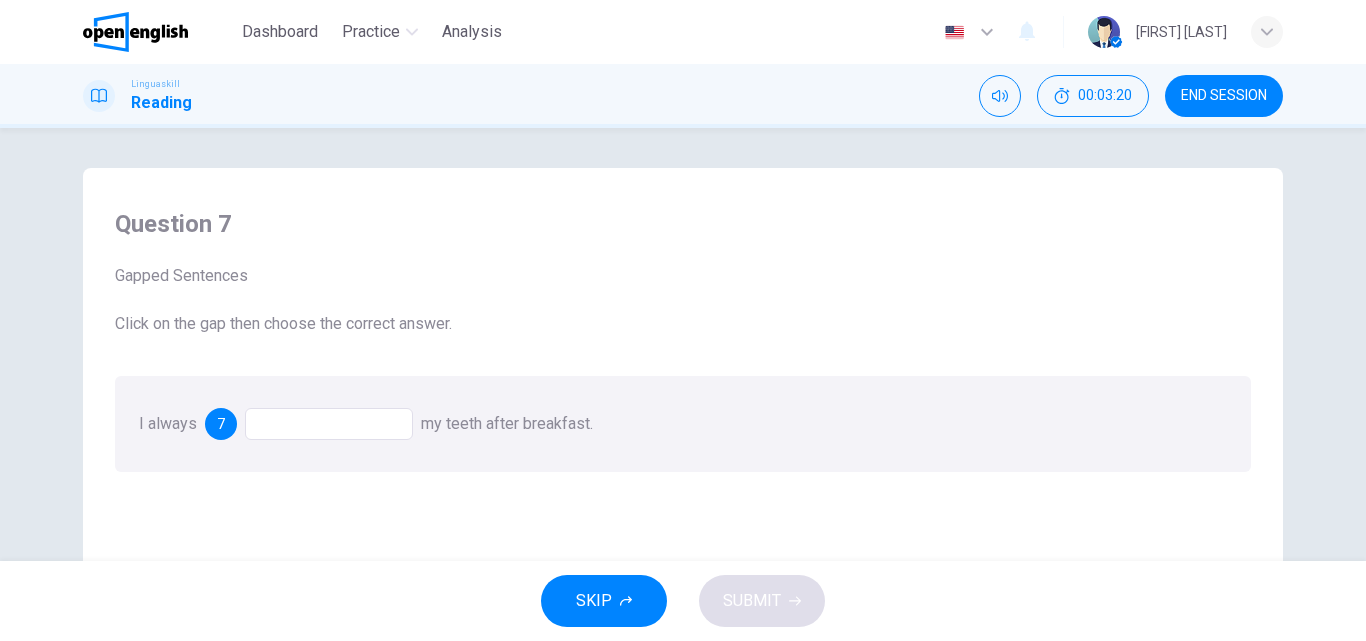 click at bounding box center [329, 424] 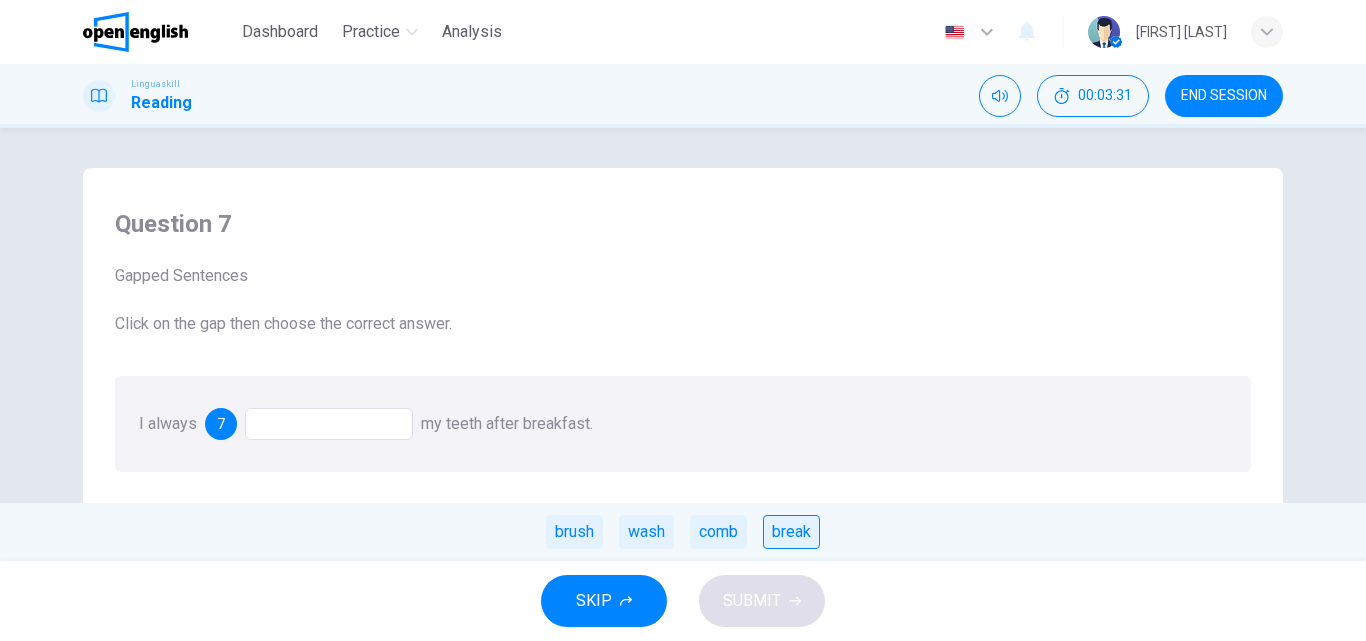 click on "break" at bounding box center (791, 532) 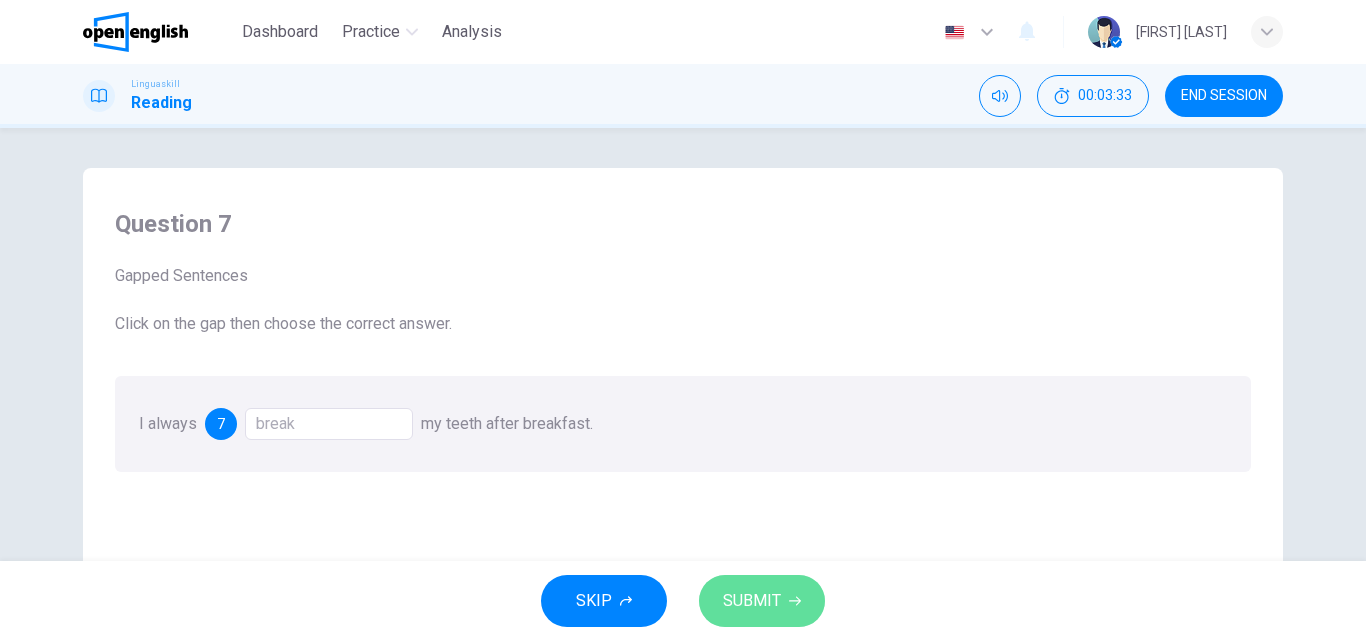 click on "SUBMIT" at bounding box center (752, 601) 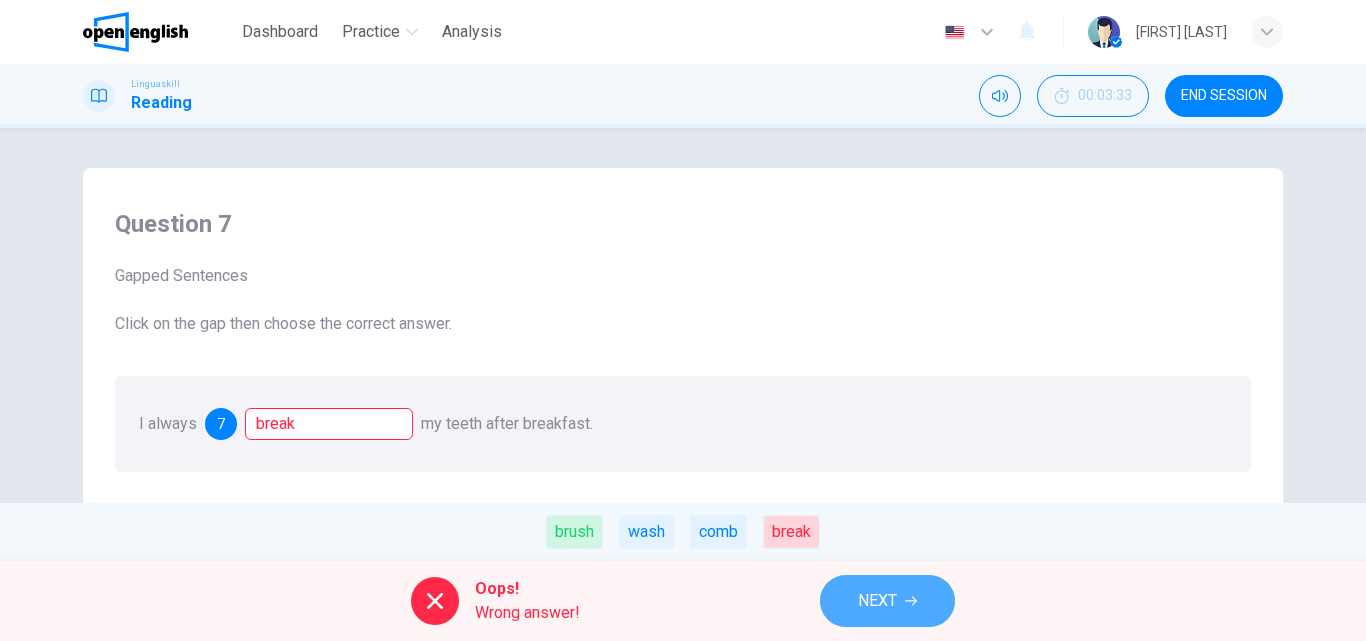 click on "NEXT" at bounding box center [877, 601] 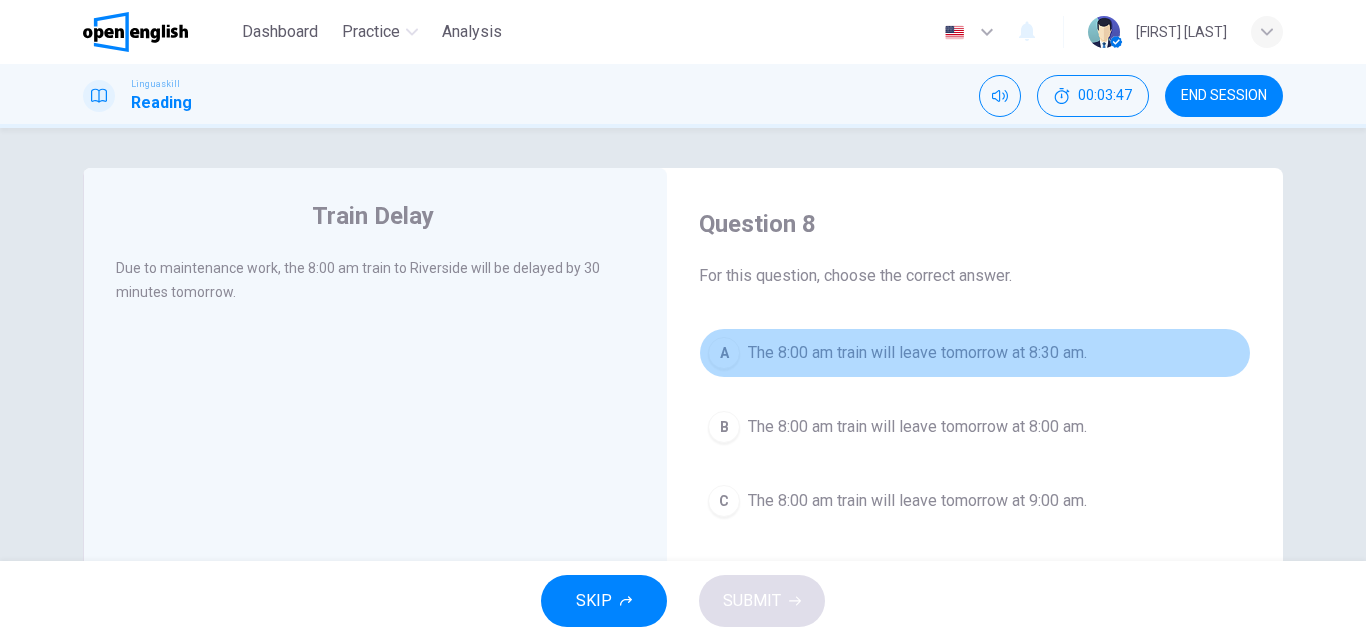 click on "A" at bounding box center [724, 353] 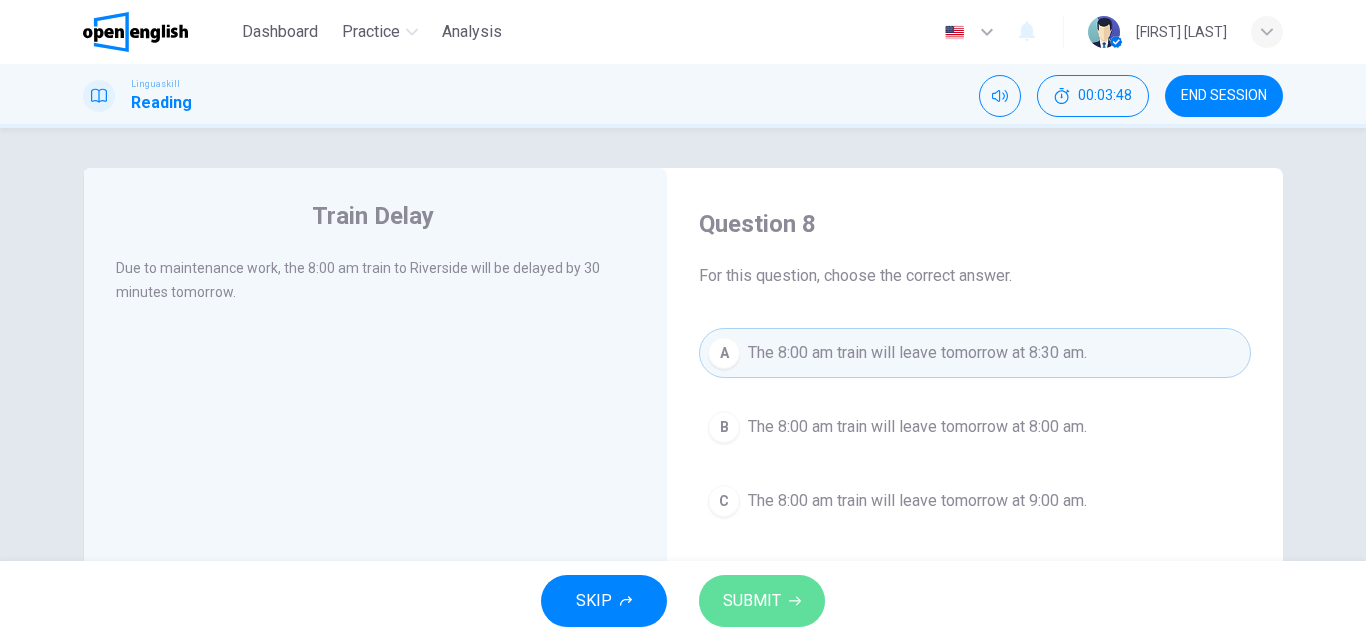 click on "SUBMIT" at bounding box center (752, 601) 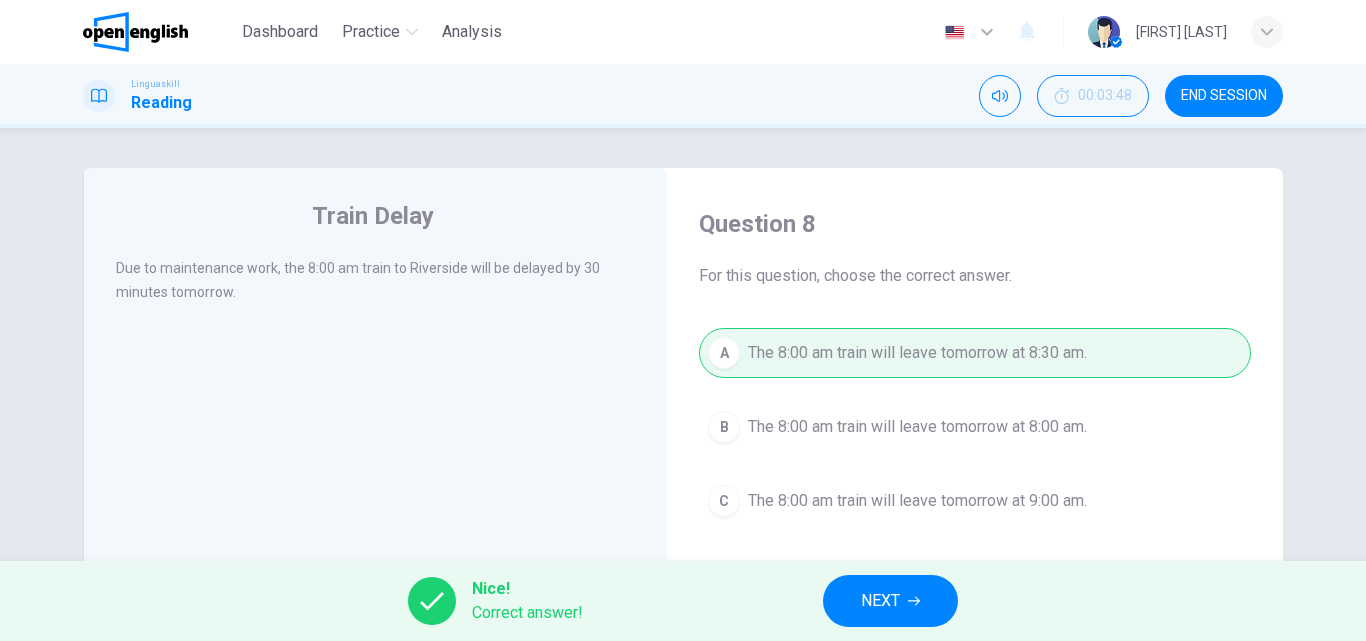 click on "NEXT" at bounding box center [890, 601] 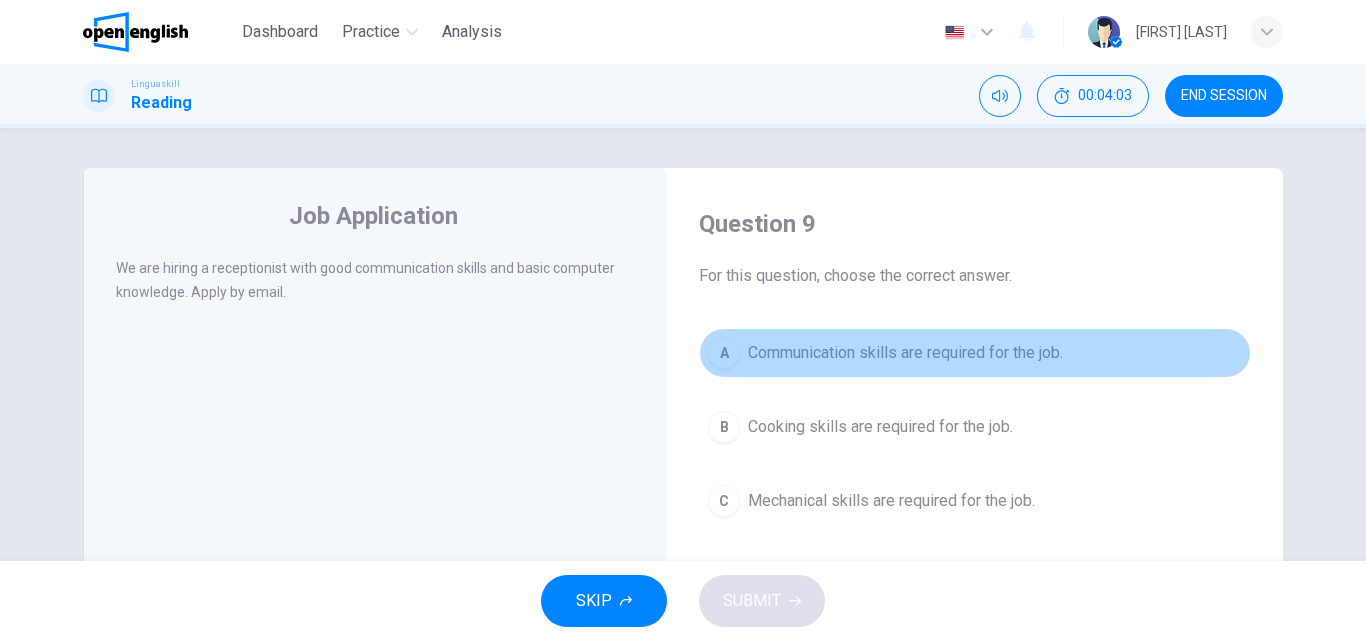 click on "A" at bounding box center (724, 353) 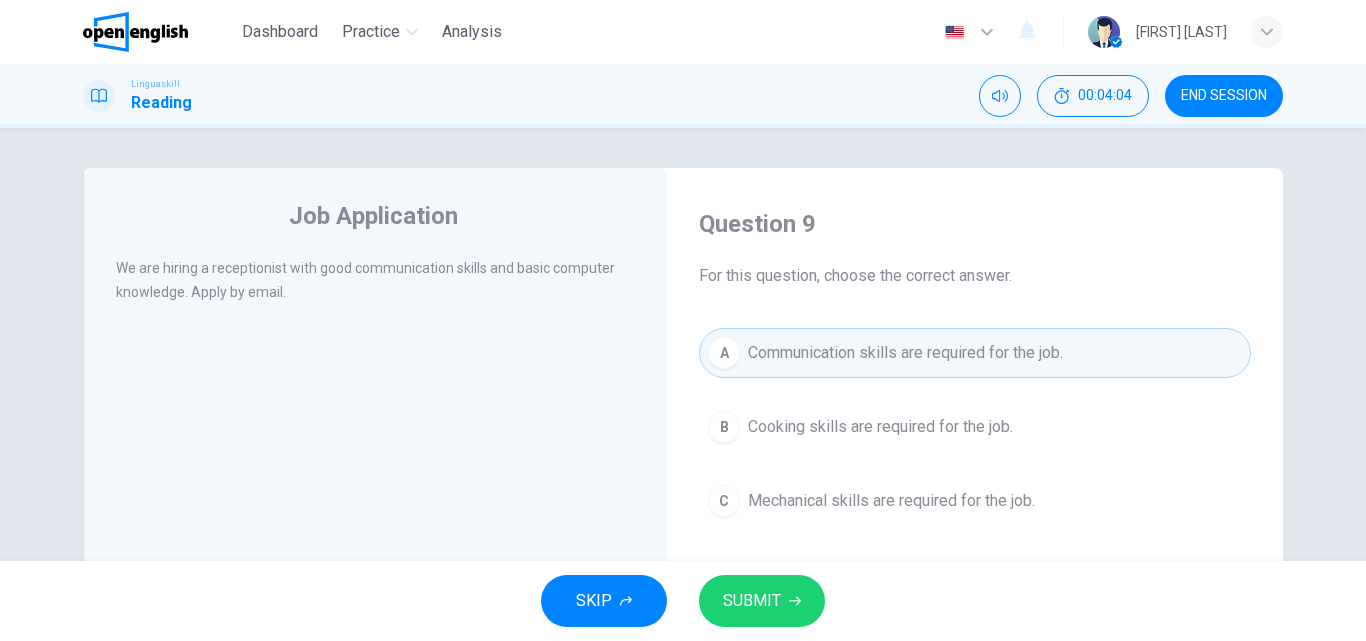 click on "SUBMIT" at bounding box center [752, 601] 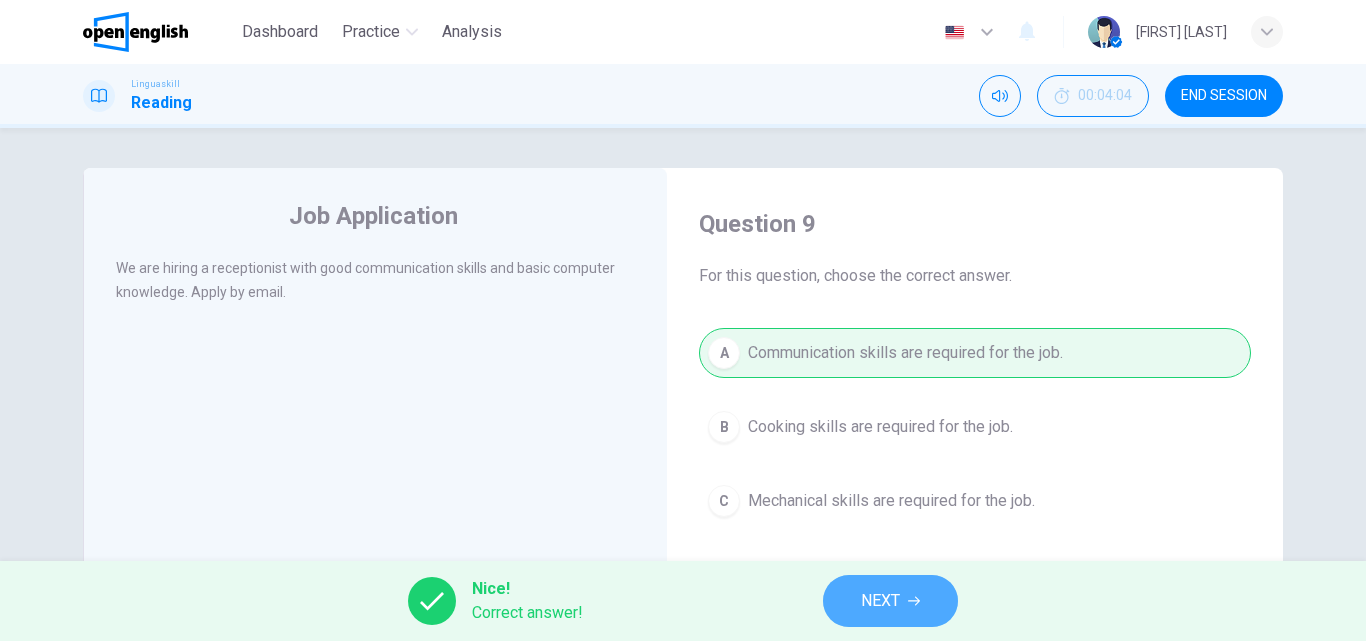 click on "NEXT" at bounding box center [880, 601] 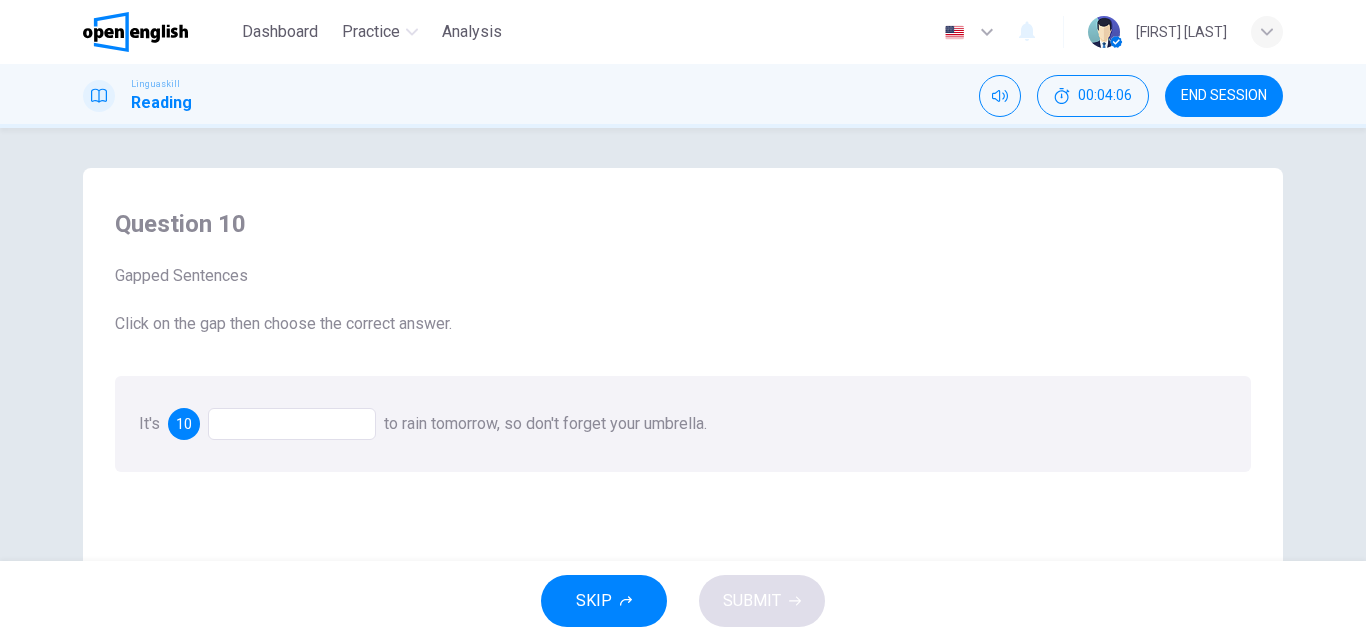 click at bounding box center (292, 424) 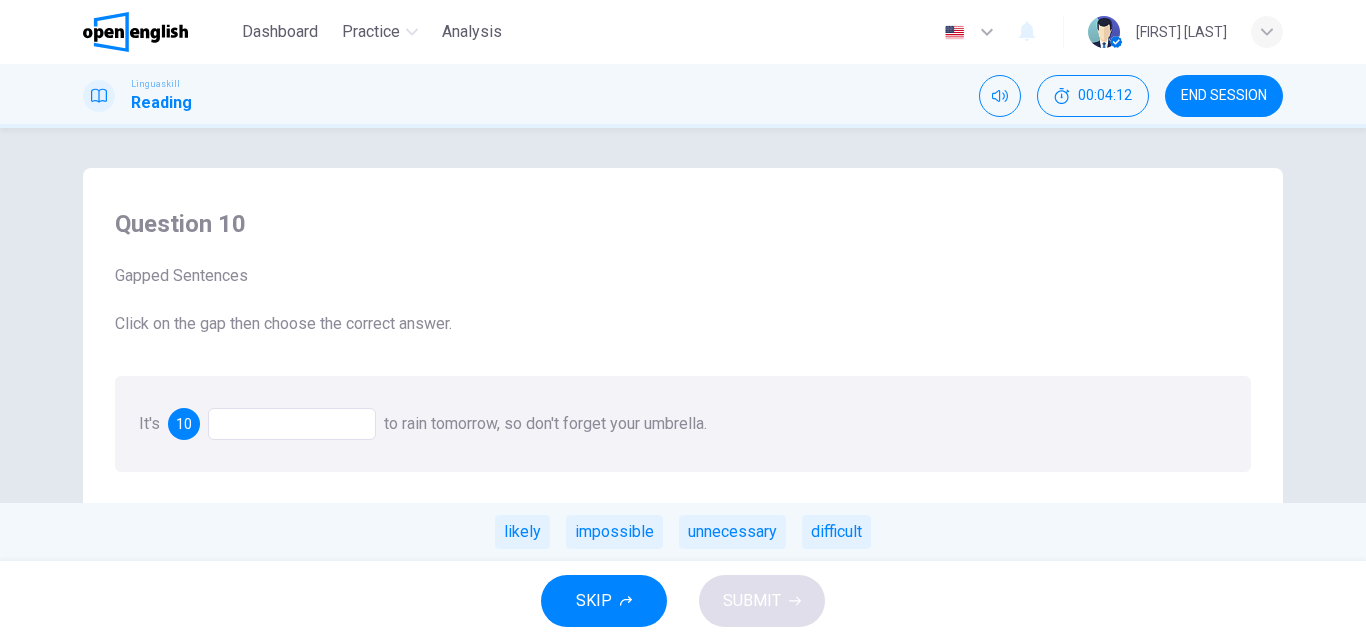 click on "impossible" at bounding box center (614, 532) 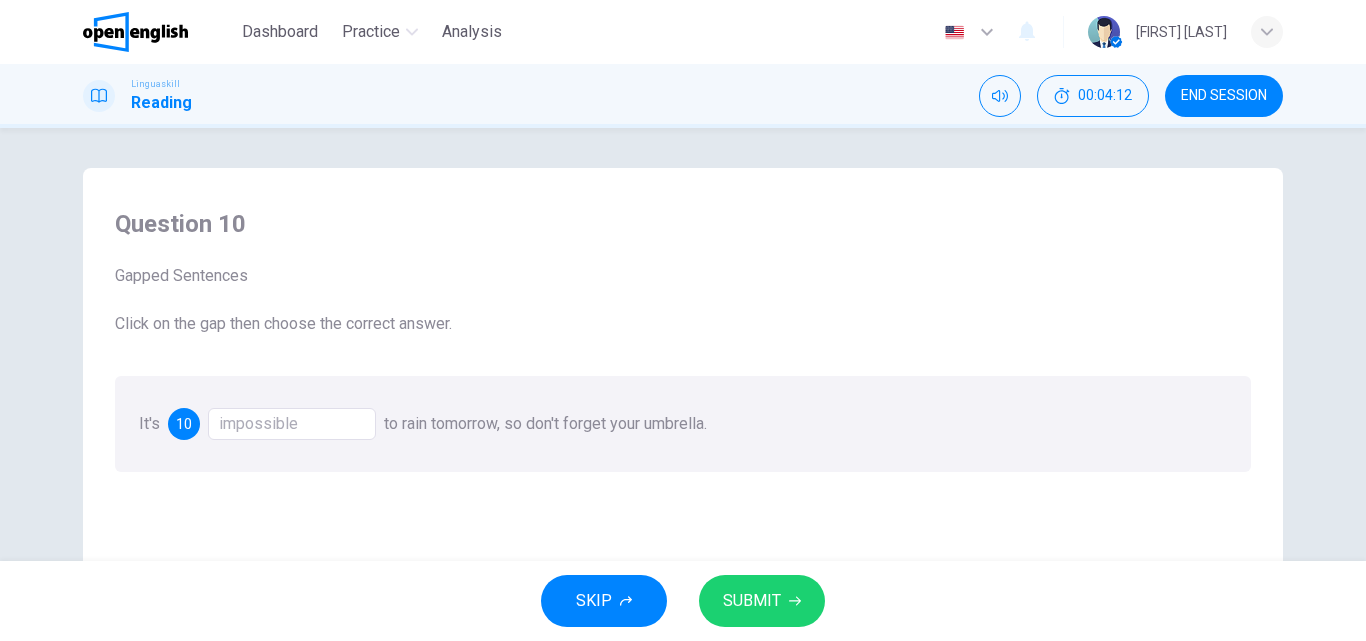click on "Question 10 Gapped Sentences Click on the gap then choose the correct answer. It's  10 impossible  to rain tomorrow, so don't forget your umbrella." at bounding box center [683, 525] 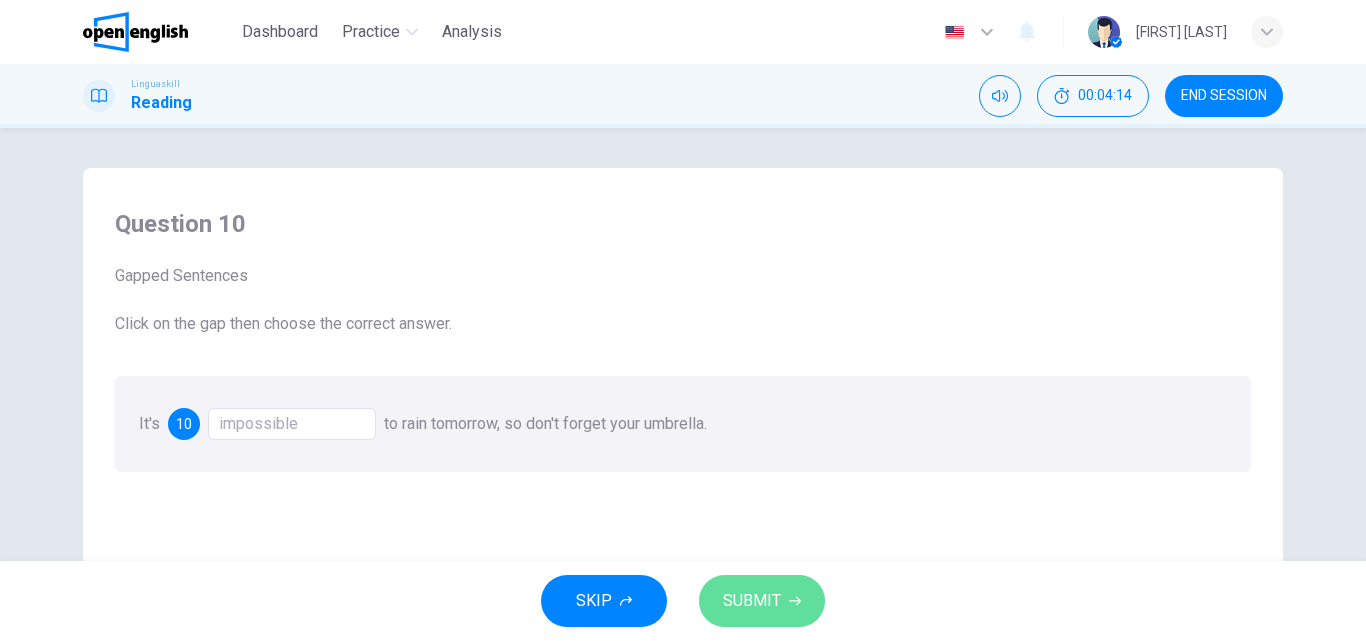 click on "SUBMIT" at bounding box center (752, 601) 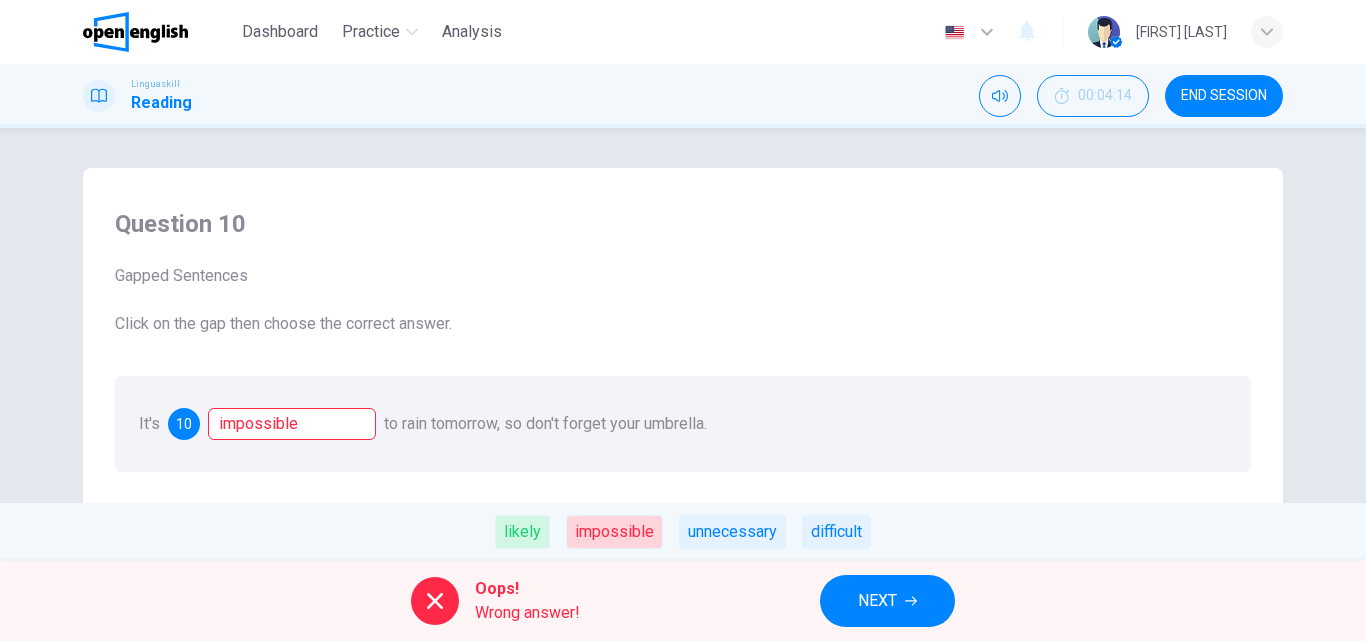 click on "NEXT" at bounding box center (887, 601) 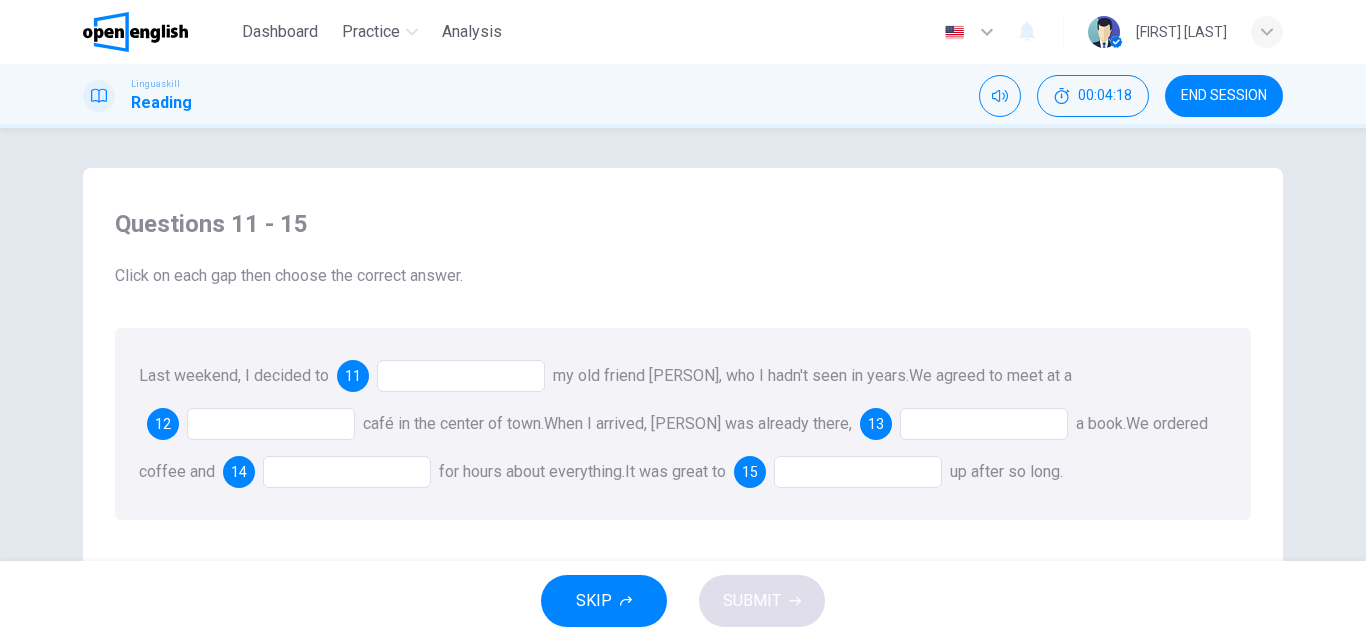 click at bounding box center (461, 376) 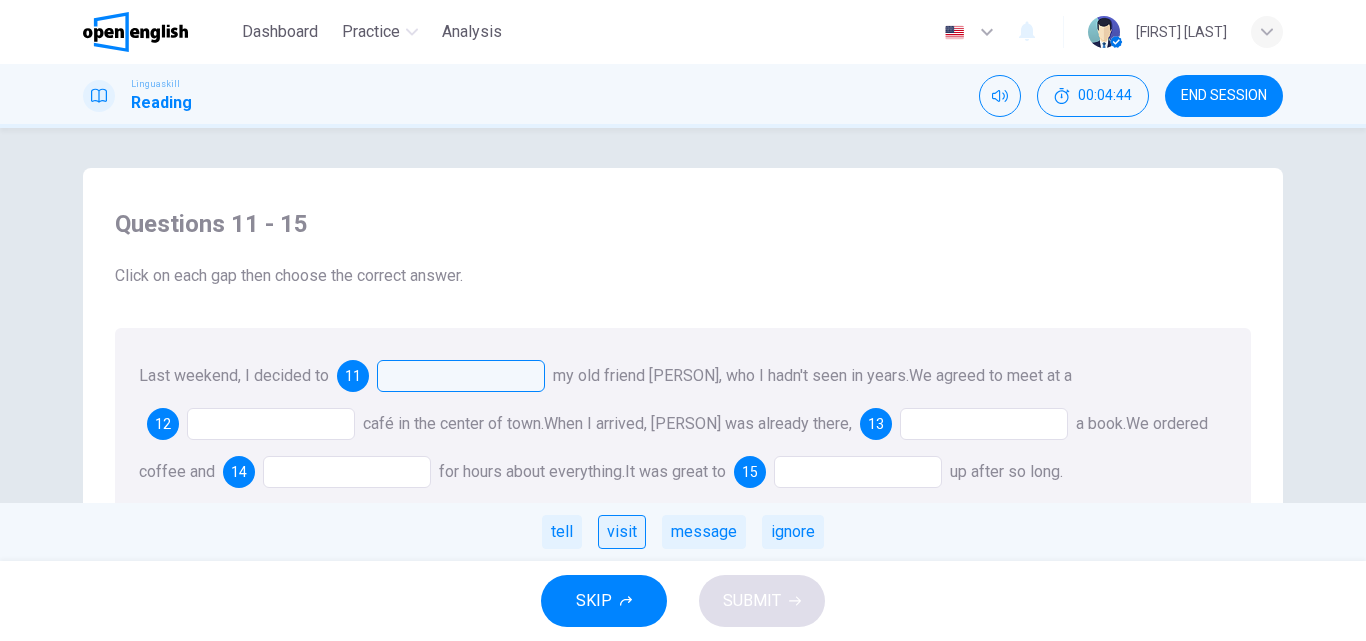 click on "visit" at bounding box center (622, 532) 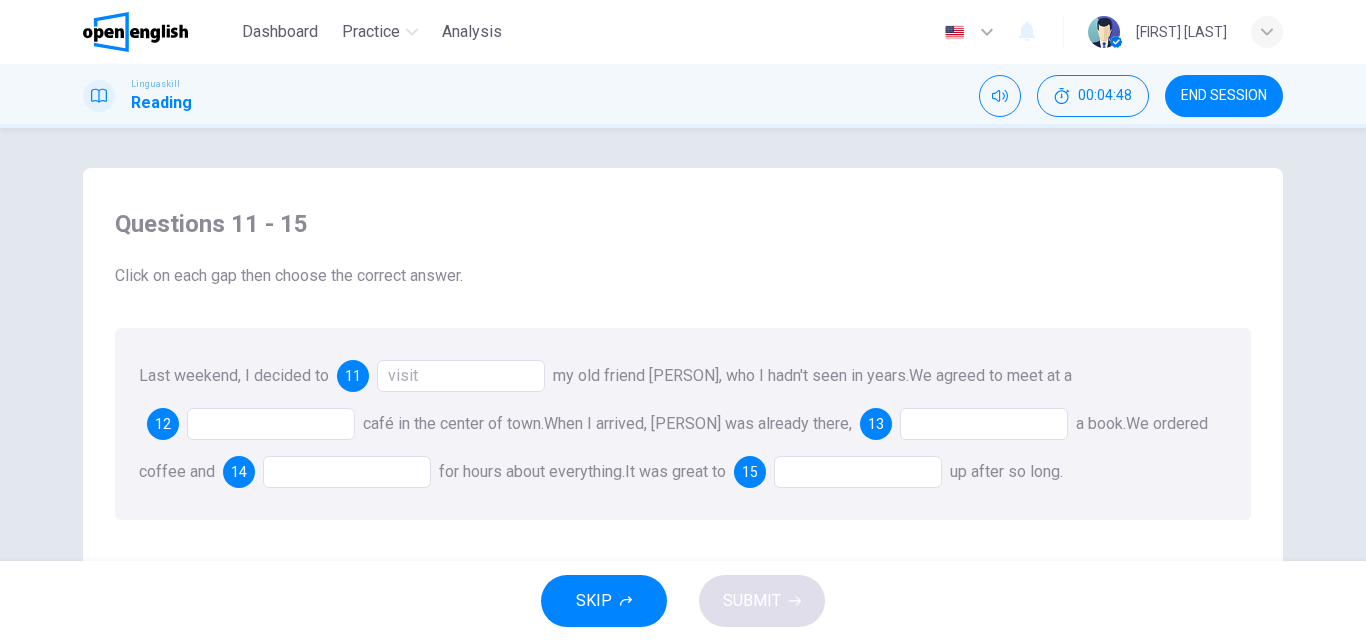 click at bounding box center [271, 424] 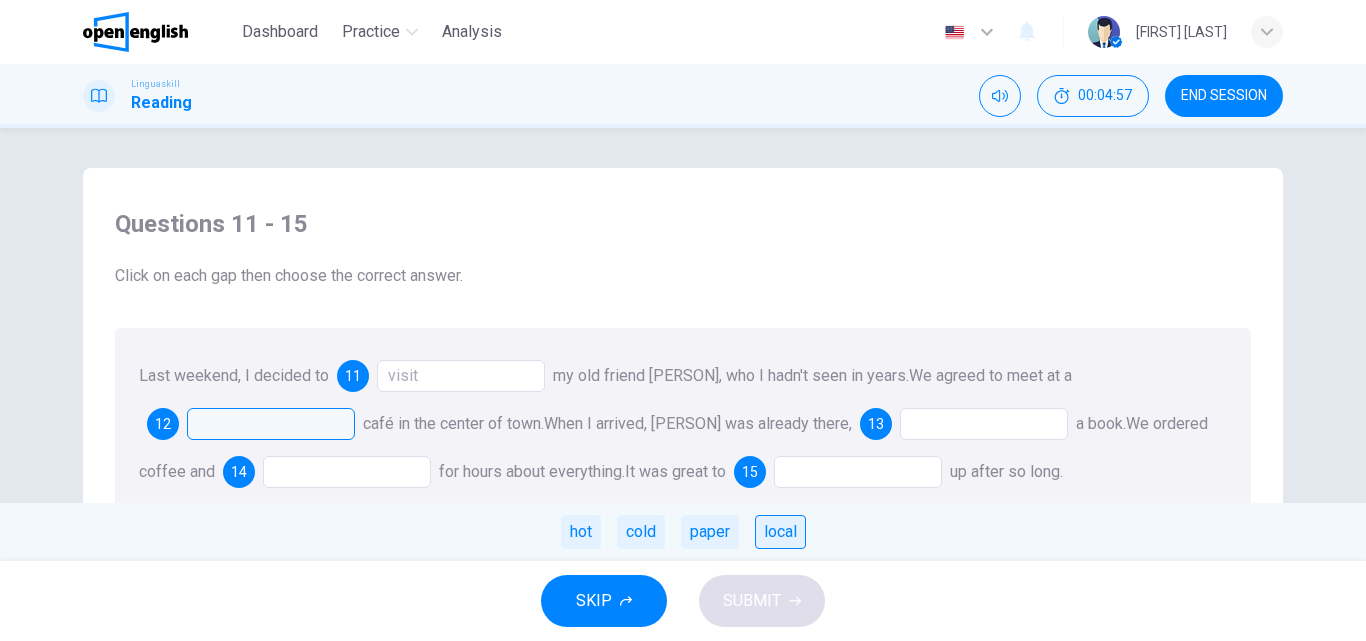 click on "local" at bounding box center (780, 532) 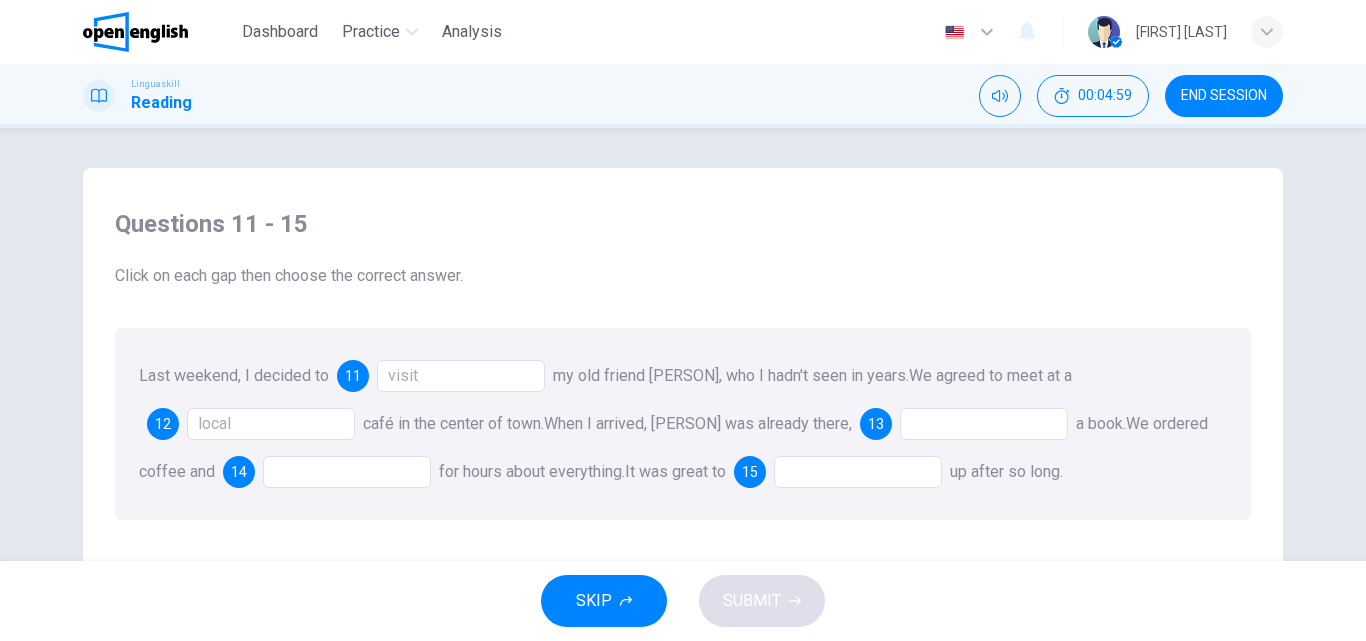 click at bounding box center [984, 424] 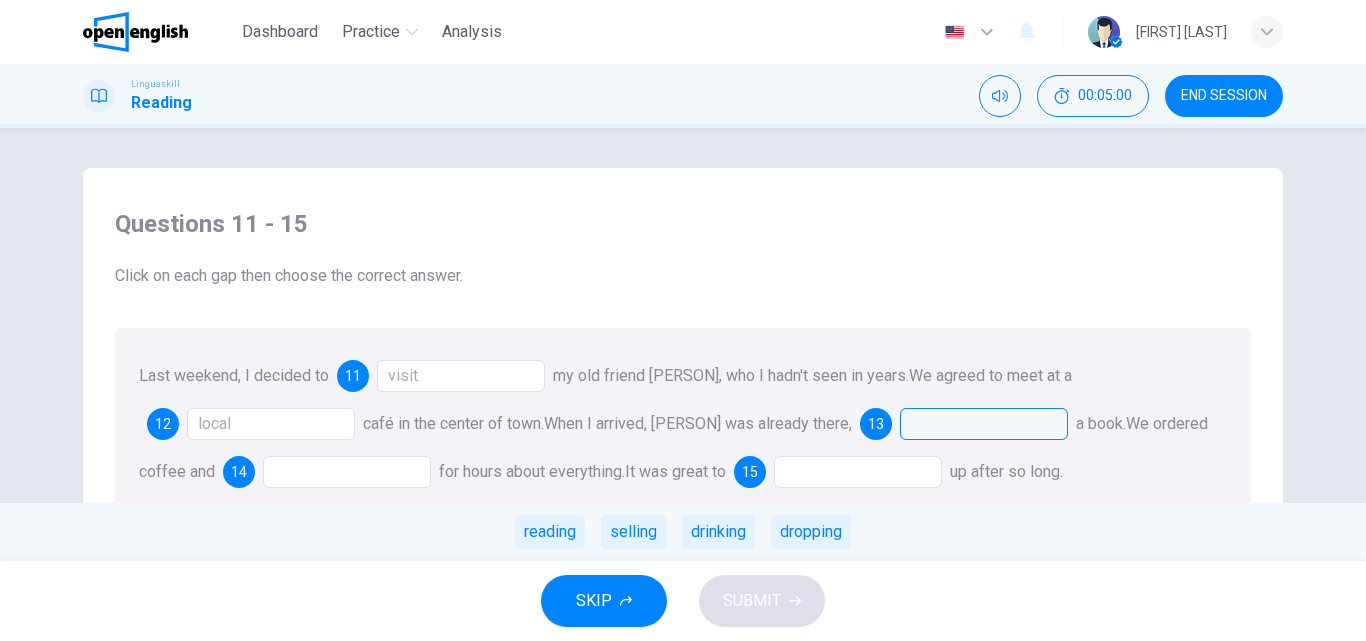 click at bounding box center (984, 424) 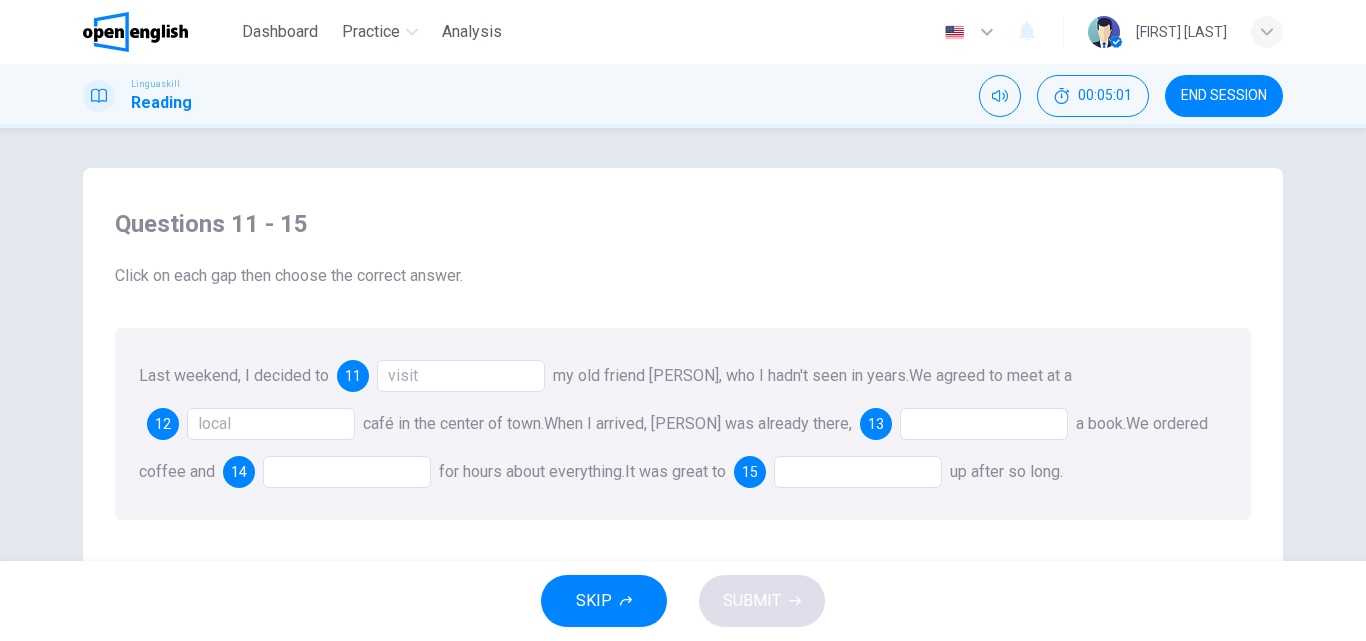 click at bounding box center (984, 424) 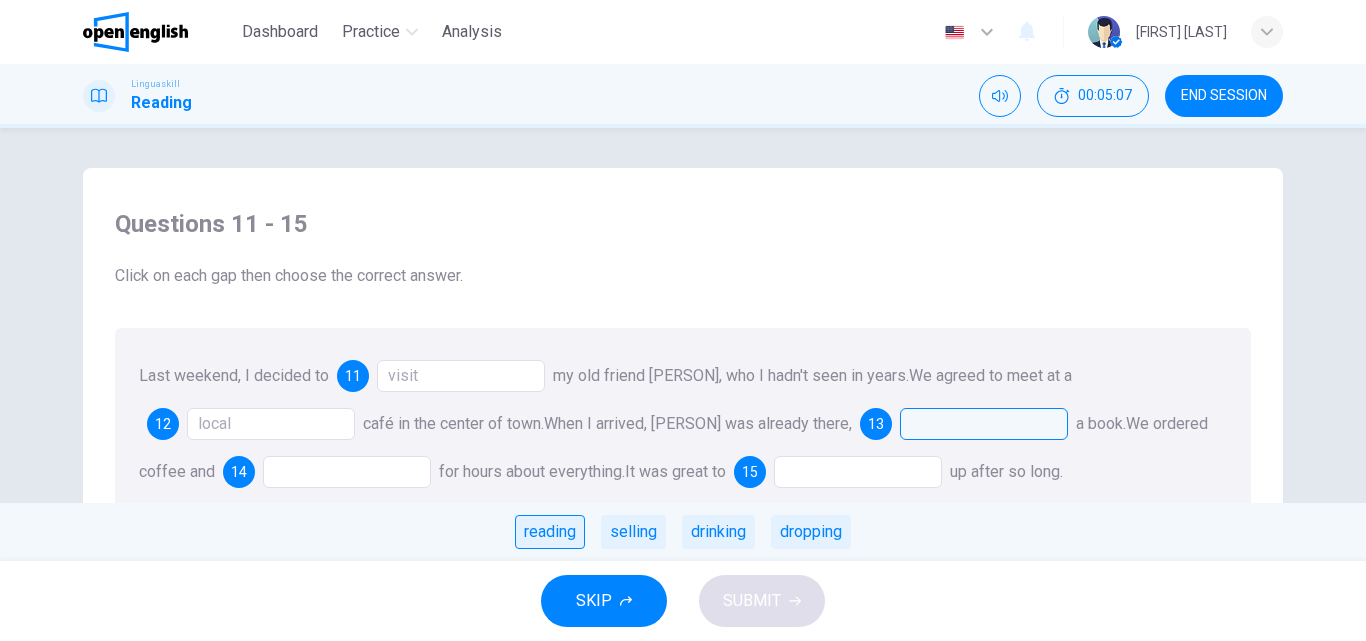 click on "reading" at bounding box center (550, 532) 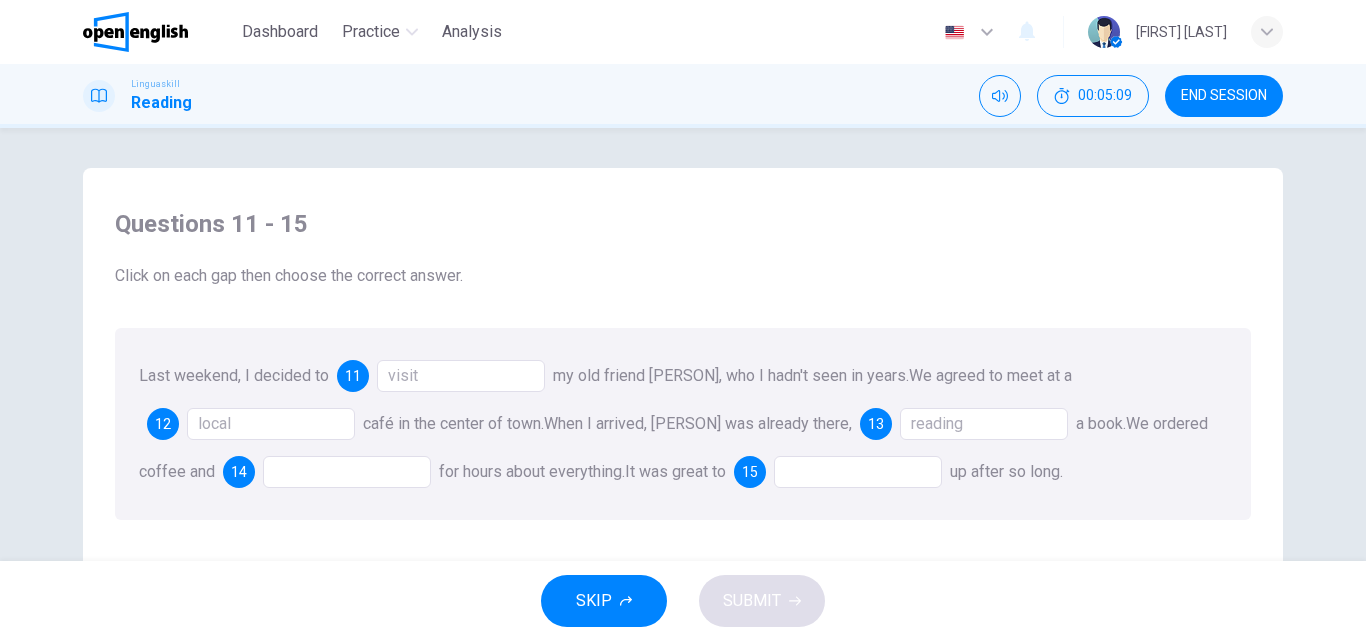 click at bounding box center (347, 472) 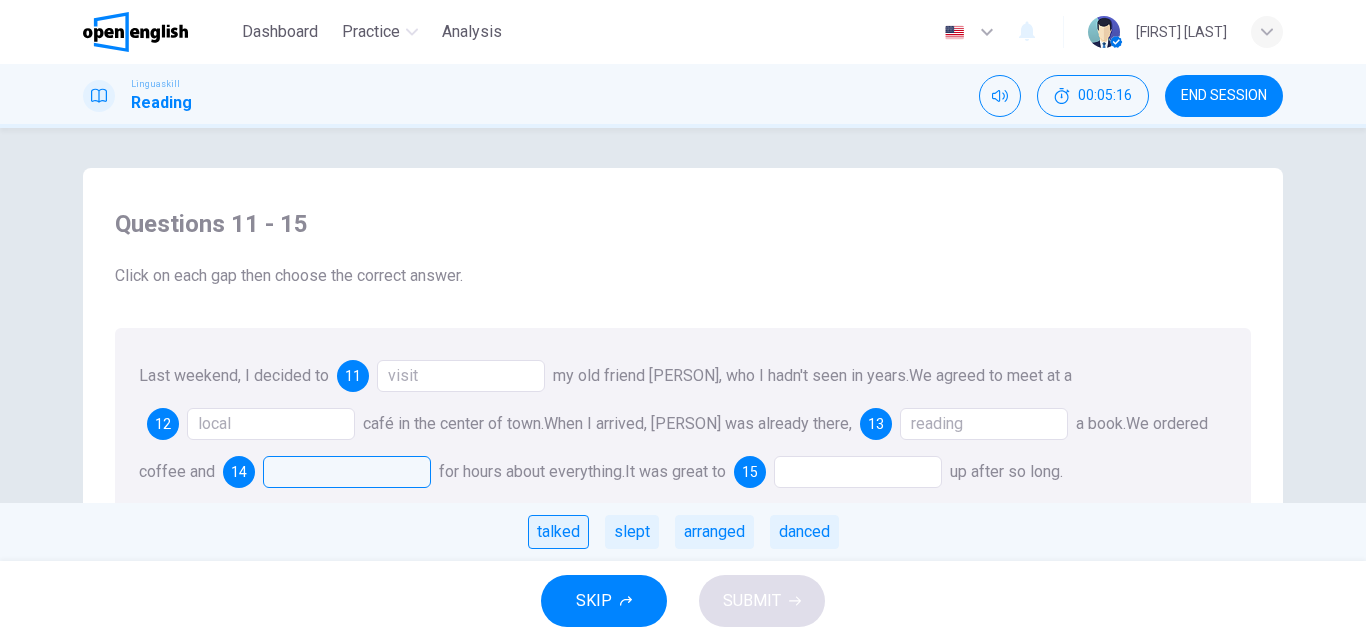 click on "talked" at bounding box center [558, 532] 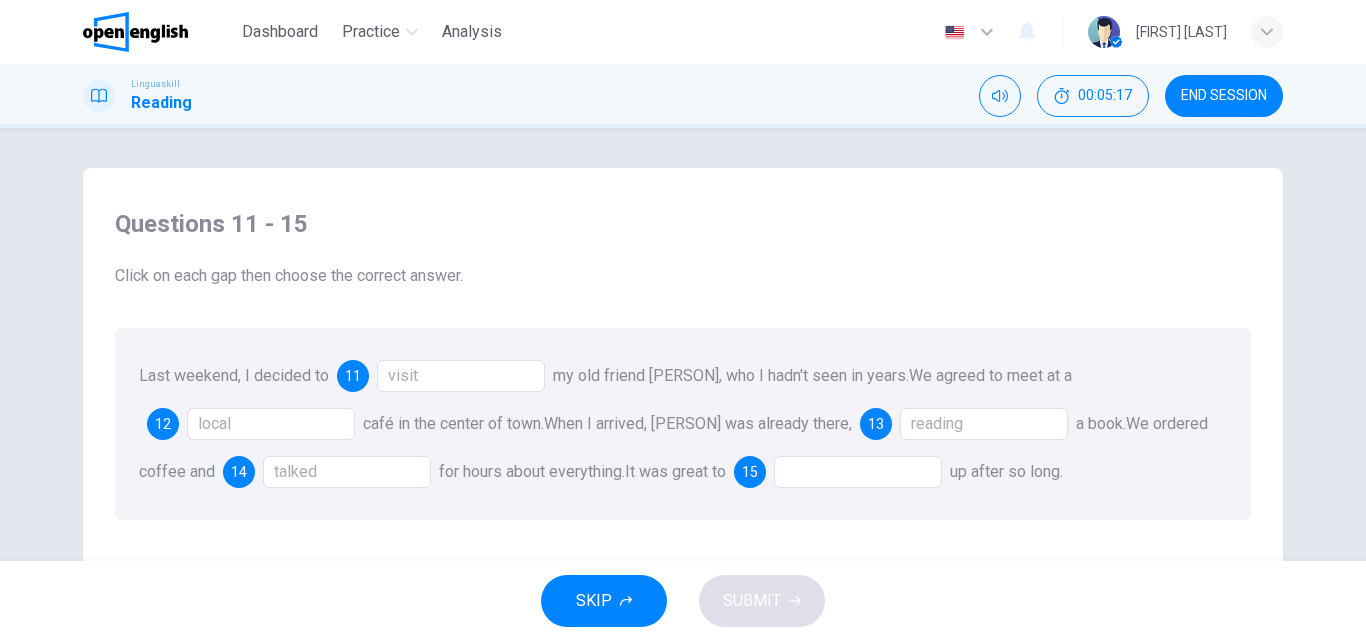 click at bounding box center [858, 472] 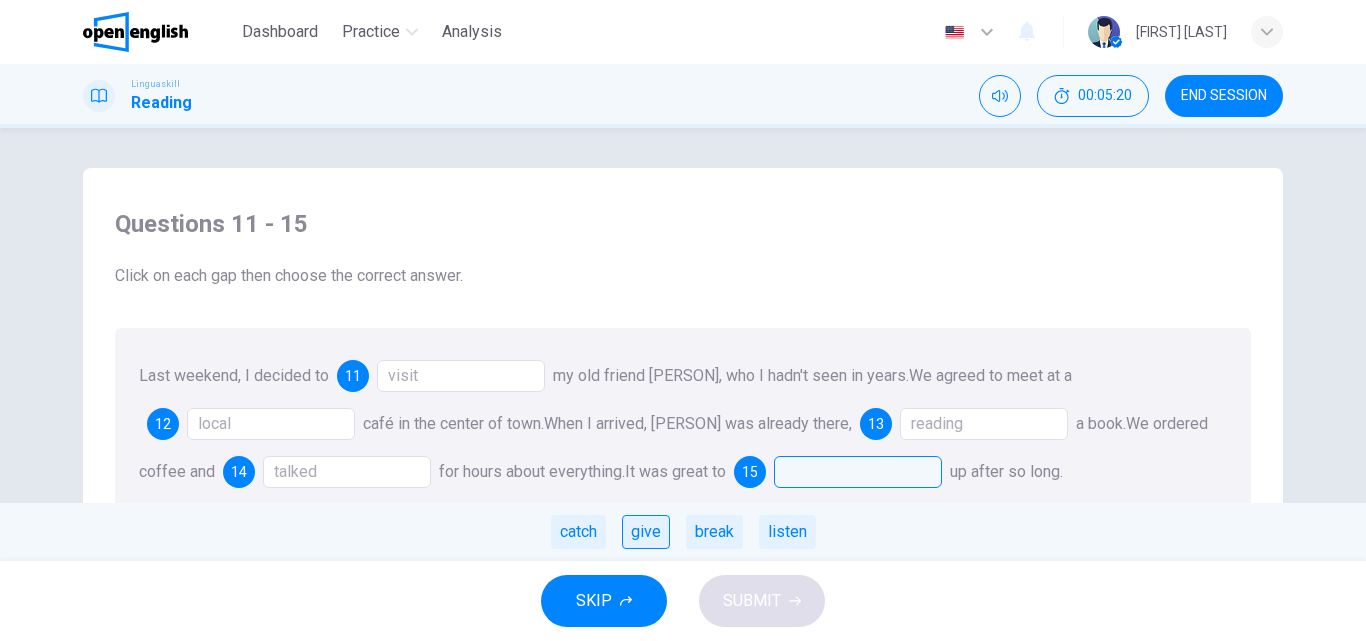 click on "give" at bounding box center (646, 532) 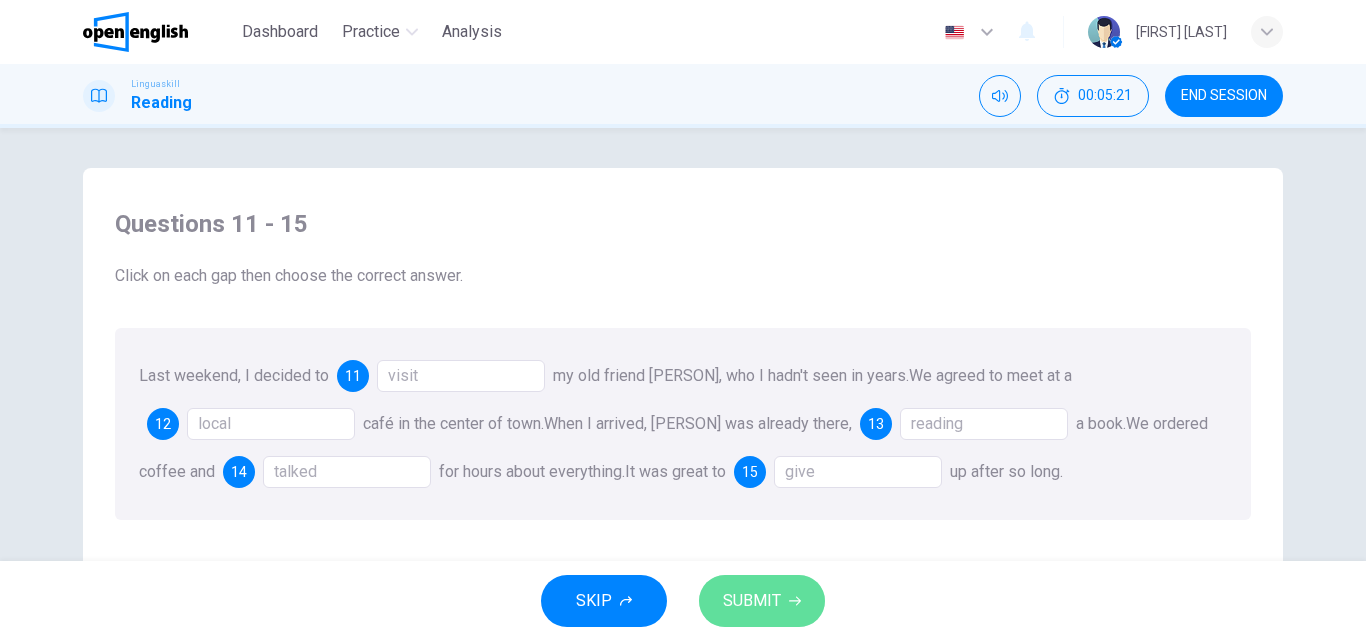 click on "SUBMIT" at bounding box center [752, 601] 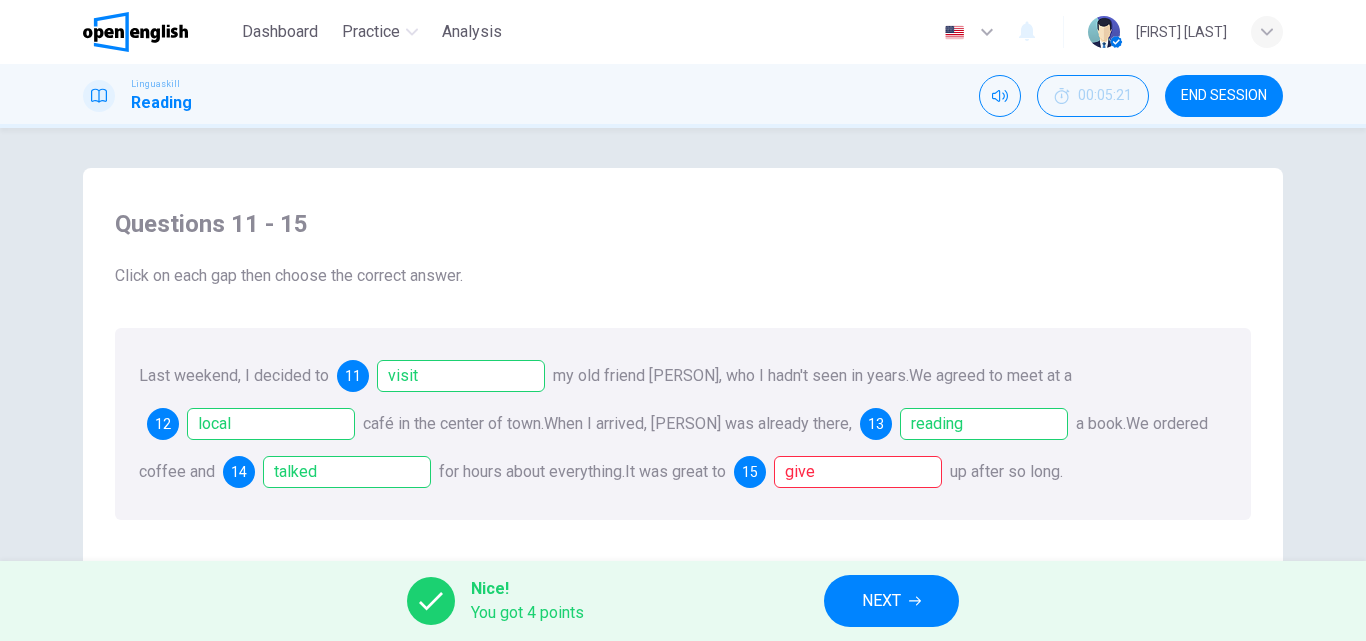 click on "NEXT" at bounding box center (891, 601) 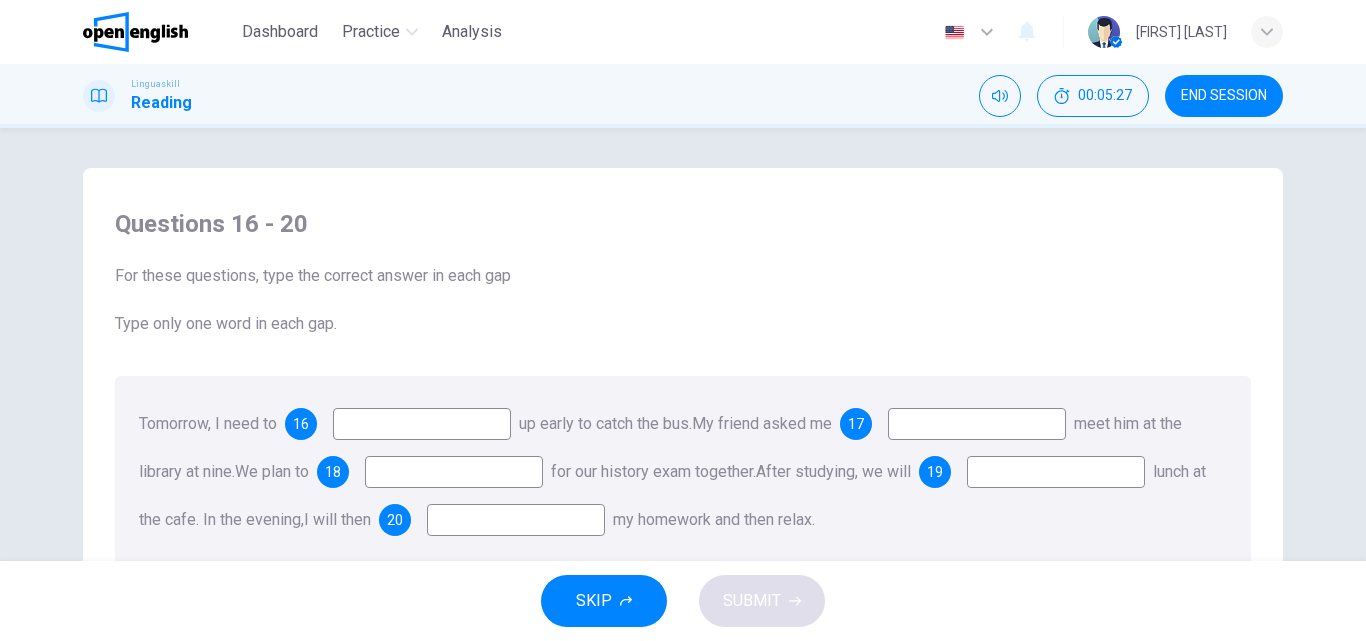 click at bounding box center [422, 424] 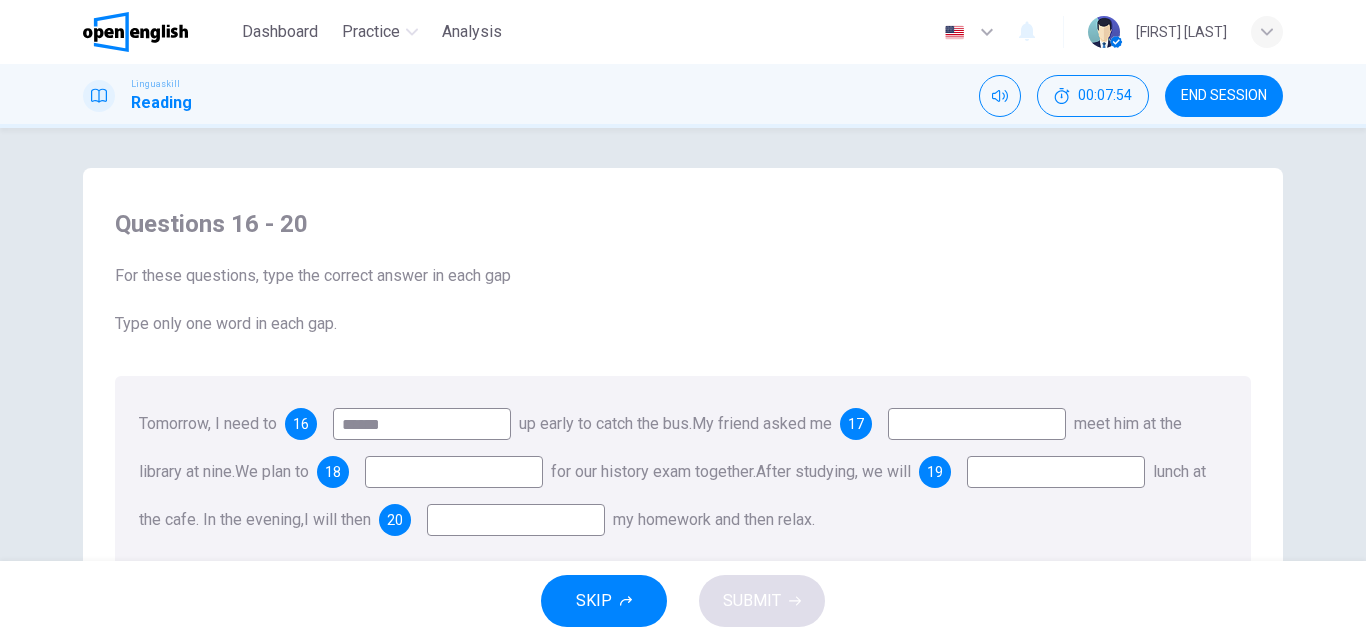 type on "******" 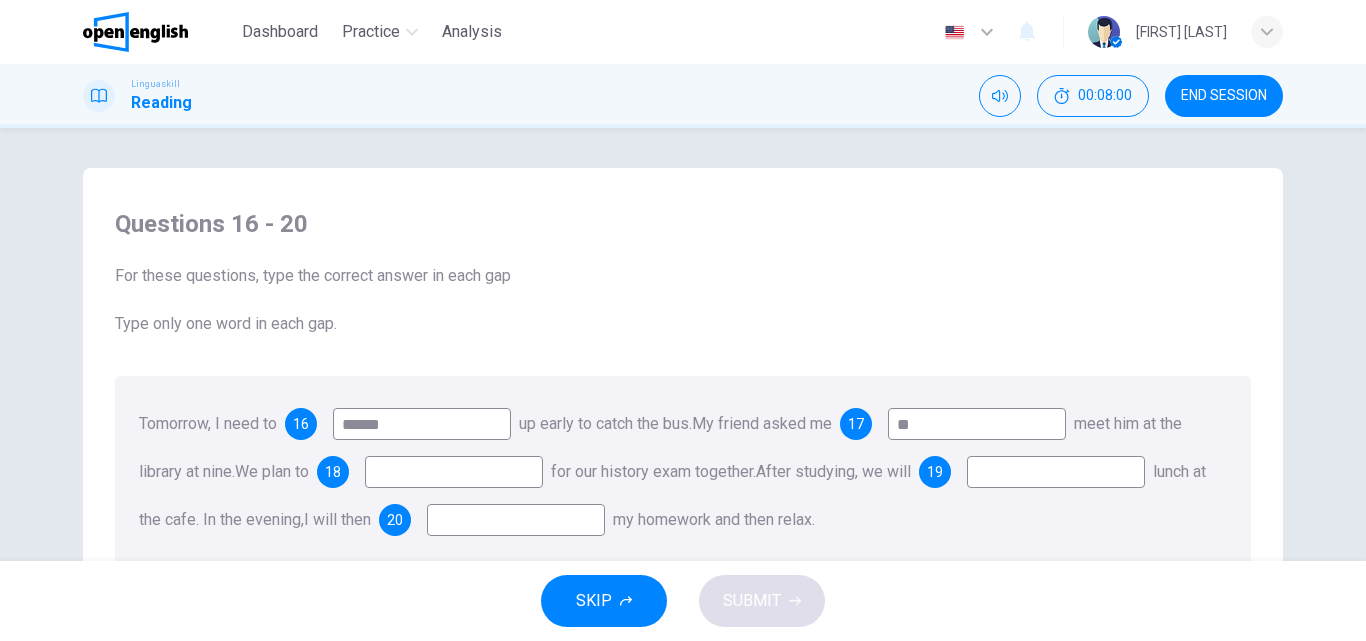 type on "**" 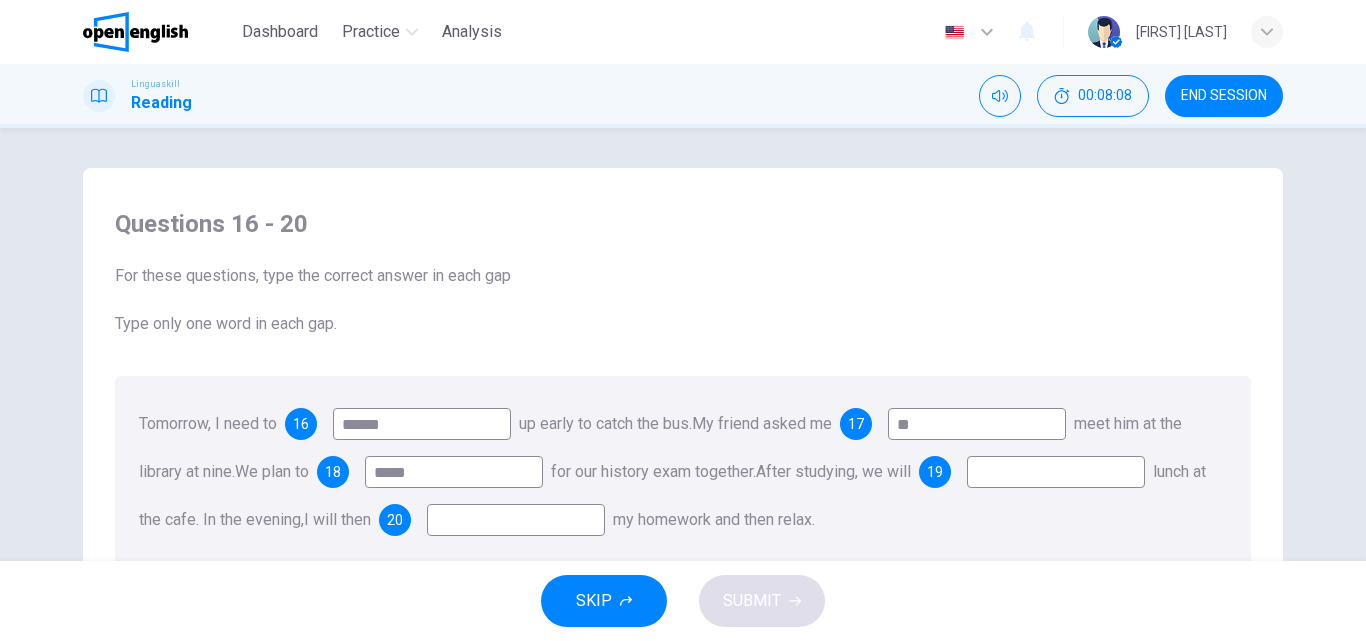 type on "*****" 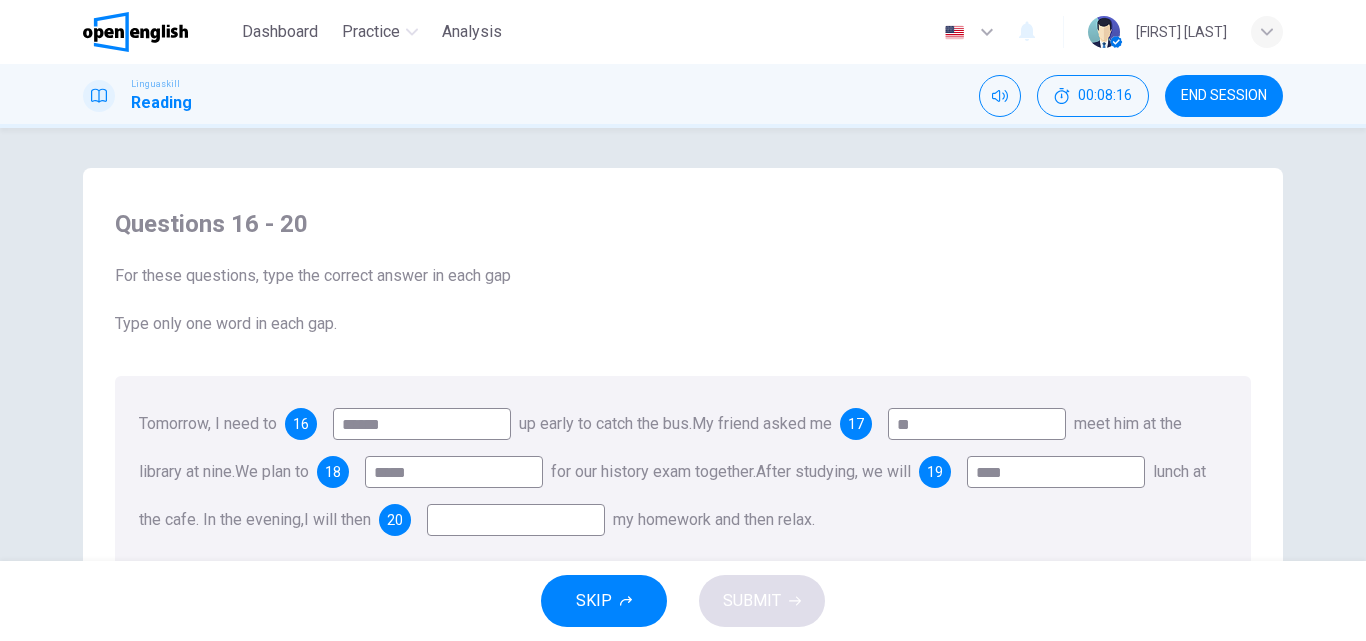 type on "****" 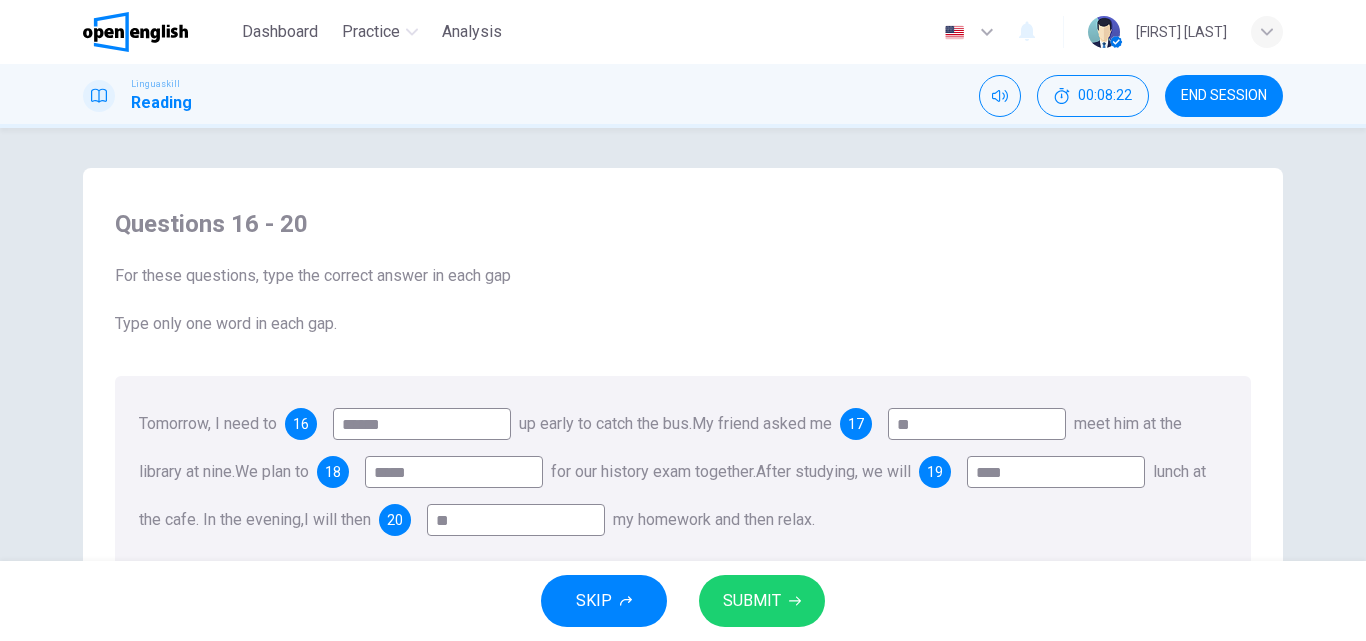 type on "**" 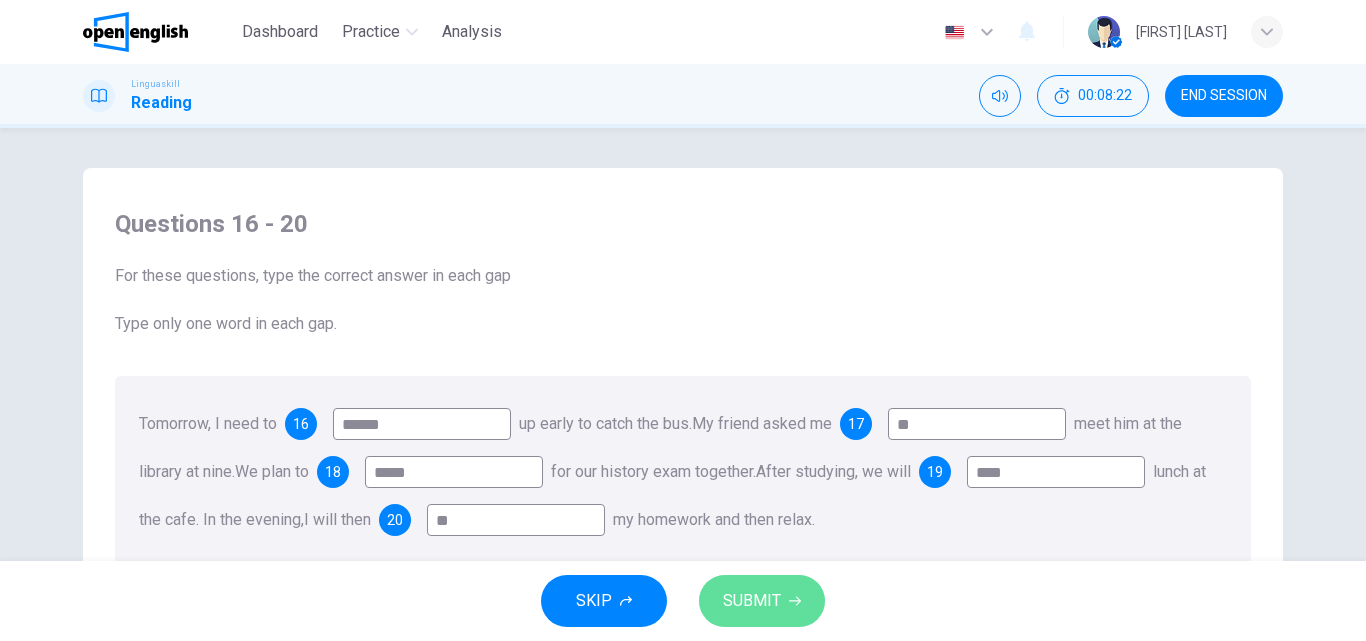 click on "SUBMIT" at bounding box center (752, 601) 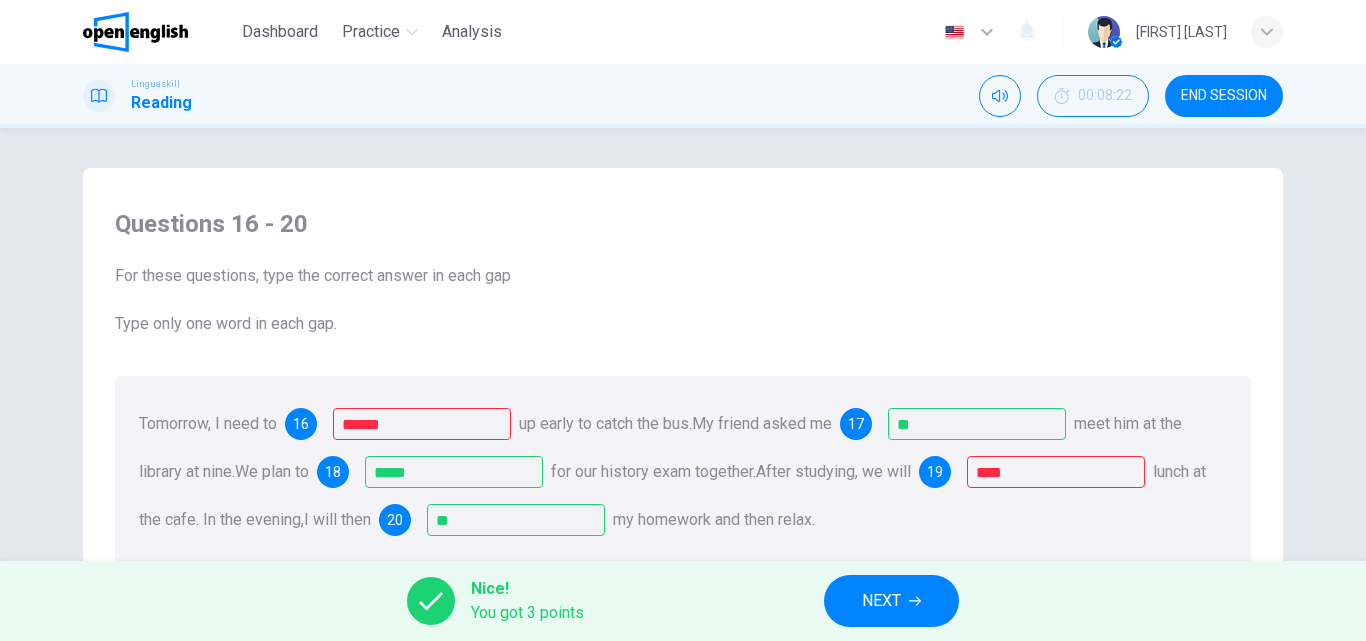 click on "NEXT" at bounding box center [881, 601] 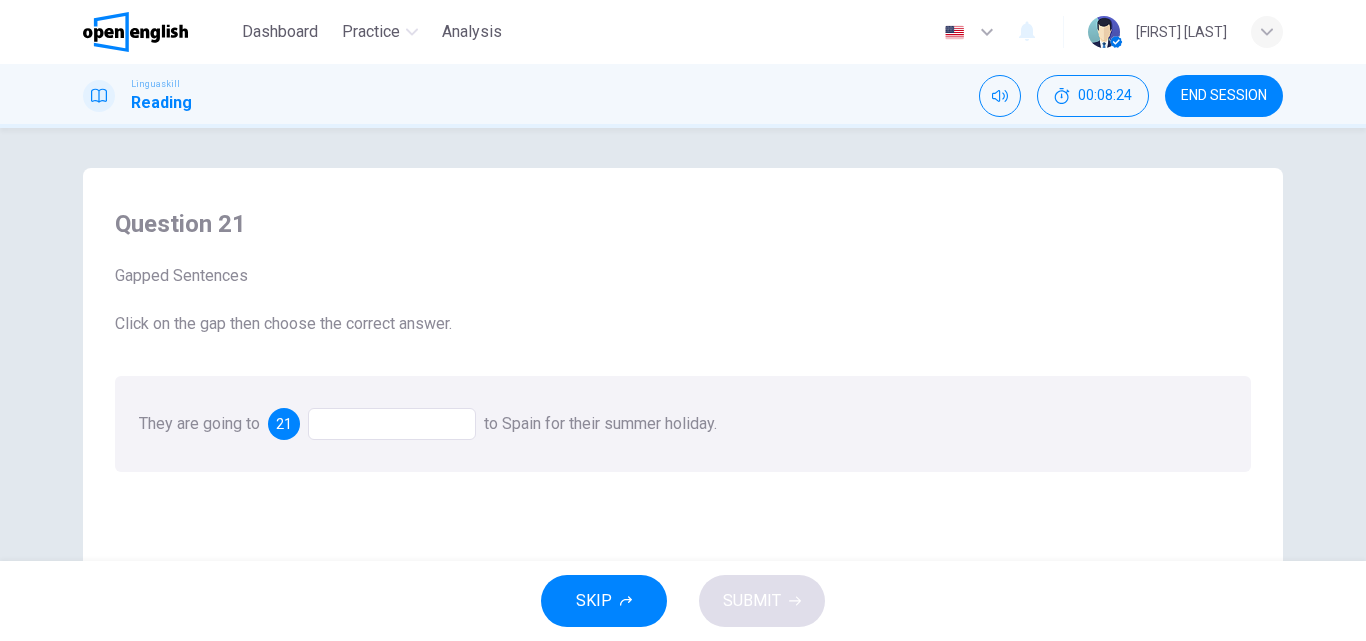 click at bounding box center [392, 424] 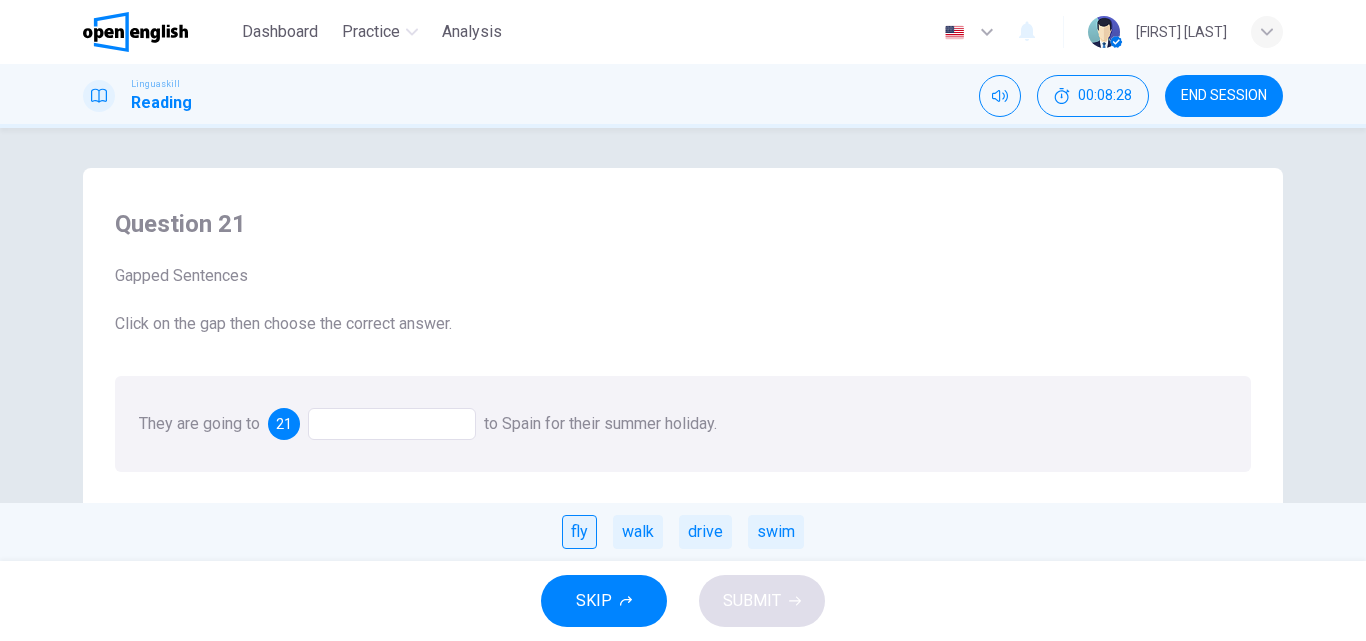 click on "fly" at bounding box center (579, 532) 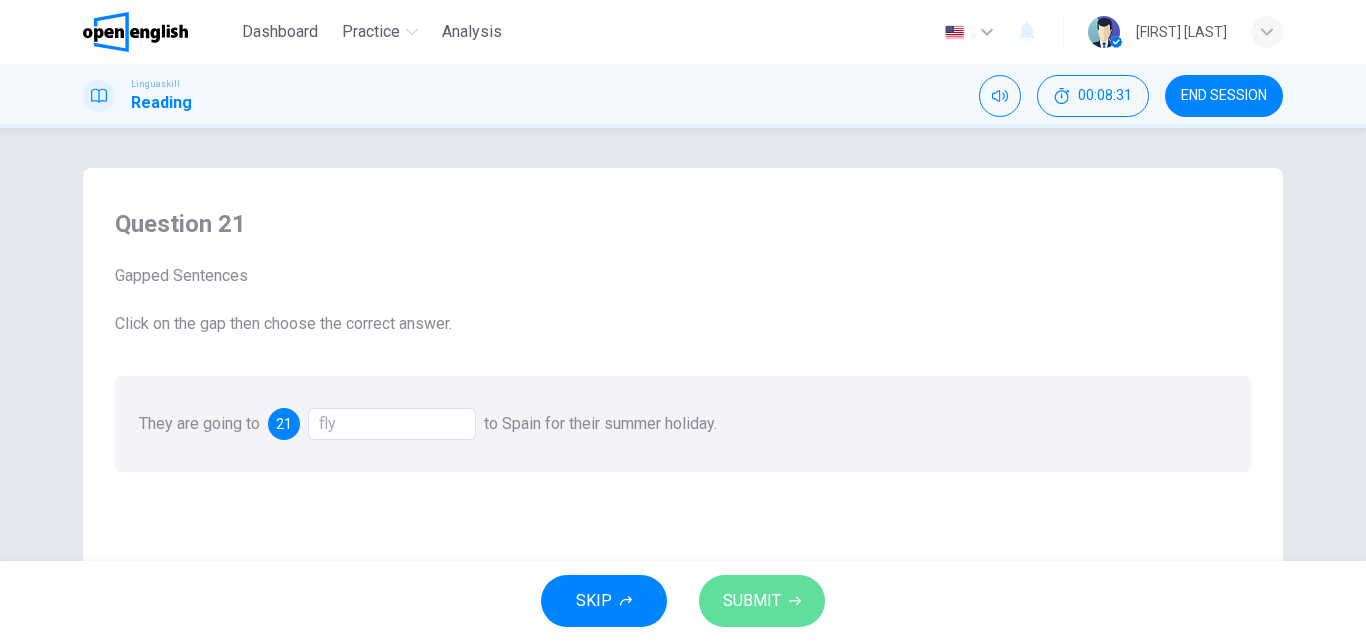 click on "SUBMIT" at bounding box center [752, 601] 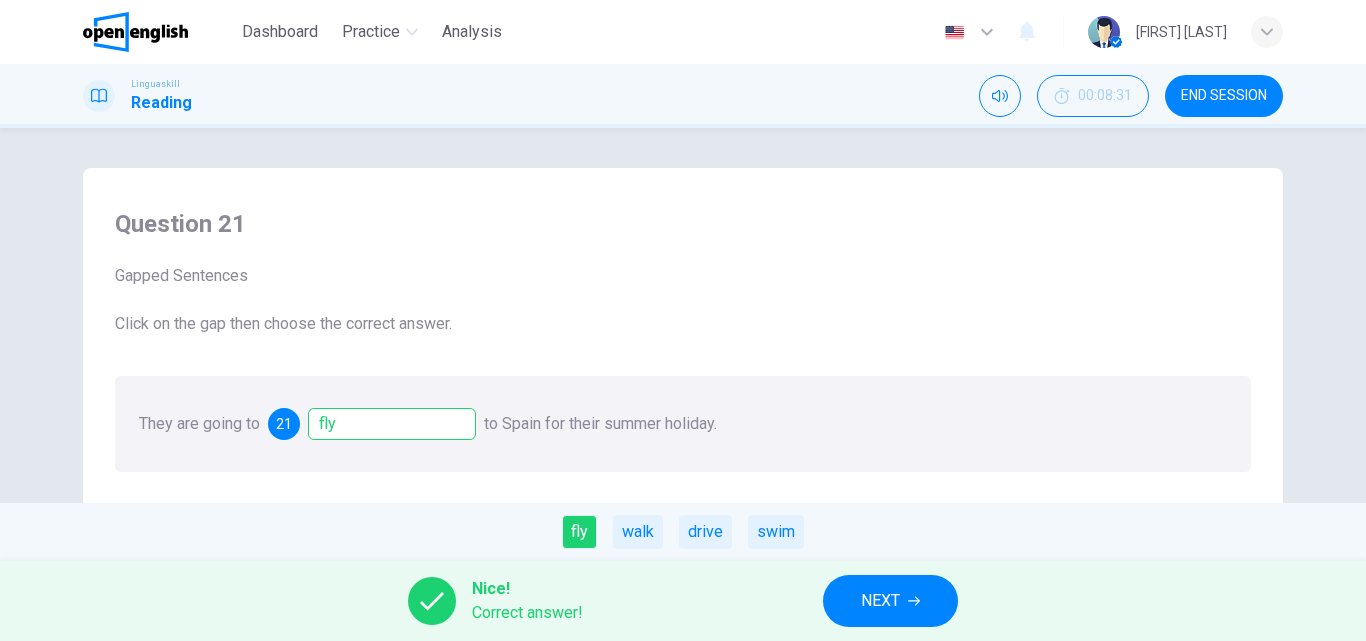 click on "NEXT" at bounding box center (880, 601) 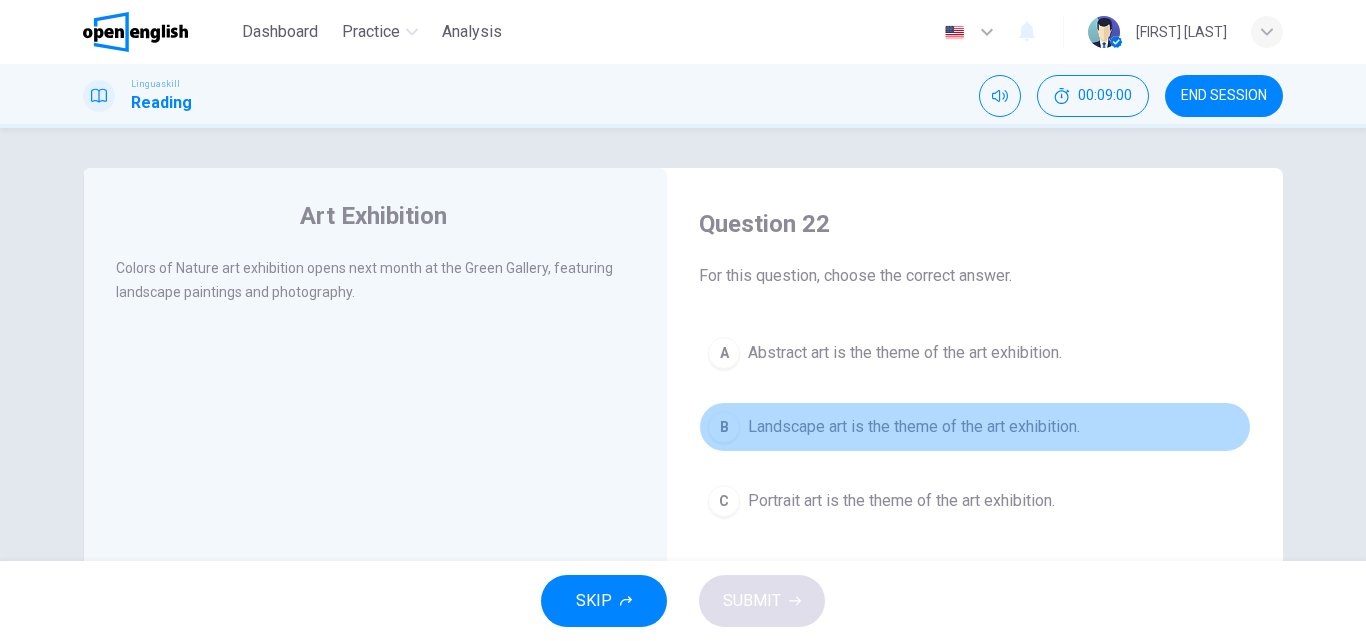 click on "B" at bounding box center (724, 427) 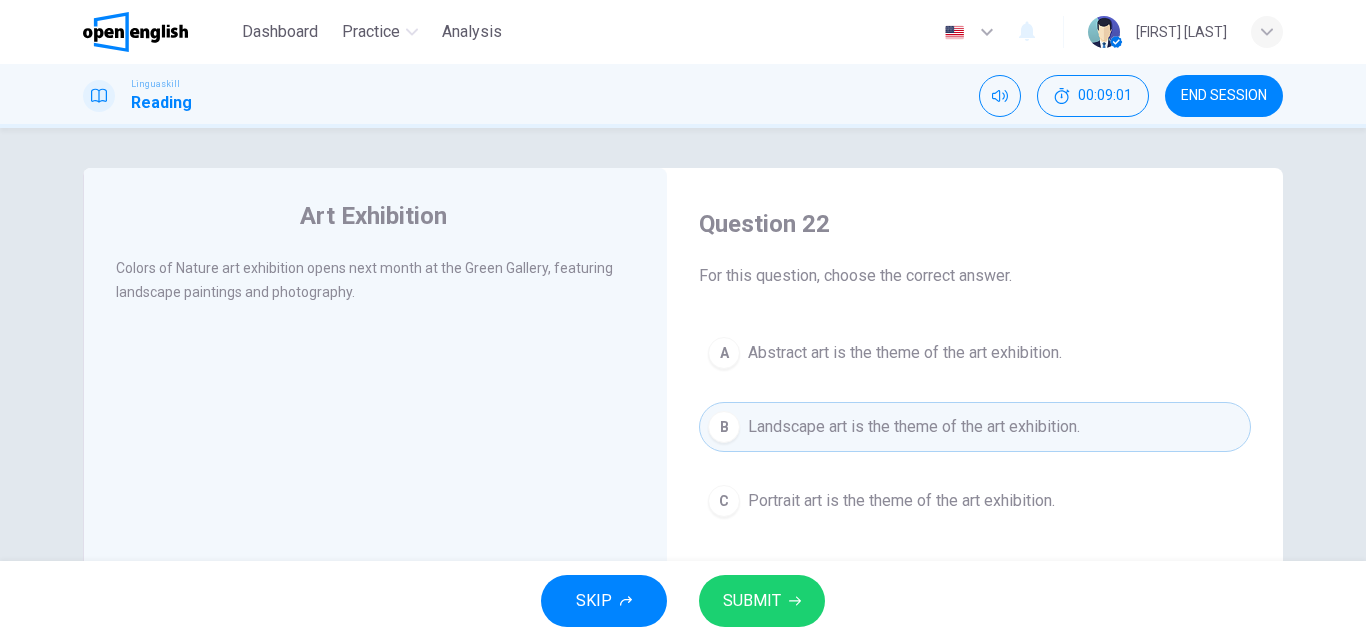 click on "SUBMIT" at bounding box center (752, 601) 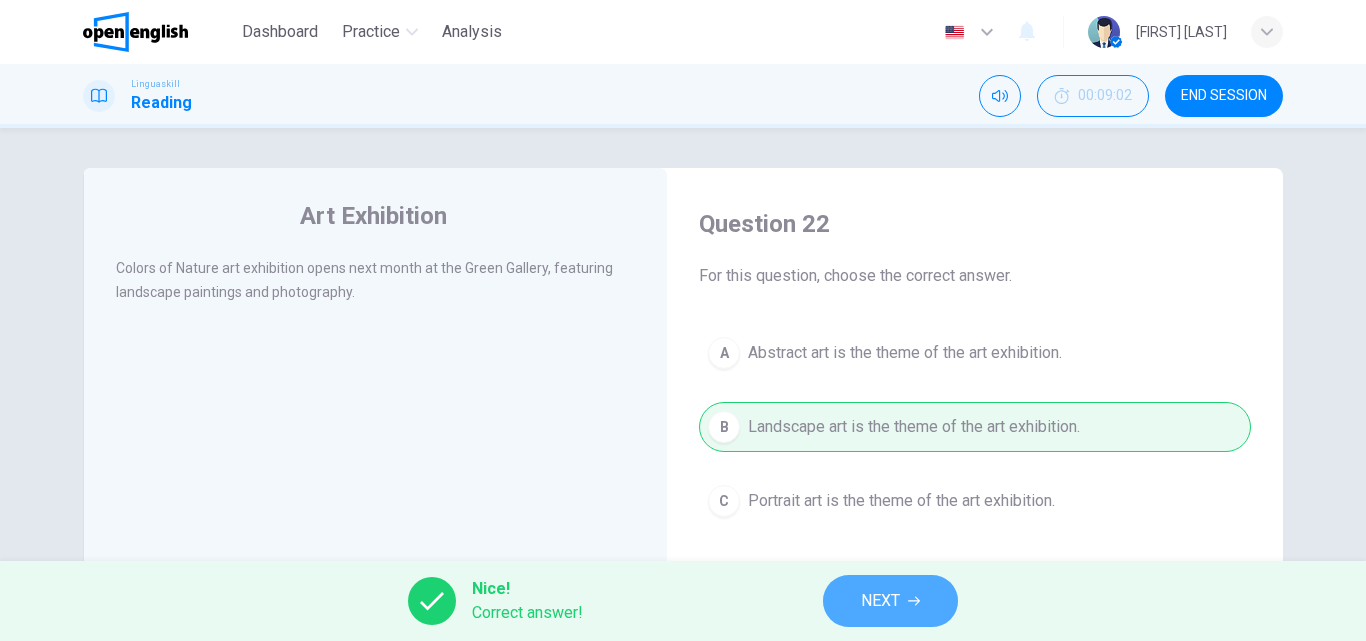 click on "NEXT" at bounding box center (880, 601) 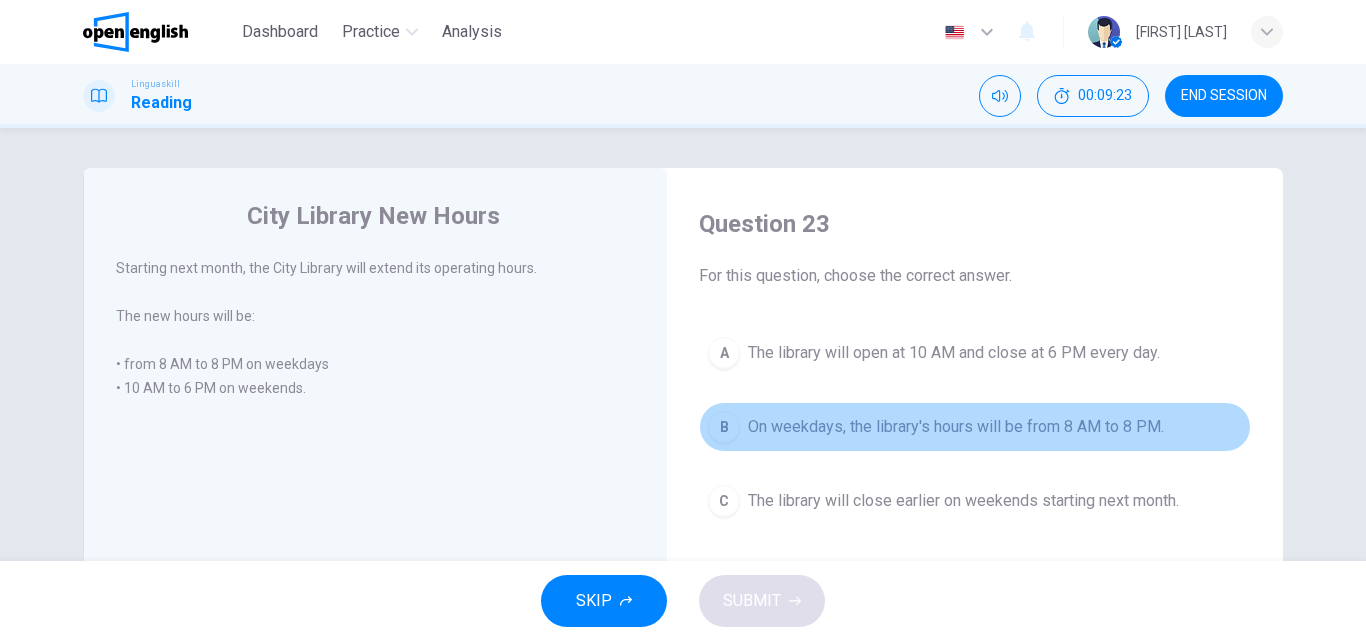 click on "B" at bounding box center (724, 427) 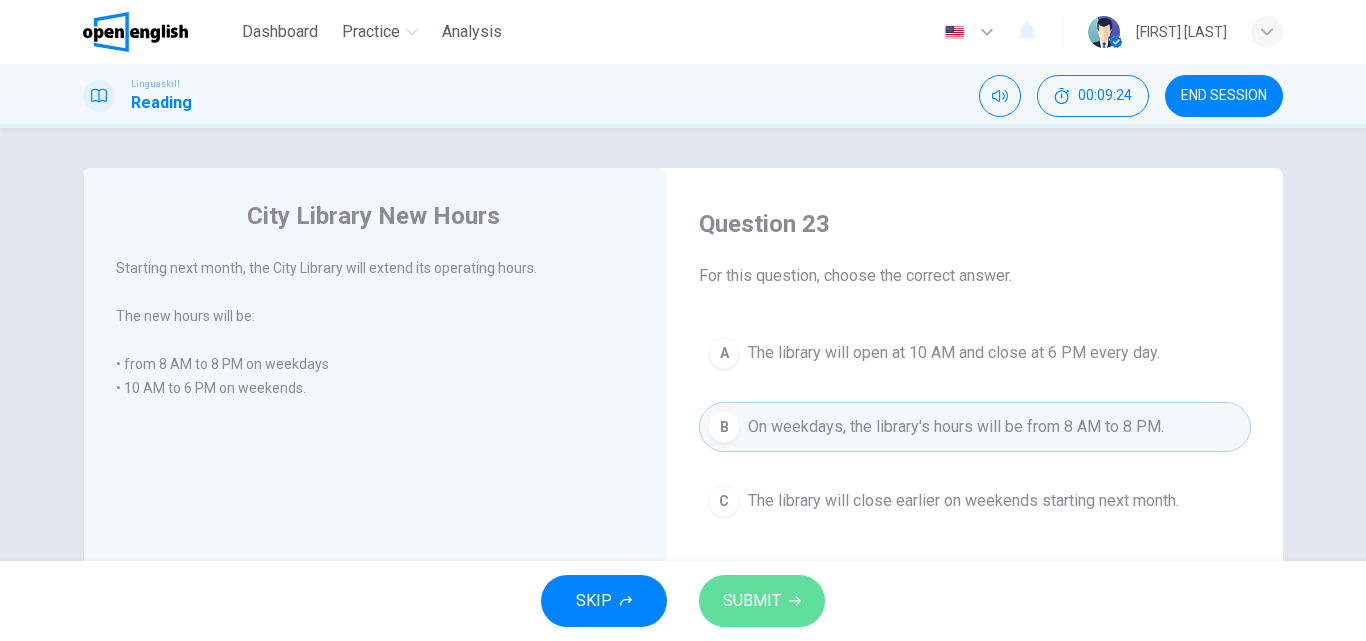 click on "SUBMIT" at bounding box center [752, 601] 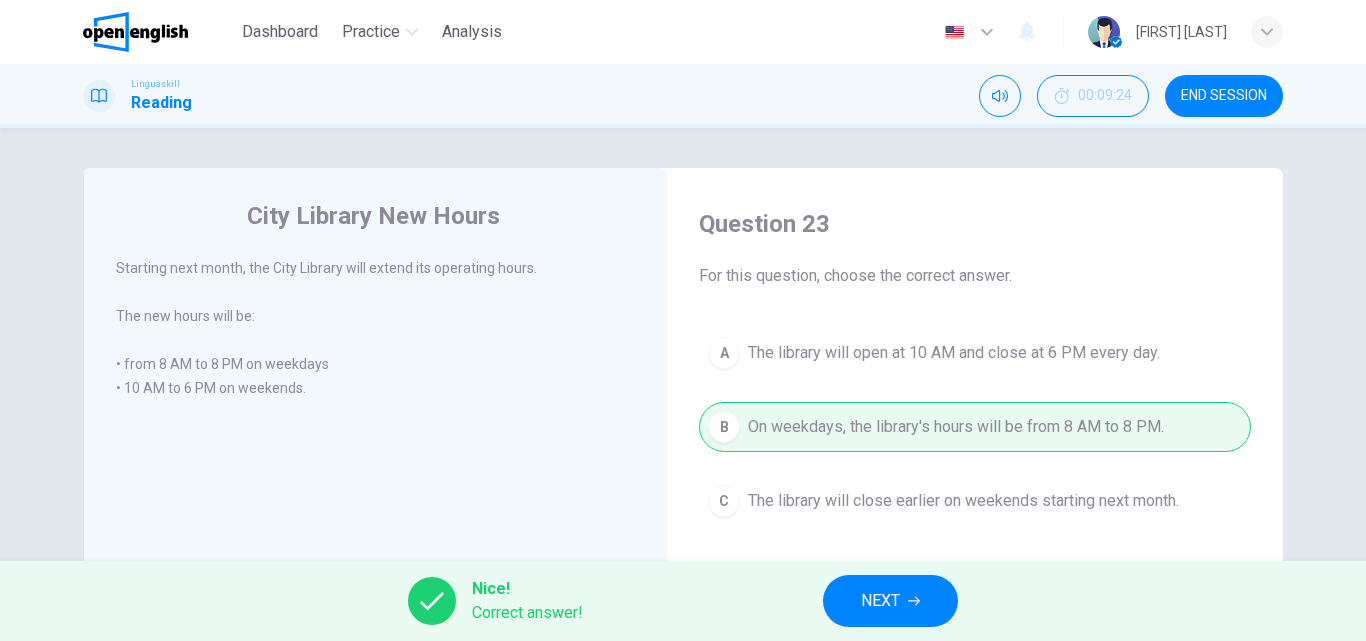 click on "NEXT" at bounding box center (880, 601) 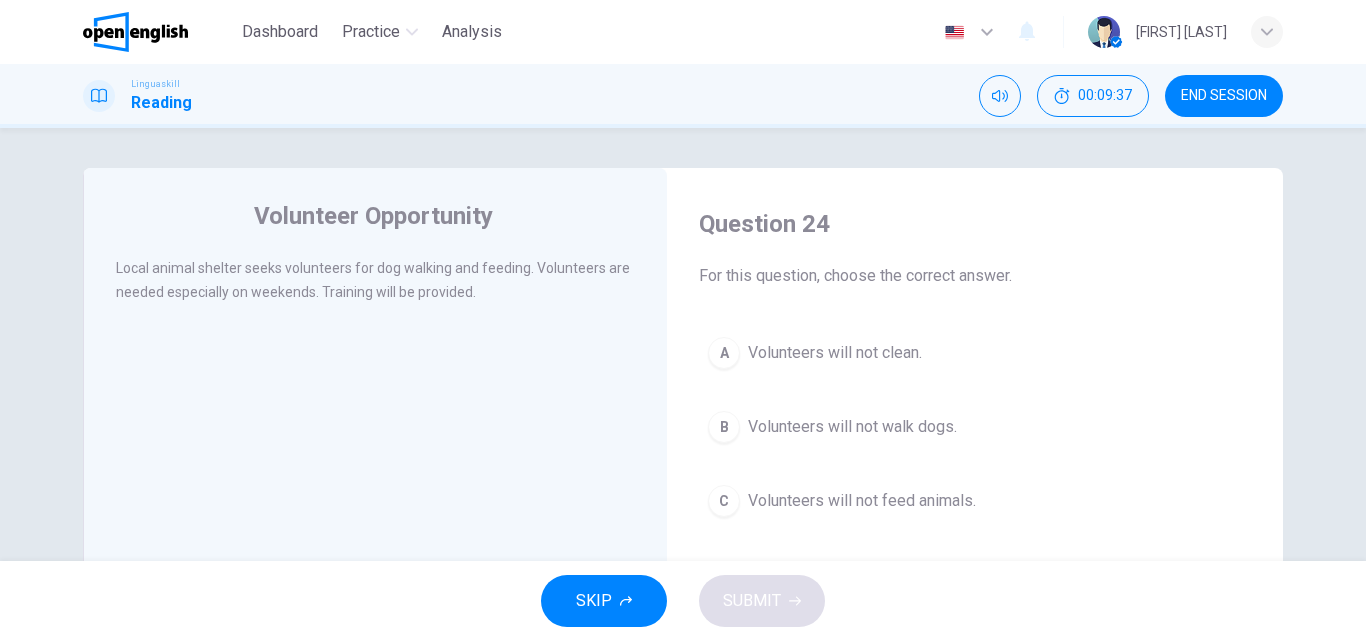 click on "Volunteers will not walk dogs." at bounding box center [852, 427] 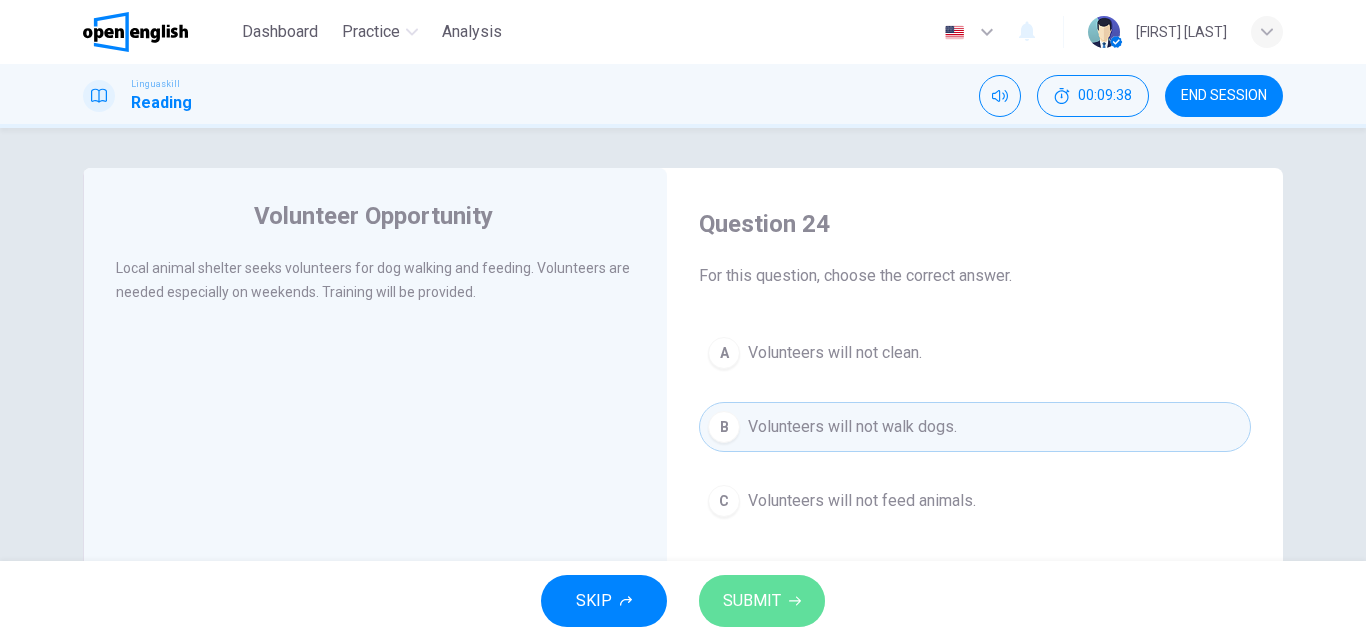 click on "SUBMIT" at bounding box center (762, 601) 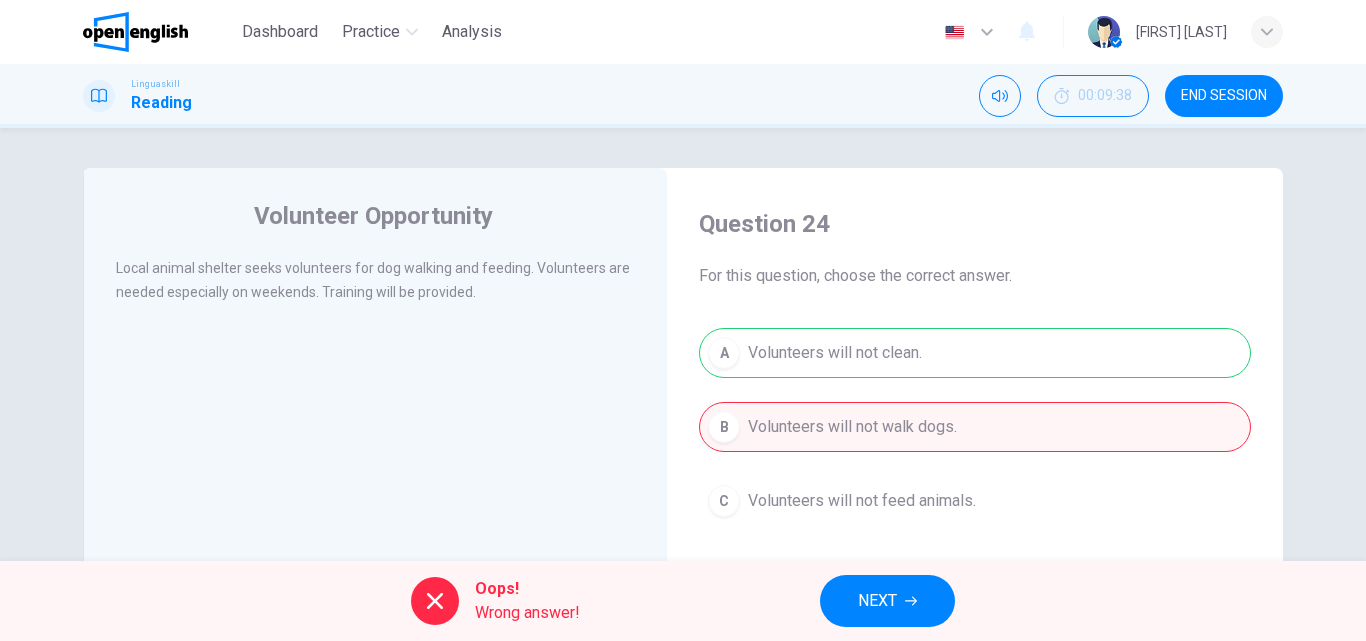 click on "NEXT" at bounding box center [877, 601] 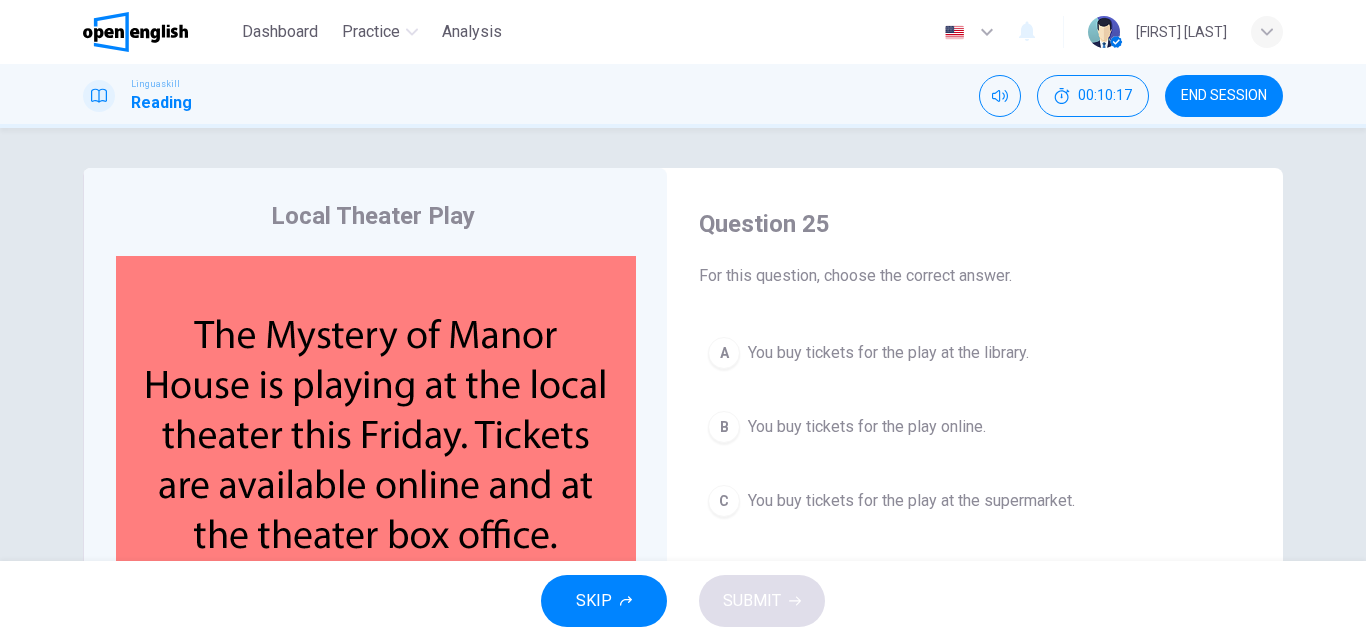 click on "B You buy tickets for the play online." at bounding box center (975, 427) 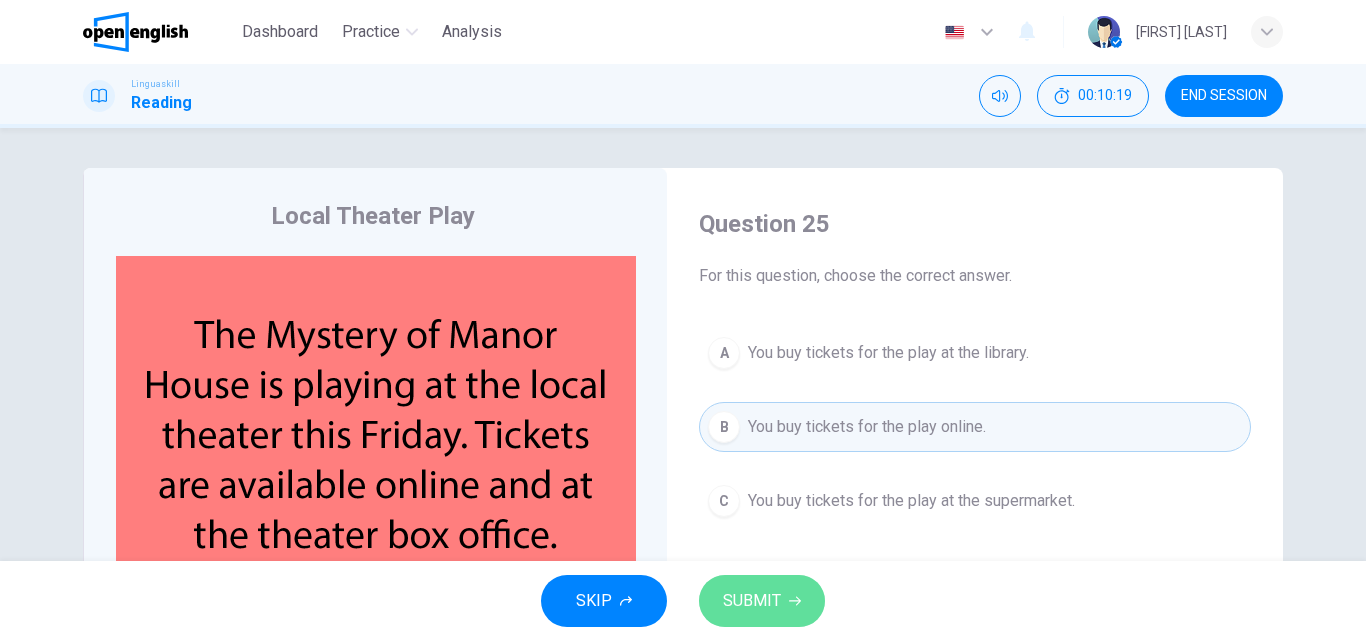 click on "SUBMIT" at bounding box center [752, 601] 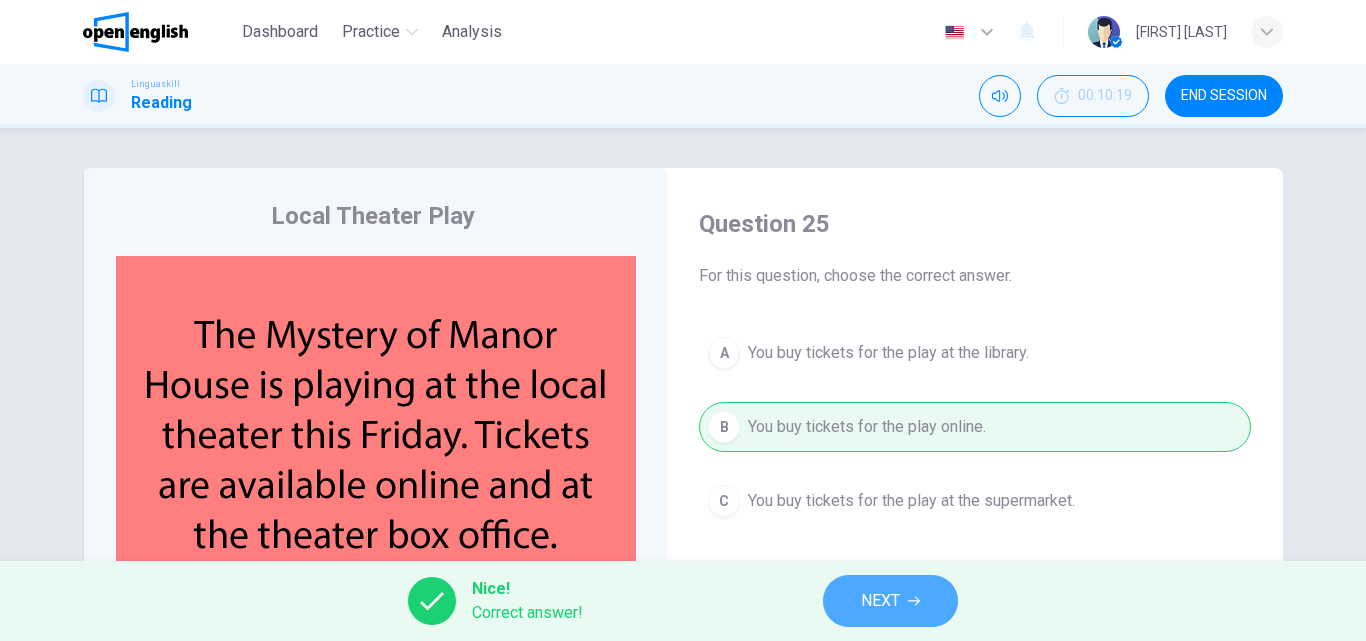 click on "NEXT" at bounding box center [880, 601] 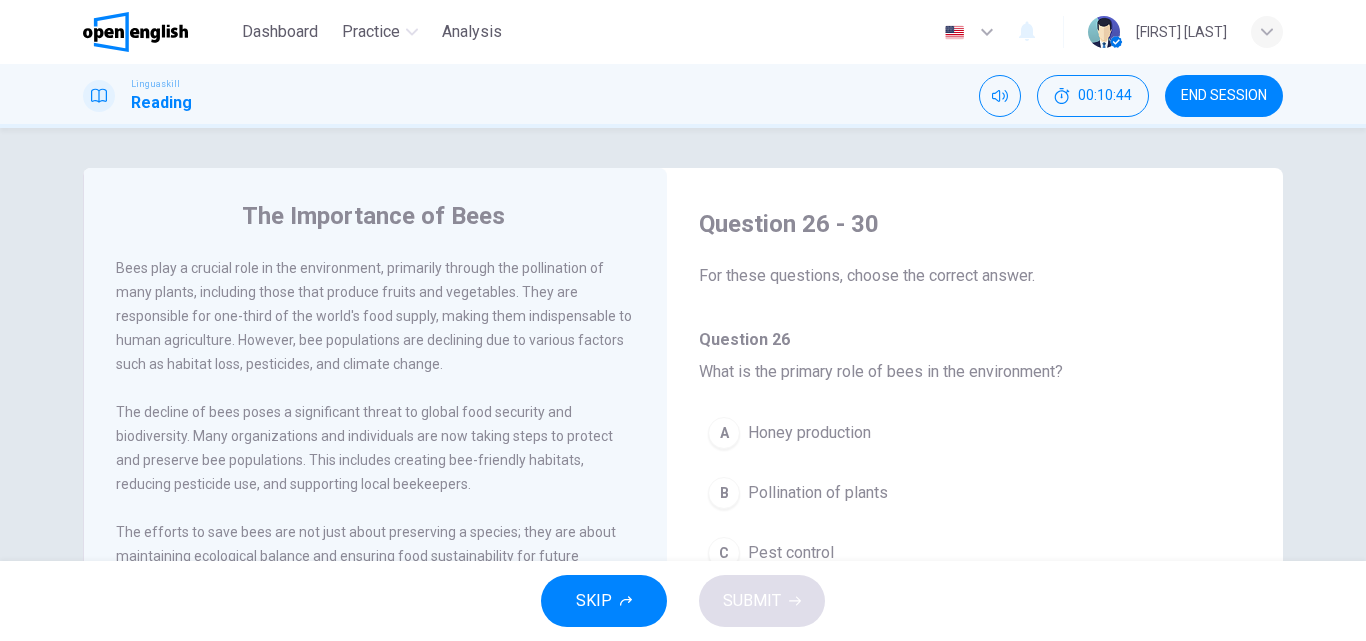 click on "B" at bounding box center [724, 493] 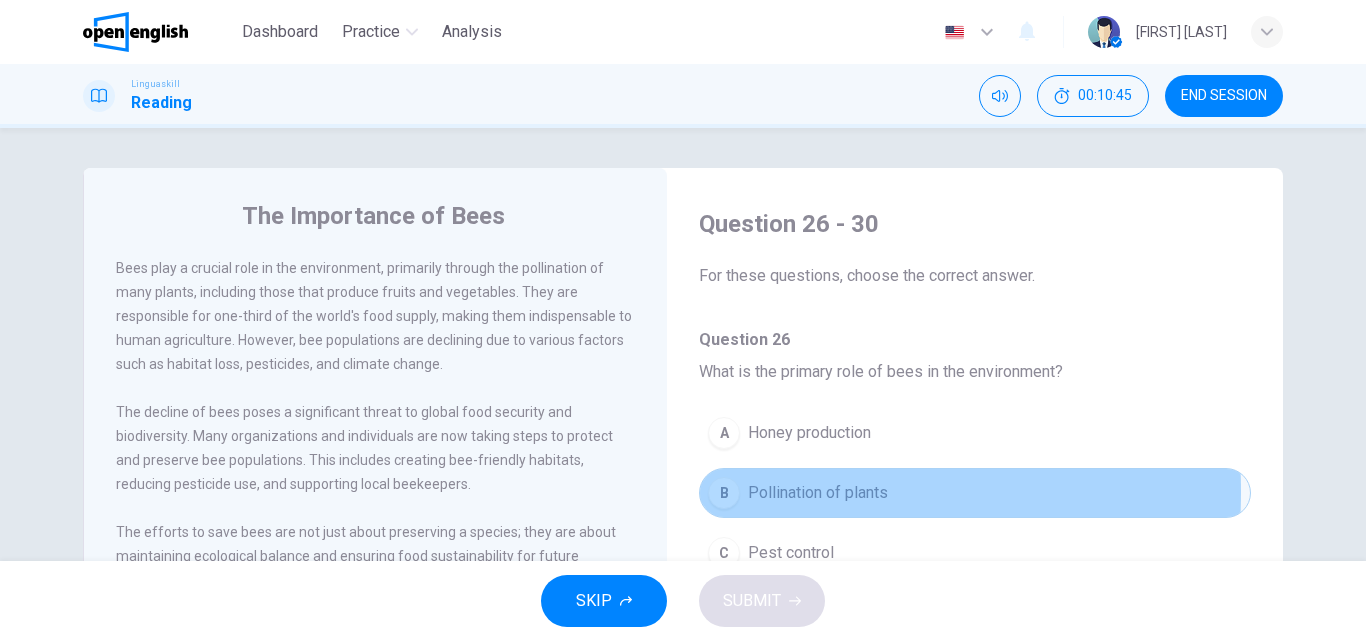 click on "B" at bounding box center (724, 493) 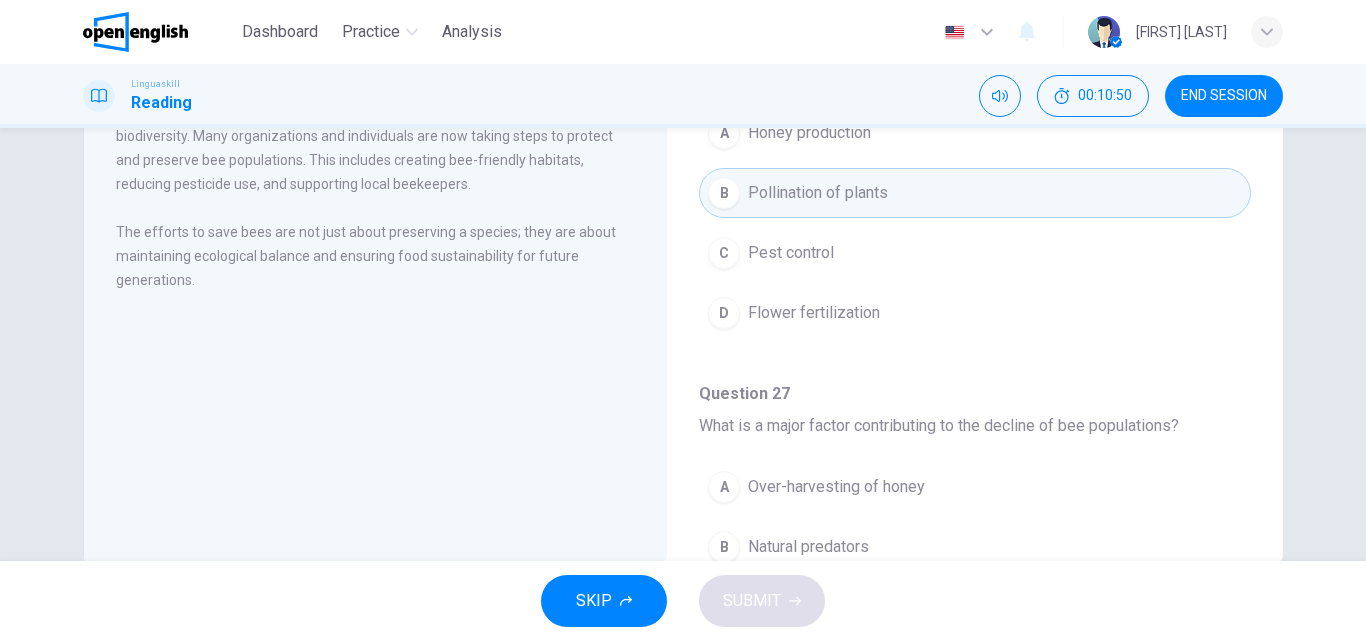 scroll, scrollTop: 342, scrollLeft: 0, axis: vertical 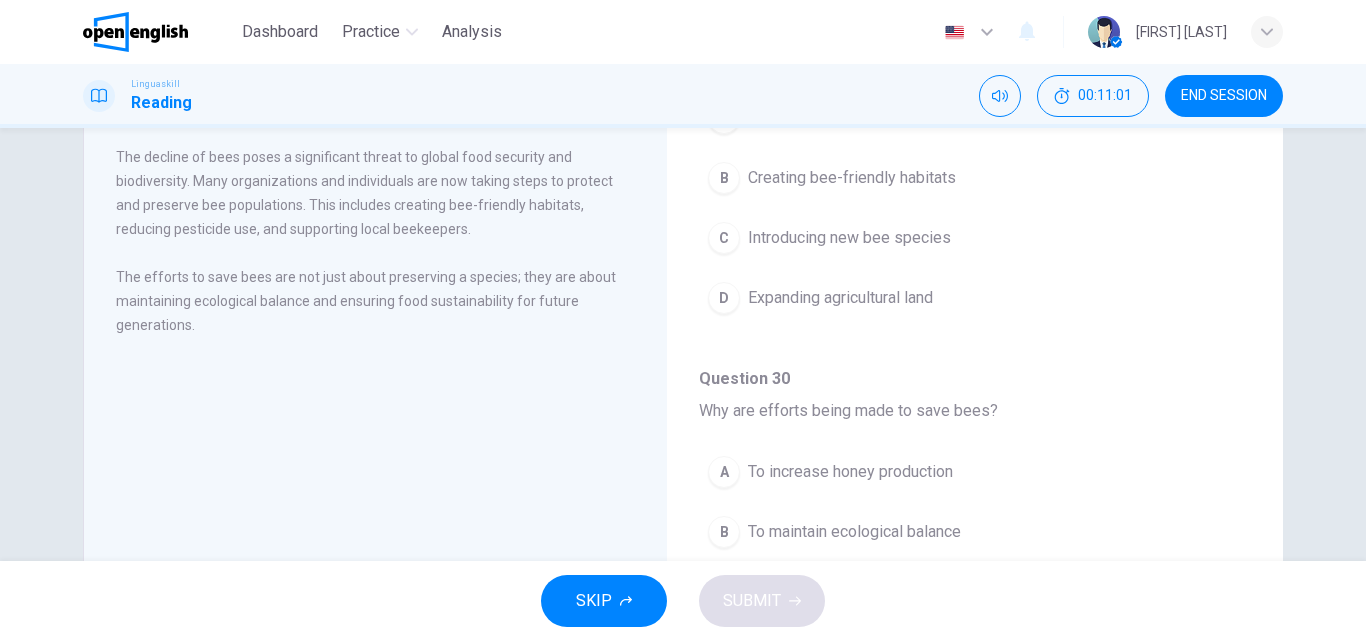 click on "The Importance of Bees Bees play a crucial role in the environment, primarily through the pollination of many plants, including those that produce fruits and vegetables. They are responsible for one-third of the world's food supply, making them indispensable to human agriculture. However, bee populations are declining due to various factors such as habitat loss, pesticides, and climate change. The decline of bees poses a significant threat to global food security and biodiversity. Many organizations and individuals are now taking steps to protect and preserve bee populations. This includes creating bee-friendly habitats, reducing pesticide use, and supporting local beekeepers. The efforts to save bees are not just about preserving a species; they are about maintaining ecological balance and ensuring food sustainability for future generations. Question 26 - 30 For these questions, choose the correct answer. Question   26 What is the primary role of bees in the environment? A Honey production B Pollination of plants C Pest control D Flower fertilization" at bounding box center (683, 260) 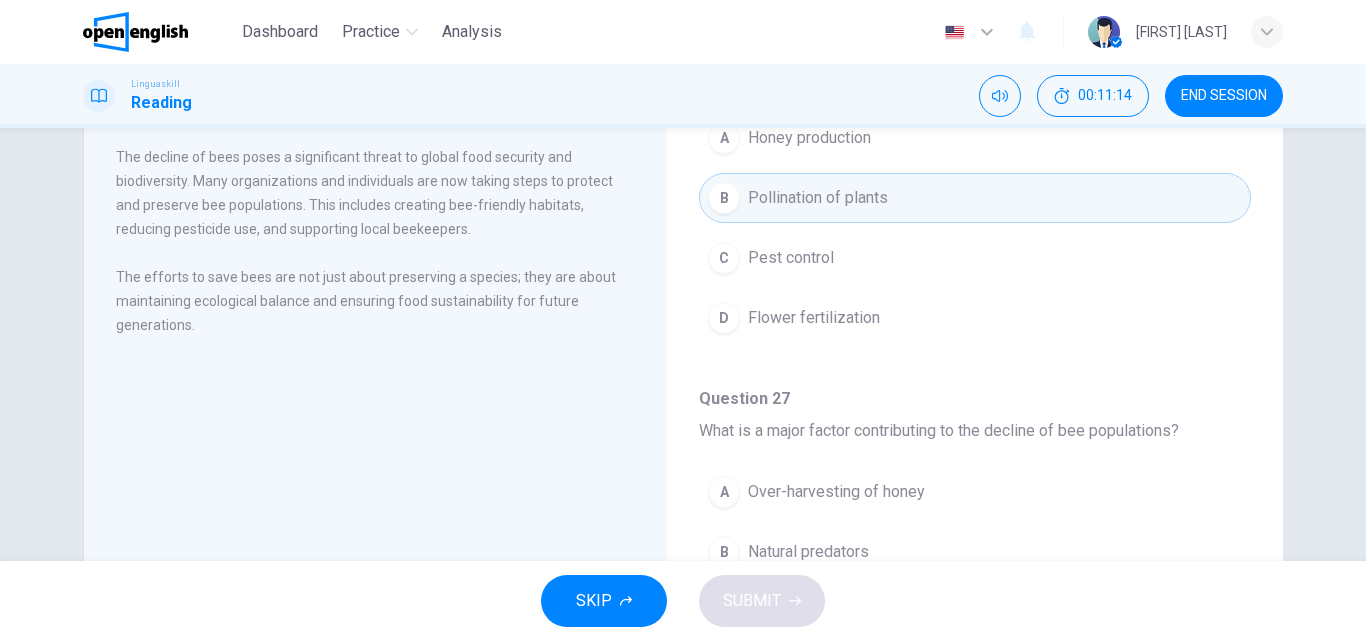 scroll, scrollTop: 0, scrollLeft: 0, axis: both 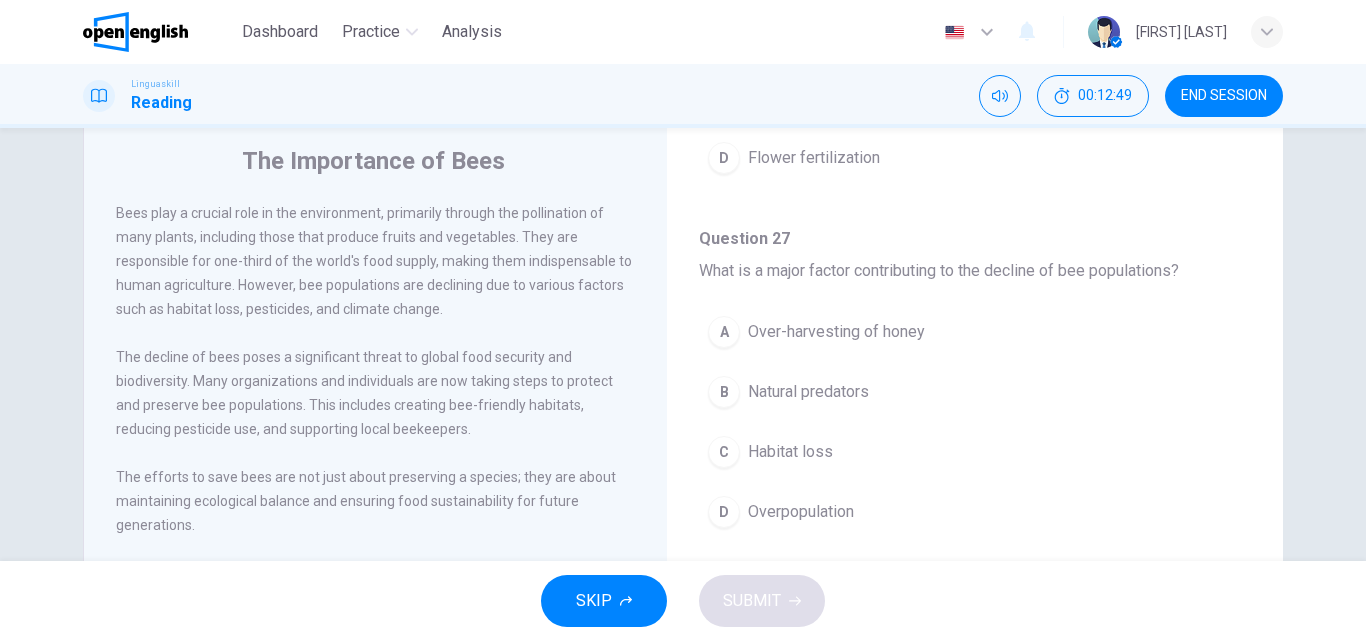 click on "Overpopulation" at bounding box center [801, 512] 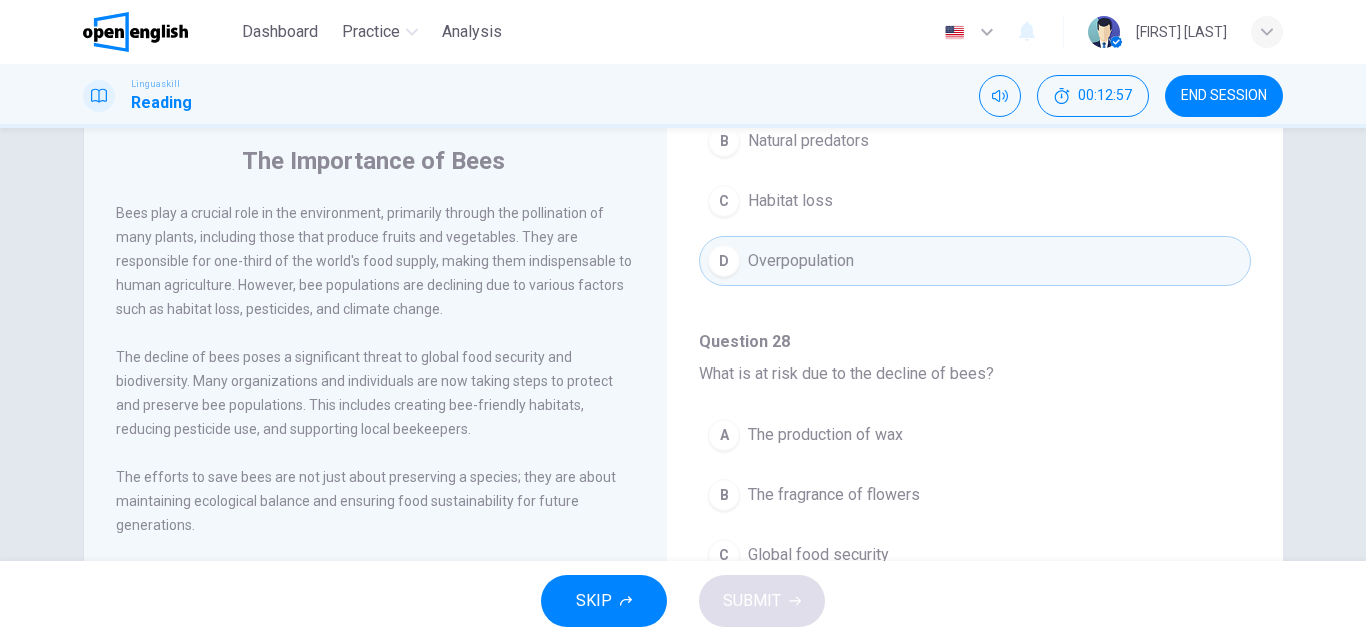 scroll, scrollTop: 751, scrollLeft: 0, axis: vertical 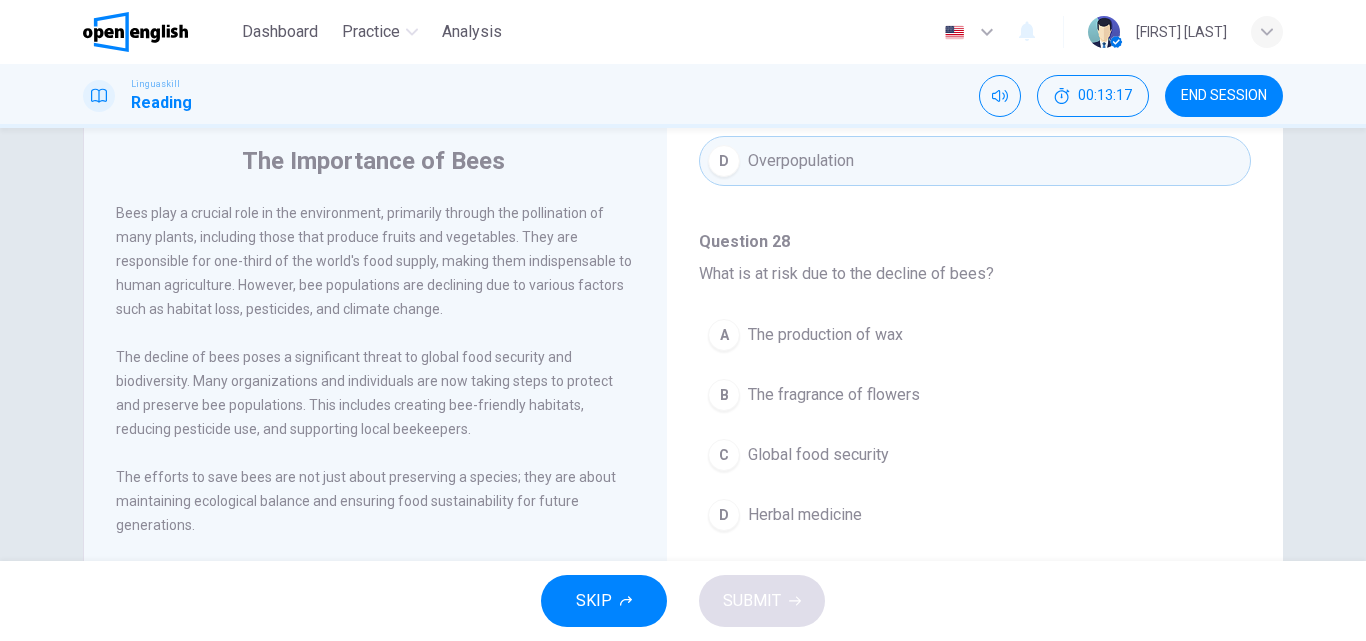 click on "C Global food security" at bounding box center (975, 455) 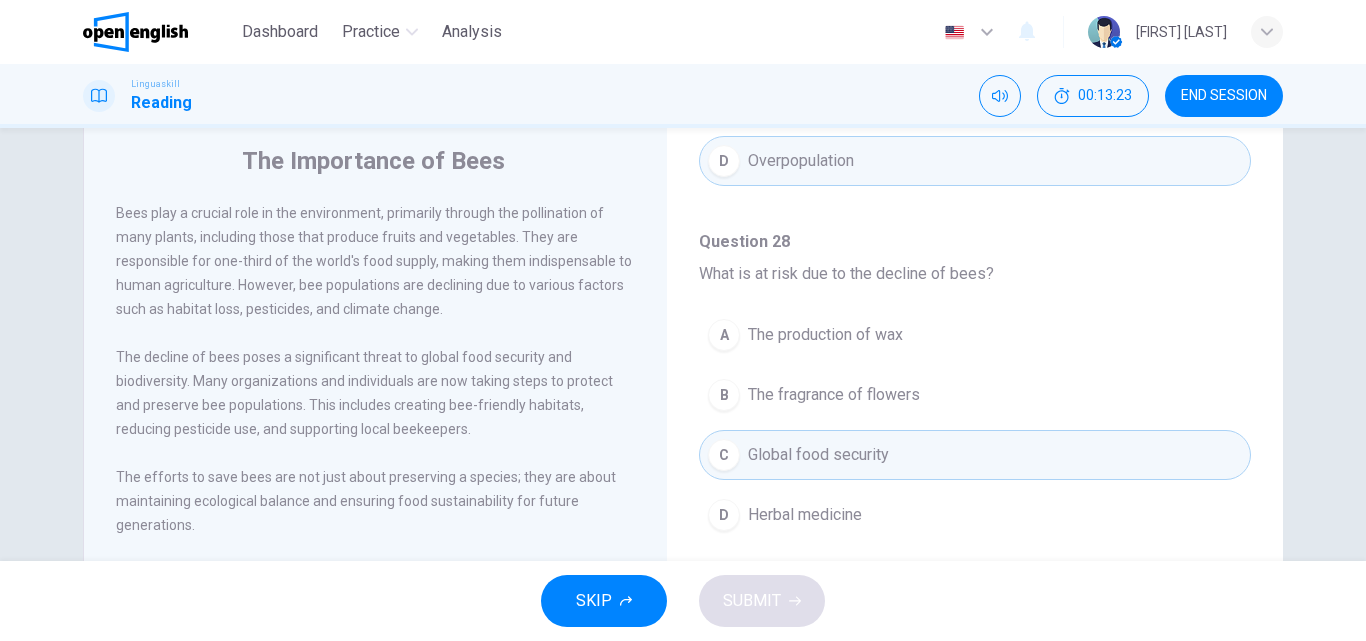drag, startPoint x: 1262, startPoint y: 526, endPoint x: 1256, endPoint y: 597, distance: 71.25307 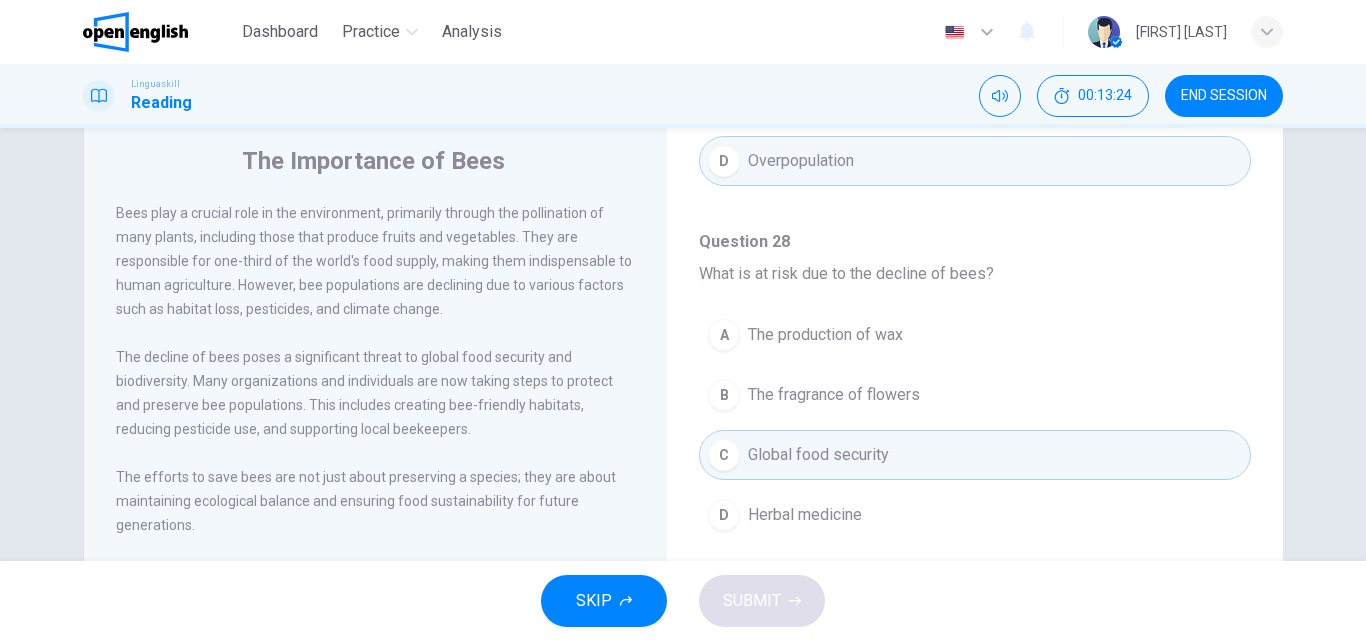 scroll, scrollTop: 746, scrollLeft: 0, axis: vertical 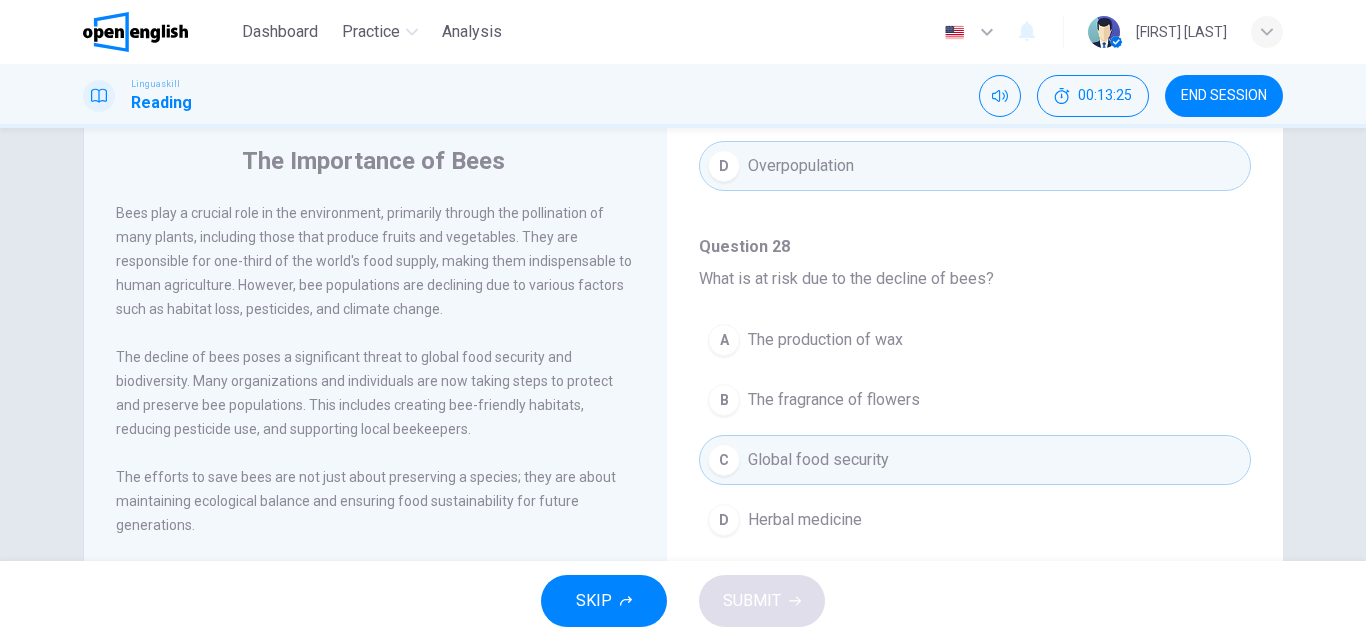 drag, startPoint x: 1260, startPoint y: 563, endPoint x: 1258, endPoint y: 311, distance: 252.00793 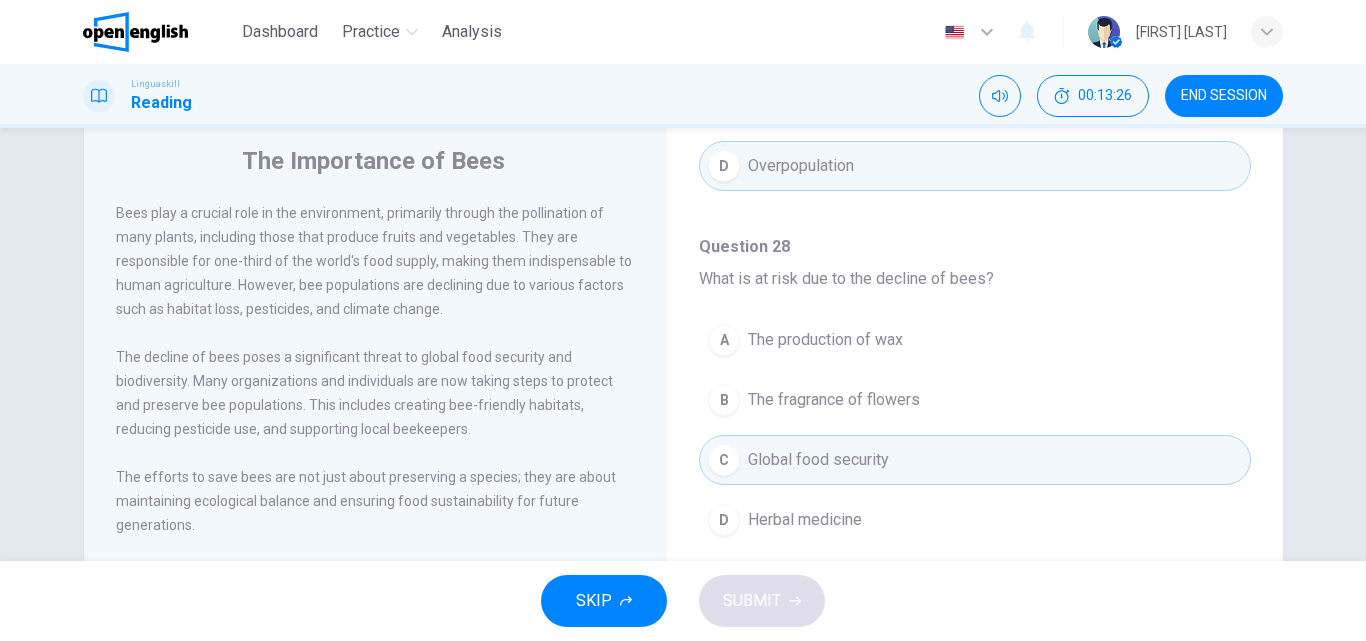 scroll, scrollTop: 186, scrollLeft: 0, axis: vertical 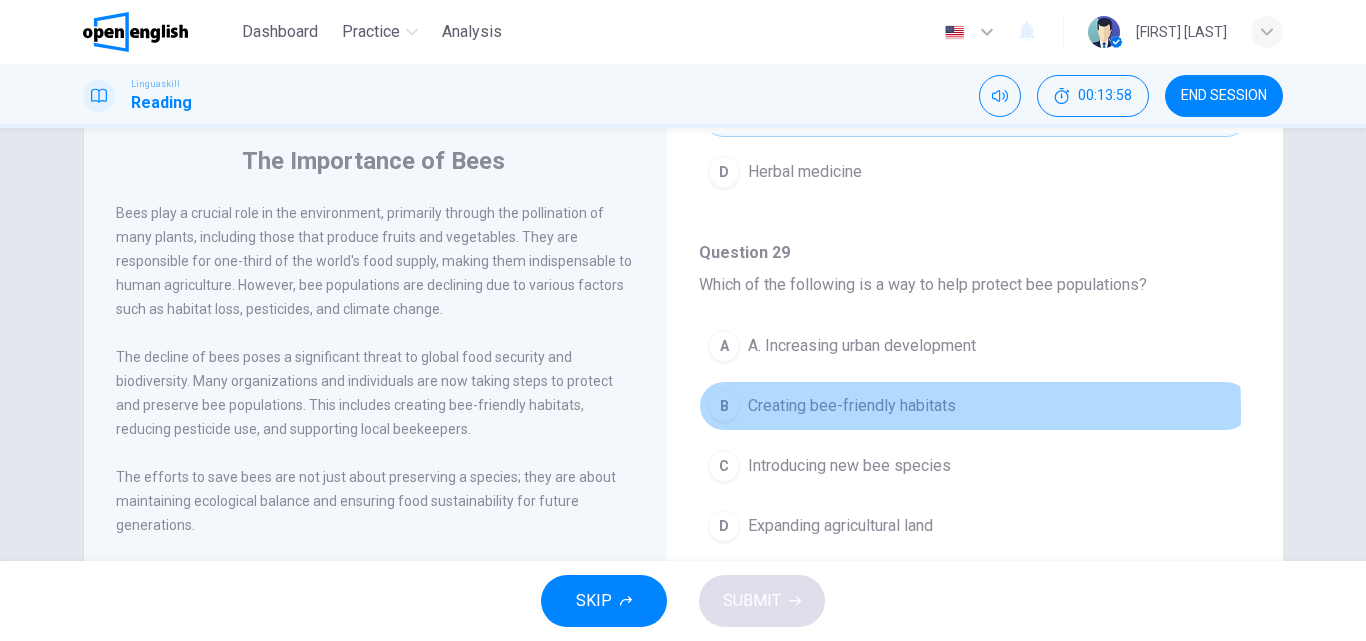 click on "B" at bounding box center [724, 406] 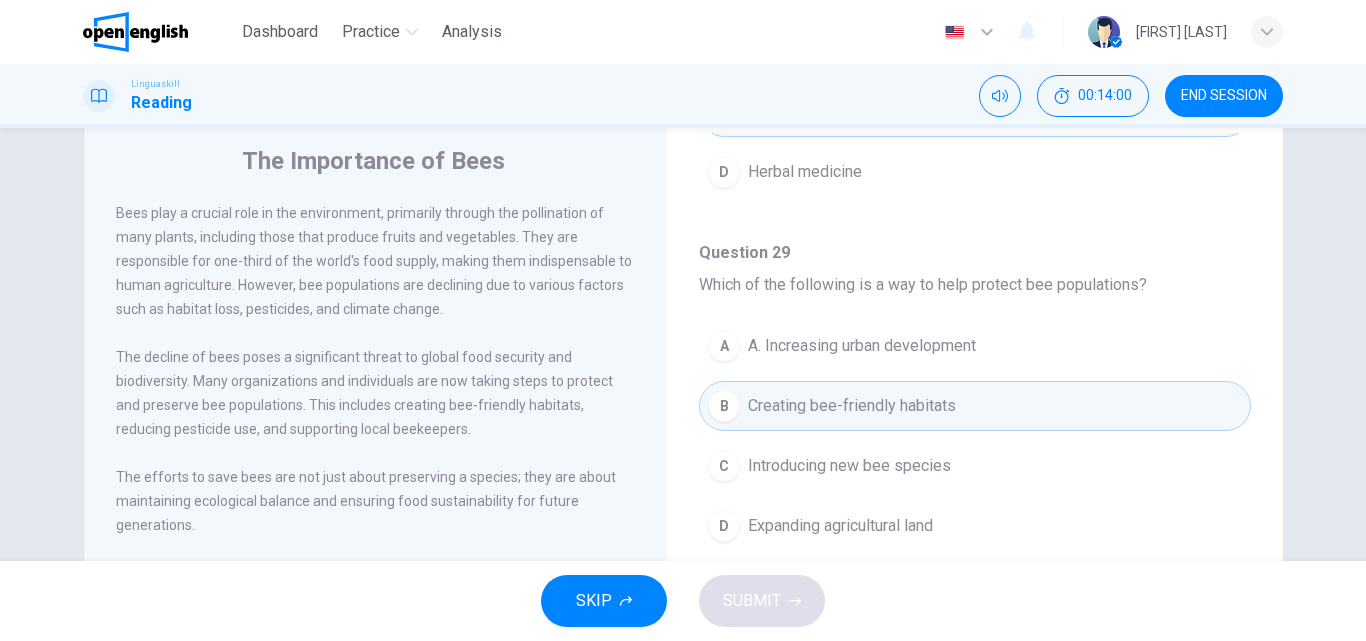 type 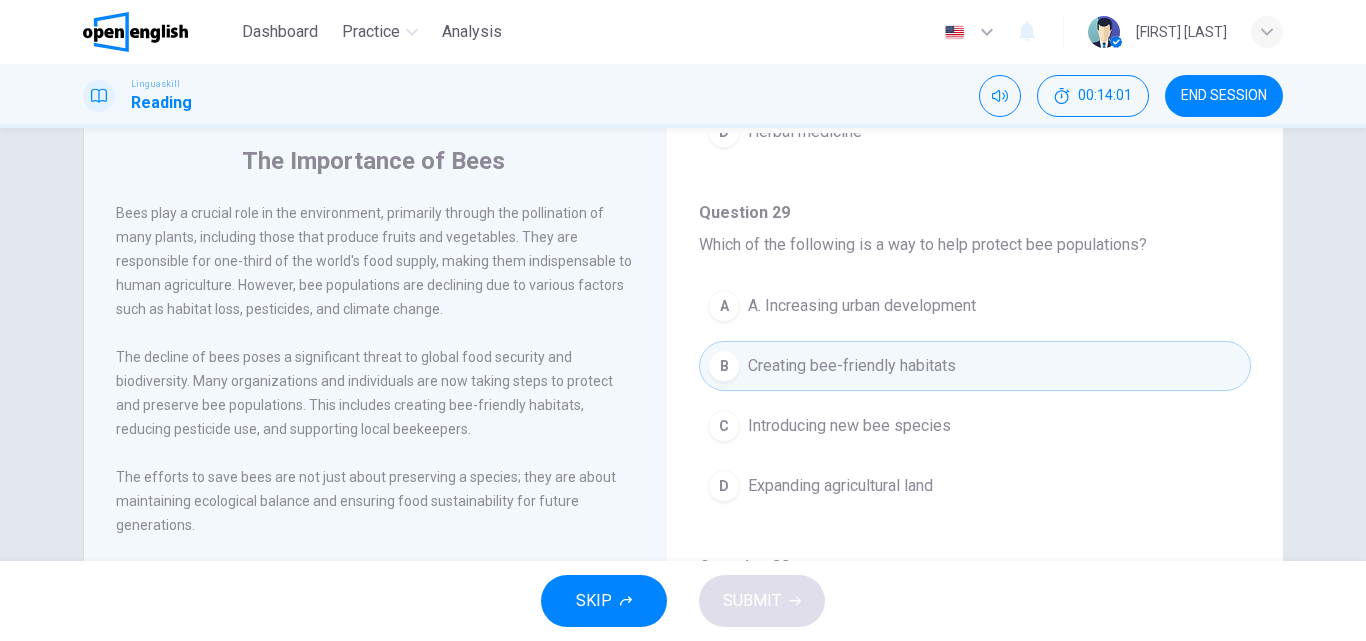 scroll, scrollTop: 1251, scrollLeft: 0, axis: vertical 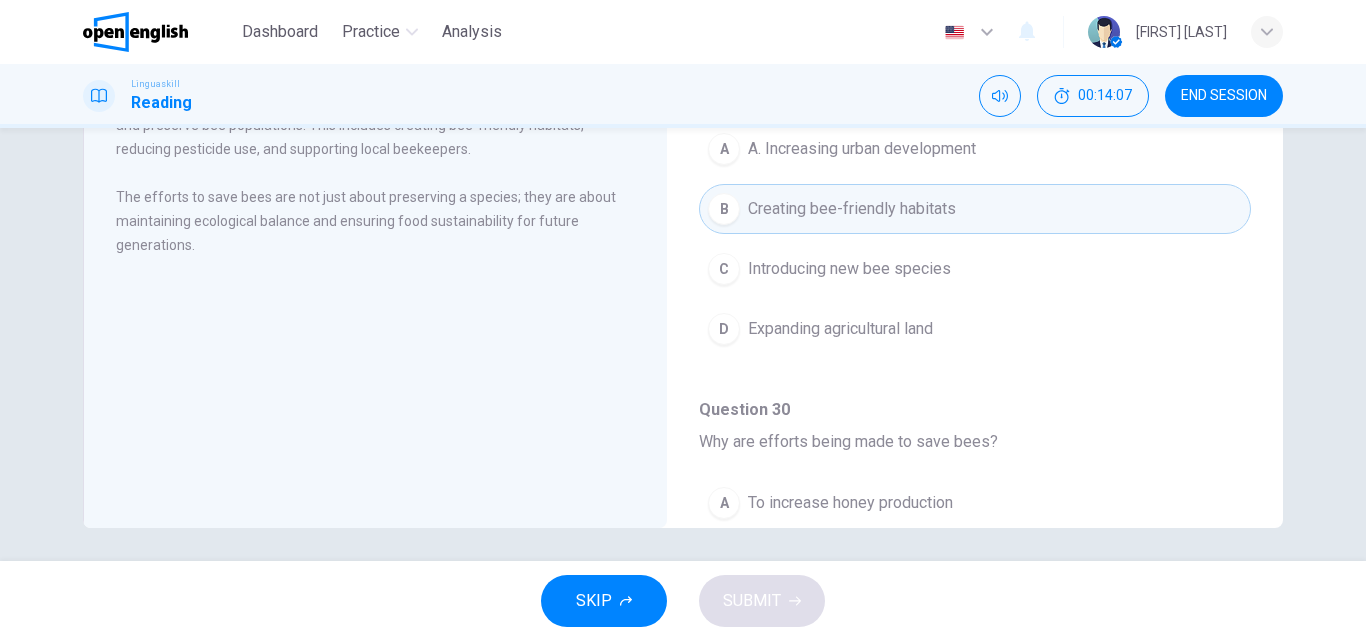 click on "The Importance of Bees Bees play a crucial role in the environment, primarily through the pollination of many plants, including those that produce fruits and vegetables. They are responsible for one-third of the world's food supply, making them indispensable to human agriculture. However, bee populations are declining due to various factors such as habitat loss, pesticides, and climate change. The decline of bees poses a significant threat to global food security and biodiversity. Many organizations and individuals are now taking steps to protect and preserve bee populations. This includes creating bee-friendly habitats, reducing pesticide use, and supporting local beekeepers. The efforts to save bees are not just about preserving a species; they are about maintaining ecological balance and ensuring food sustainability for future generations." at bounding box center [375, 180] 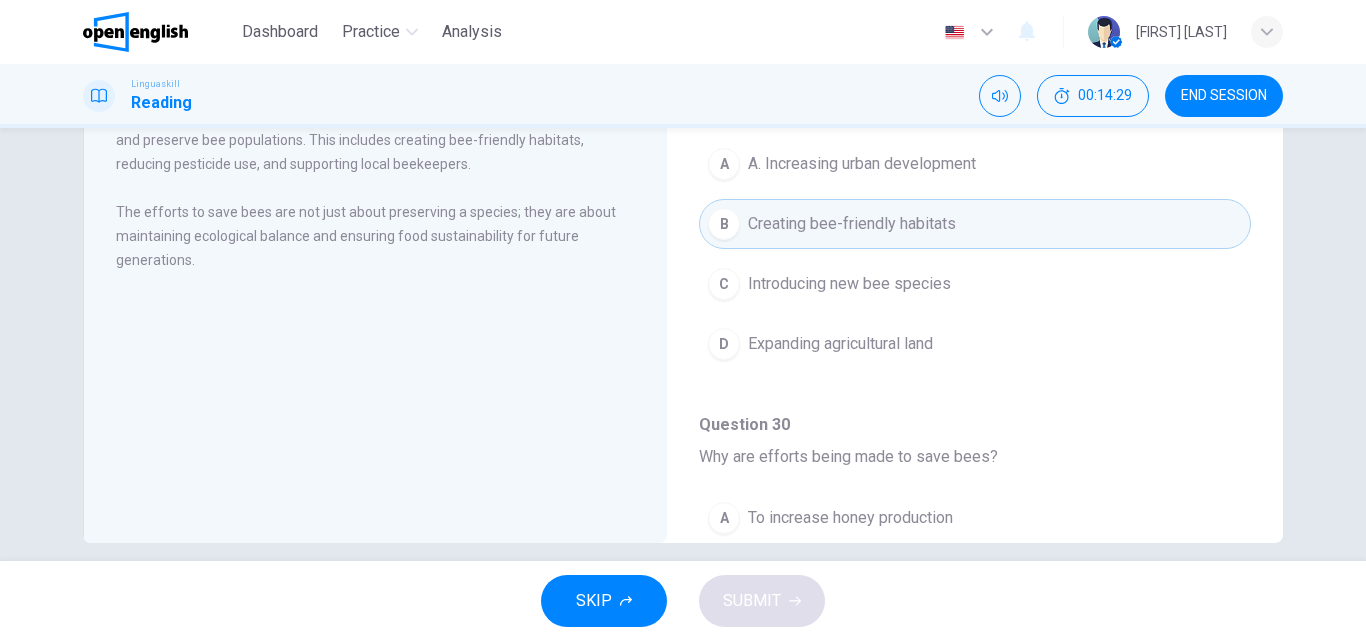 scroll, scrollTop: 342, scrollLeft: 0, axis: vertical 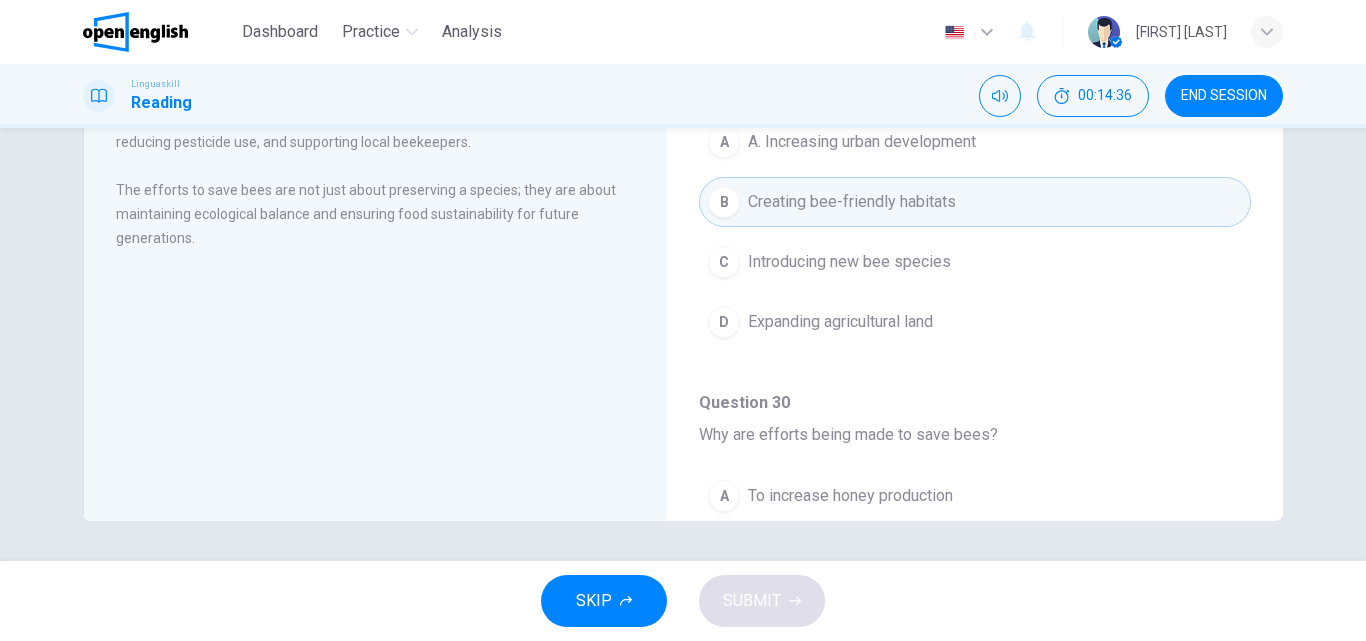 click on "Question 26 - 30 For these questions, choose the correct answer. Question   26 What is the primary role of bees in the environment? A Honey production B Pollination of plants	 C Pest control D Flower fertilization Question   27 What is a major factor contributing to the decline of bee populations? A Over-harvesting of honey B Natural predators C Habitat loss D Overpopulation Question   28 What is at risk due to the decline of bees? A The production of wax B The fragrance of flowers C Global food security D Herbal medicine Question   29 Which of the following is a way to help protect bee populations? A A. Increasing urban development B Creating bee-friendly habitats C Introducing new bee species D Expanding agricultural land Question   30 Why are efforts being made to save bees? A To increase honey production B To maintain ecological balance C To create new species of bees D For scientific research" at bounding box center (975, 183) 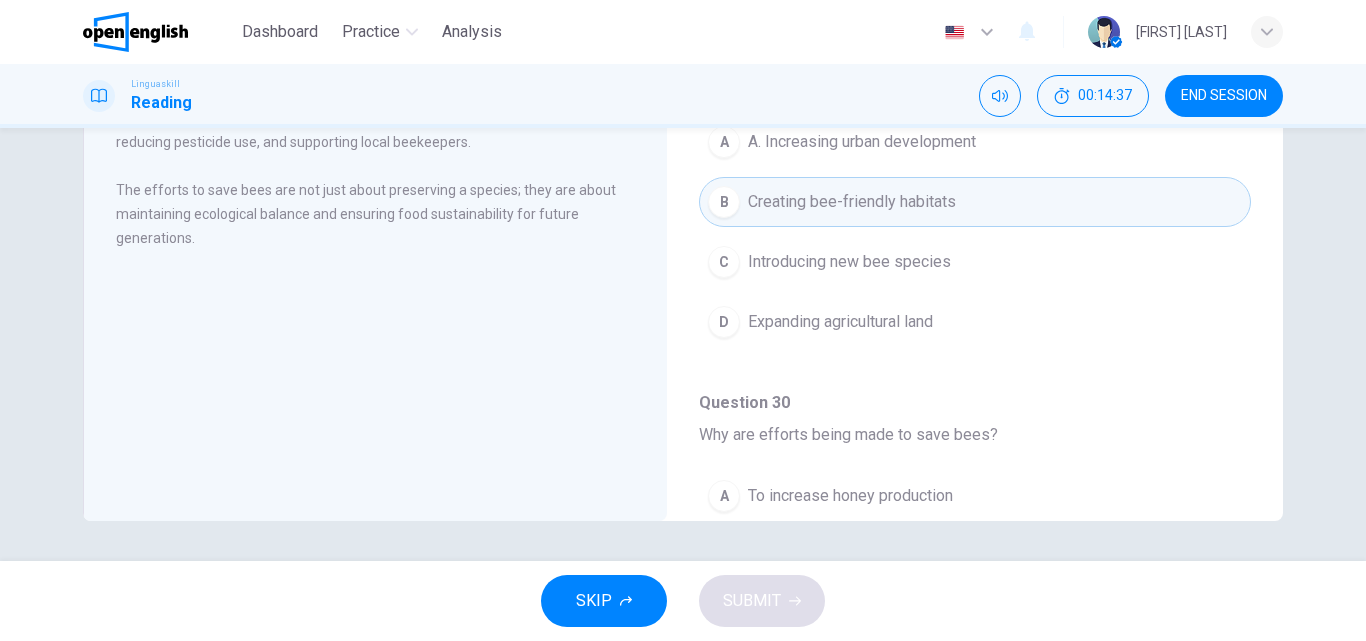 click on "Question 26 - 30 For these questions, choose the correct answer. Question   26 What is the primary role of bees in the environment? A Honey production B Pollination of plants	 C Pest control D Flower fertilization Question   27 What is a major factor contributing to the decline of bee populations? A Over-harvesting of honey B Natural predators C Habitat loss D Overpopulation Question   28 What is at risk due to the decline of bees? A The production of wax B The fragrance of flowers C Global food security D Herbal medicine Question   29 Which of the following is a way to help protect bee populations? A A. Increasing urban development B Creating bee-friendly habitats C Introducing new bee species D Expanding agricultural land Question   30 Why are efforts being made to save bees? A To increase honey production B To maintain ecological balance C To create new species of bees D For scientific research" at bounding box center [975, 183] 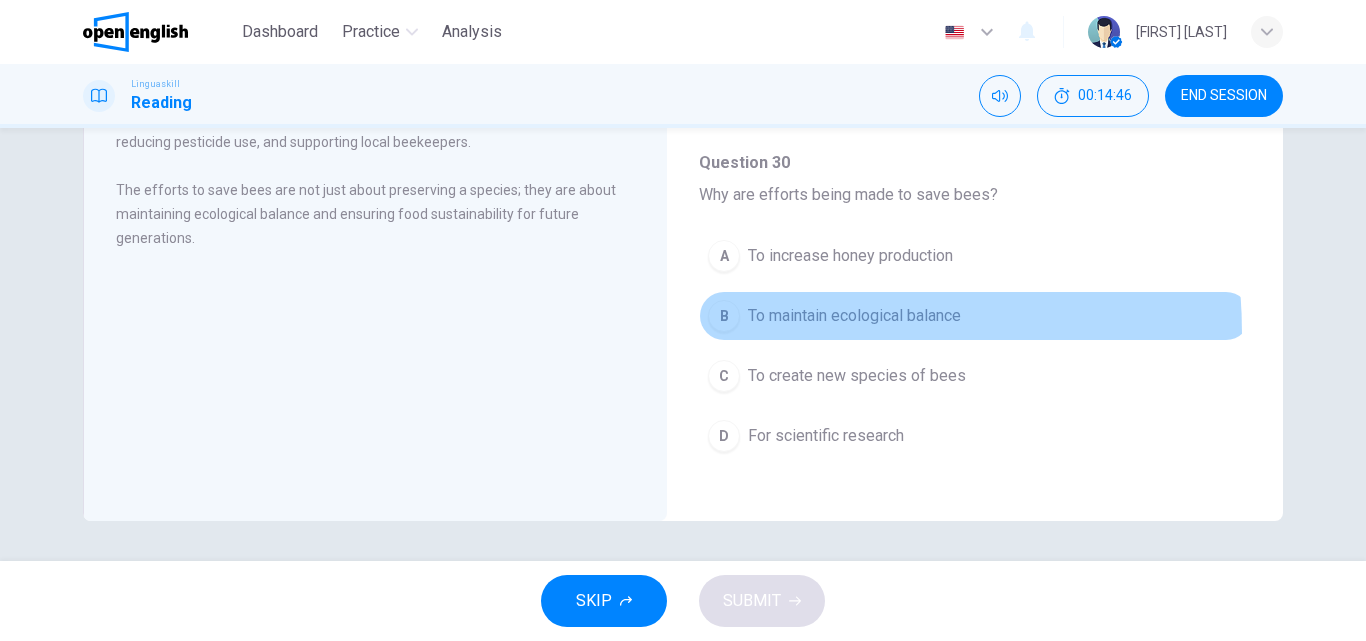 click on "B To maintain ecological balance" at bounding box center (975, 316) 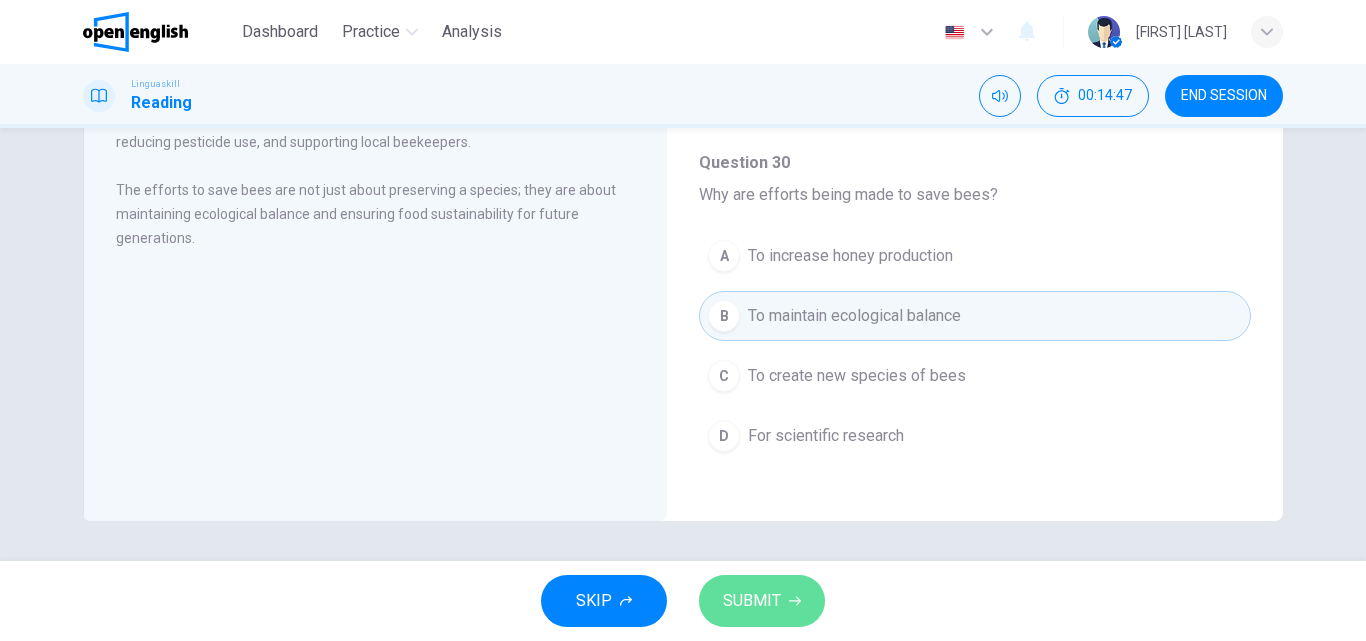 click on "SUBMIT" at bounding box center (752, 601) 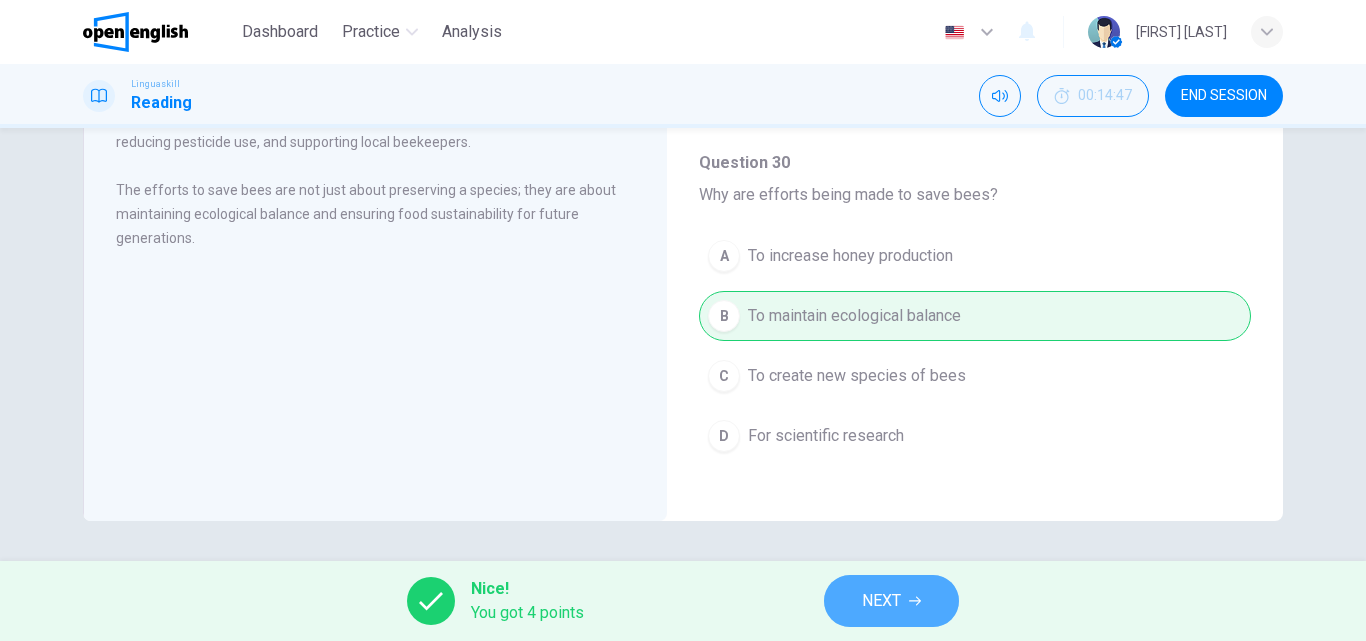 click on "NEXT" at bounding box center (891, 601) 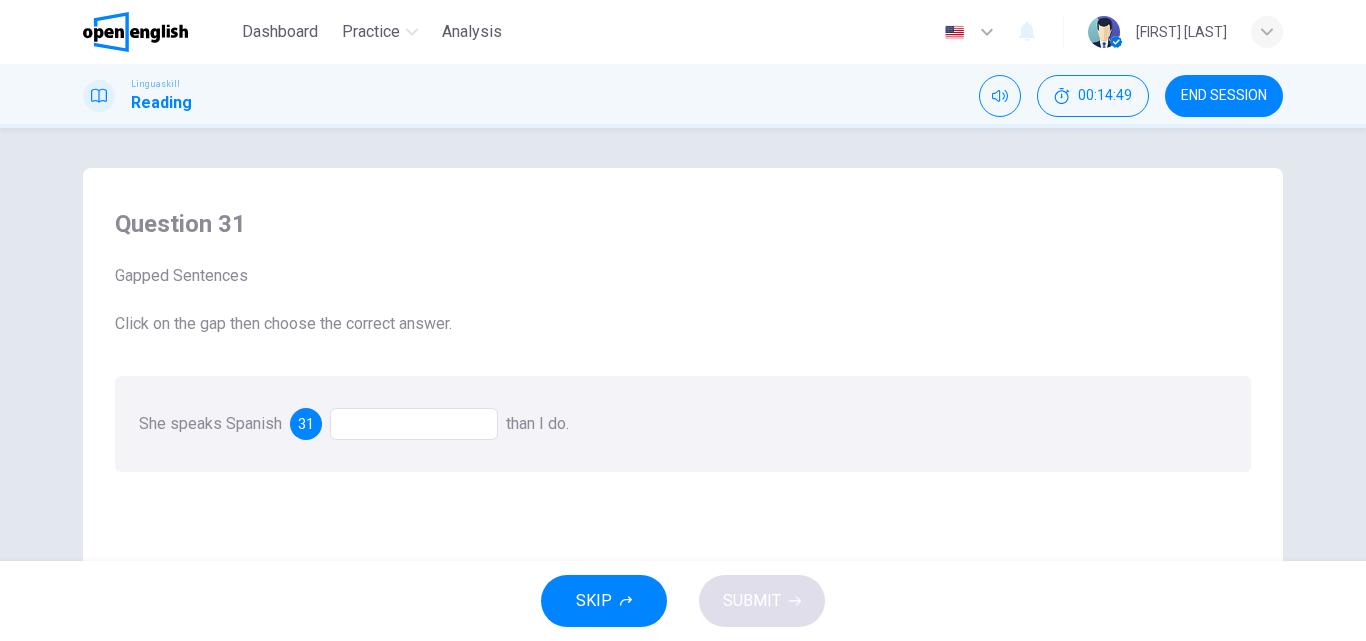 click at bounding box center (414, 424) 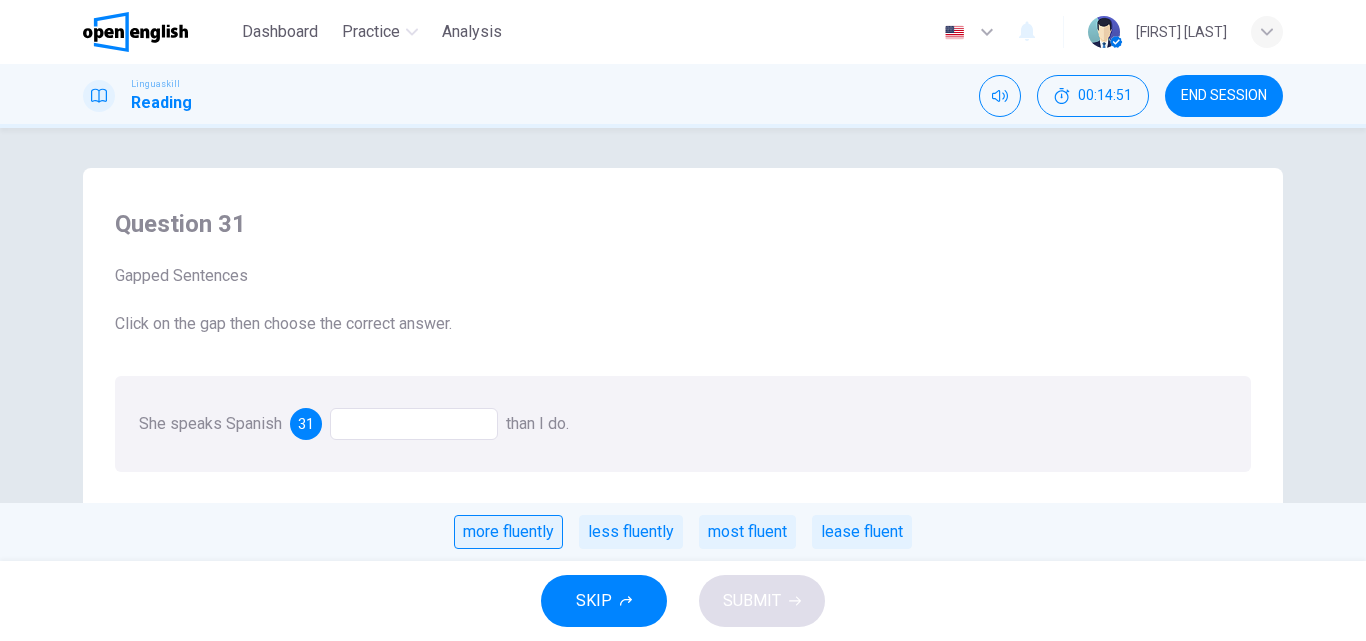 click on "more fluently" at bounding box center (508, 532) 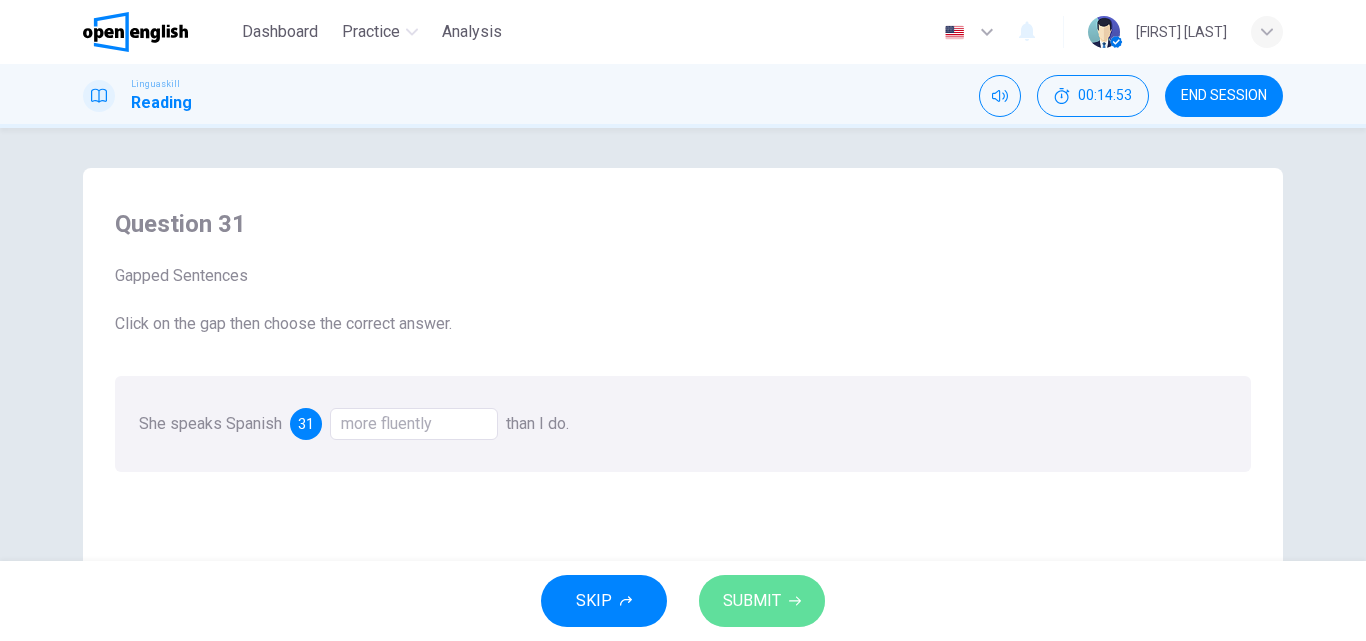 click on "SUBMIT" at bounding box center (752, 601) 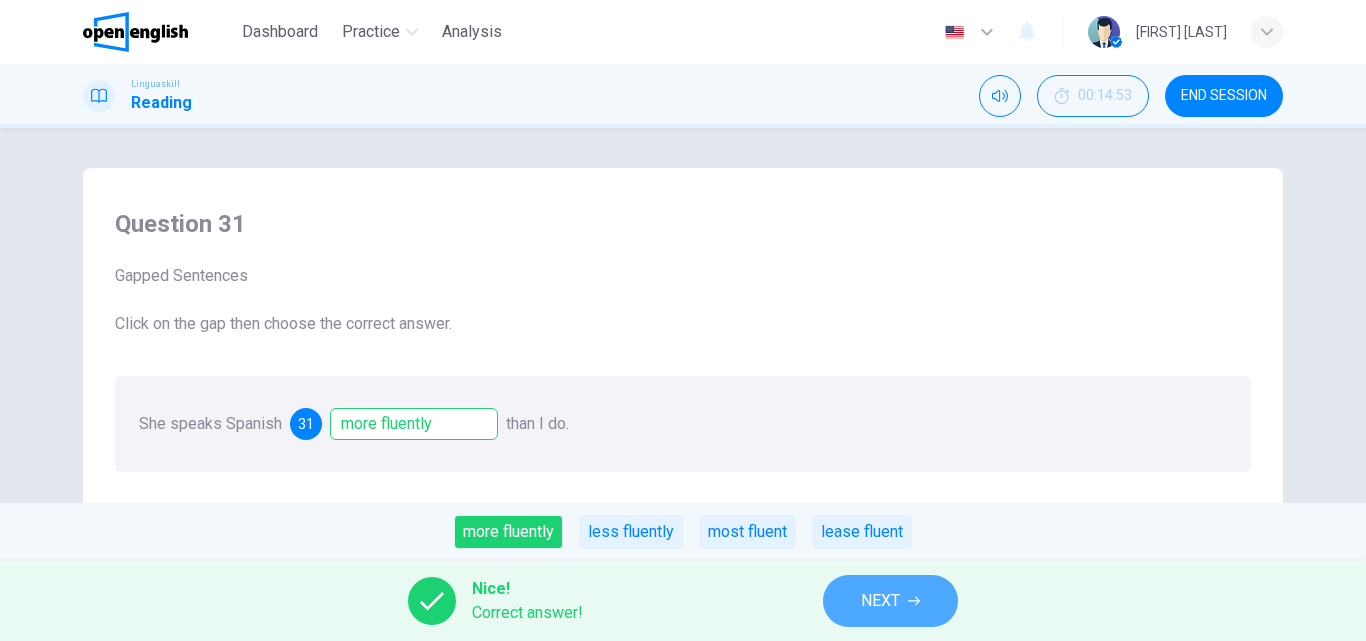 click on "NEXT" at bounding box center [880, 601] 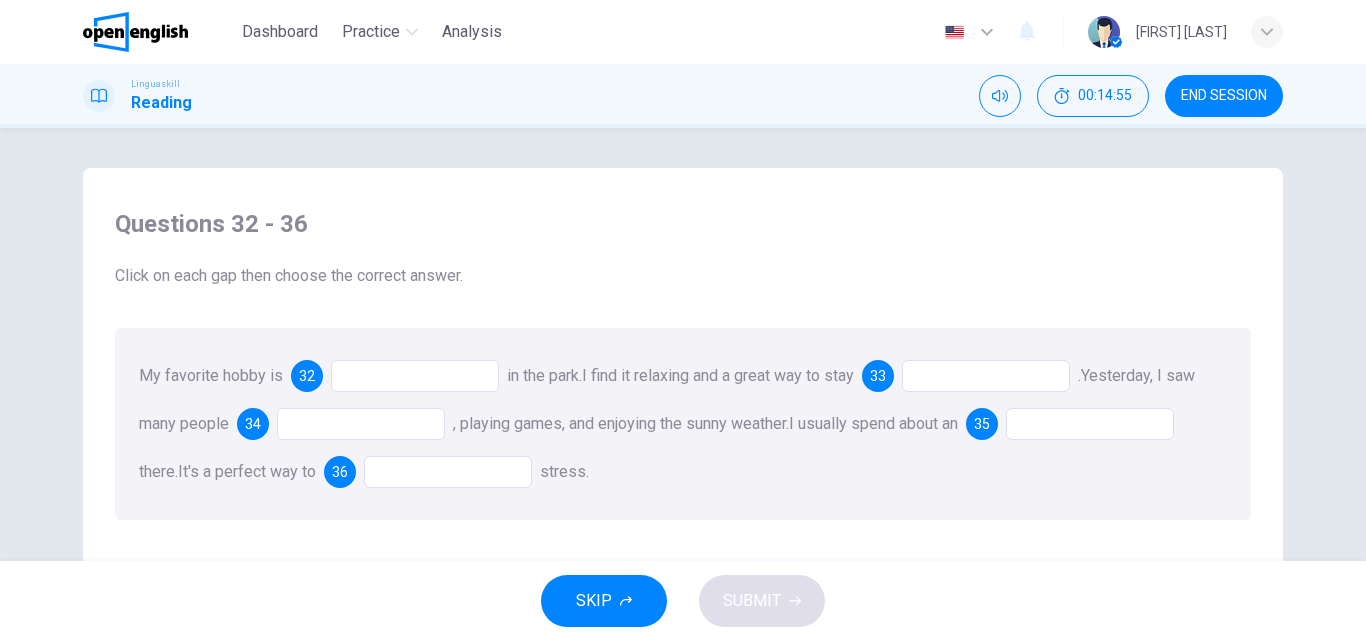 click on "My favorite hobby is  32  in the park. I find it relaxing and a great way to stay  33 . Yesterday, I saw many people  34 , playing games, and enjoying the sunny weather. I usually spend about an  35  there. It's a perfect way to  36  stress." at bounding box center [683, 424] 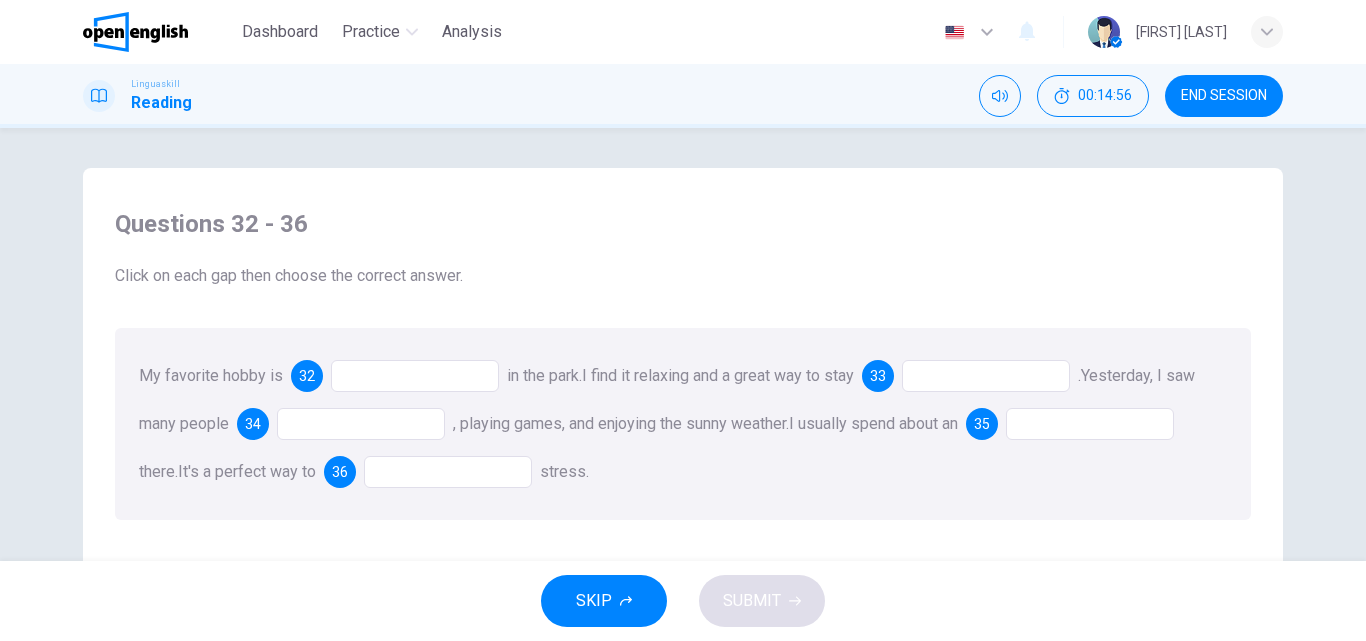 click at bounding box center (415, 376) 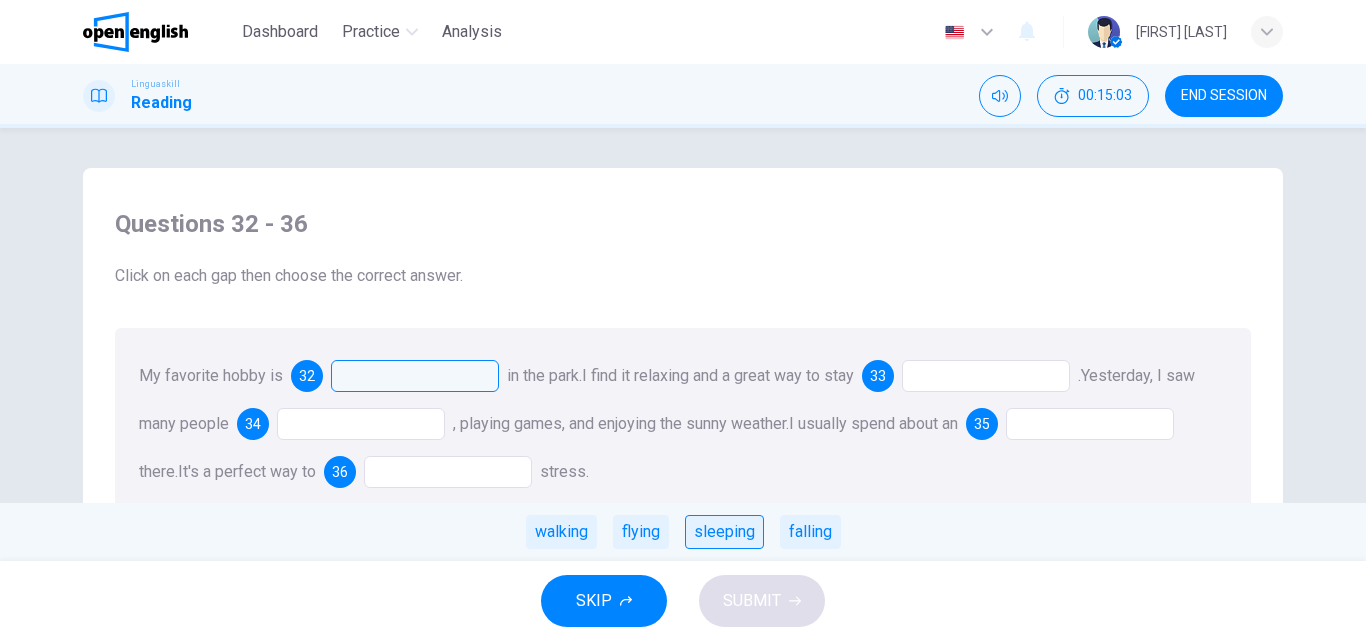 click on "sleeping" at bounding box center [724, 532] 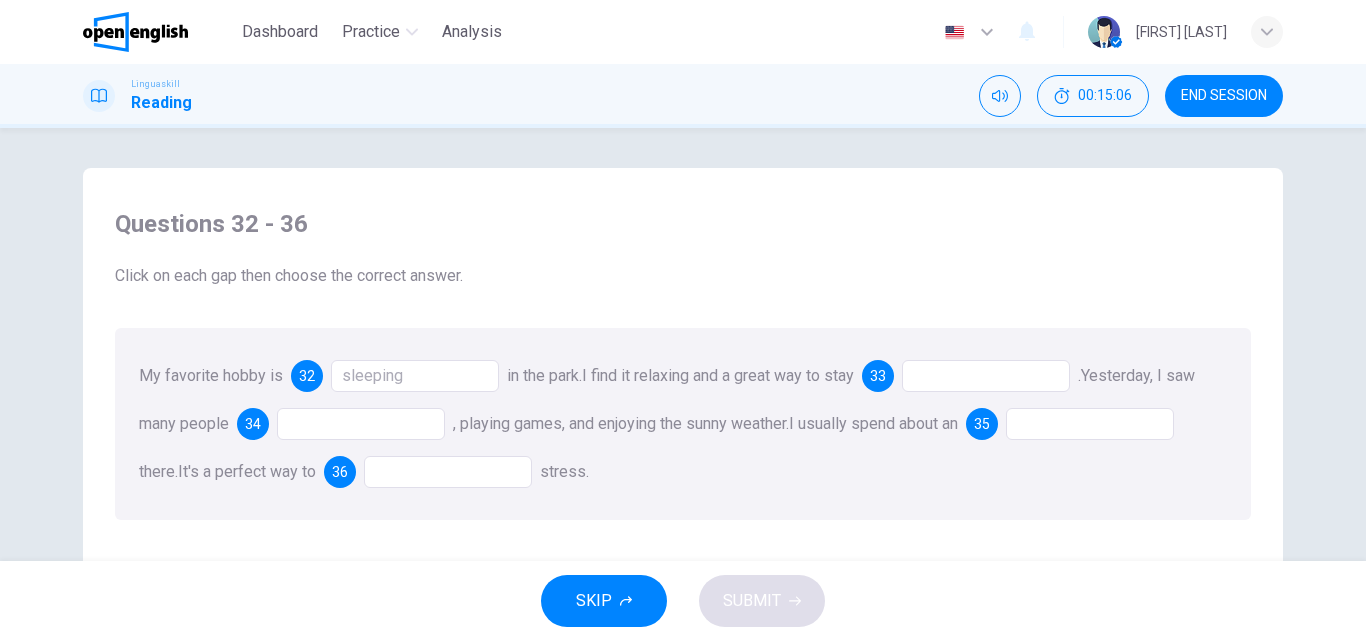 click at bounding box center (986, 376) 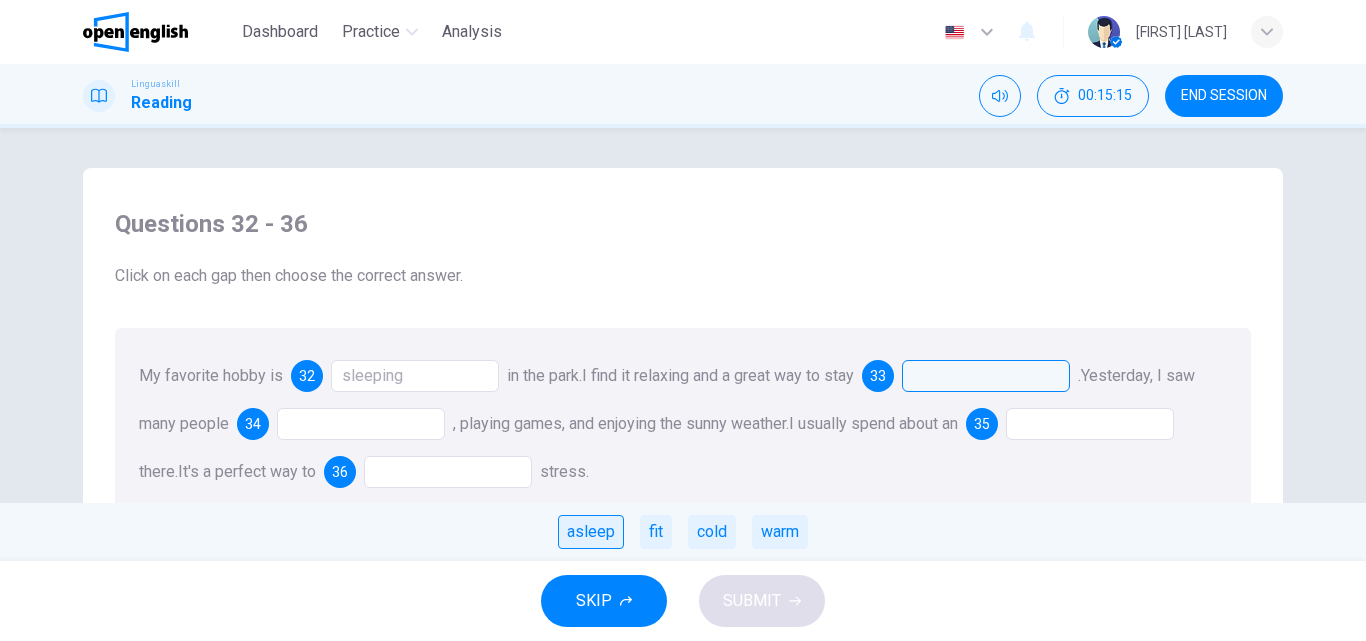 click on "asleep" at bounding box center [591, 532] 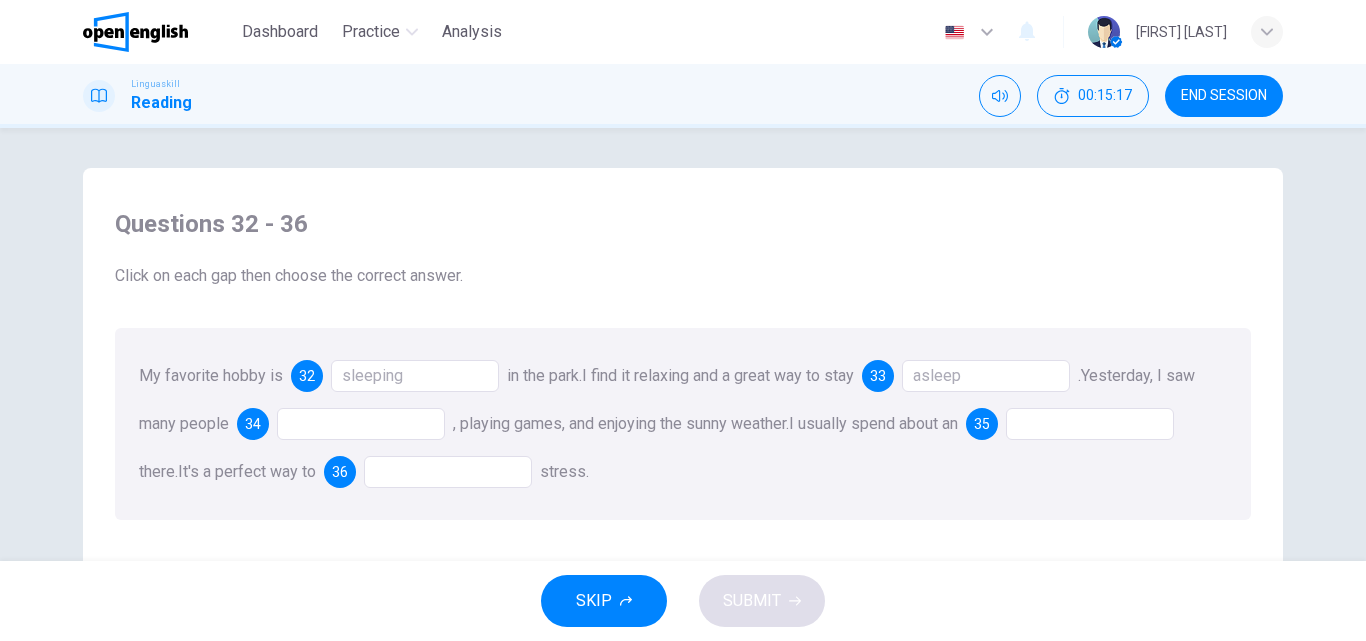 click at bounding box center [361, 424] 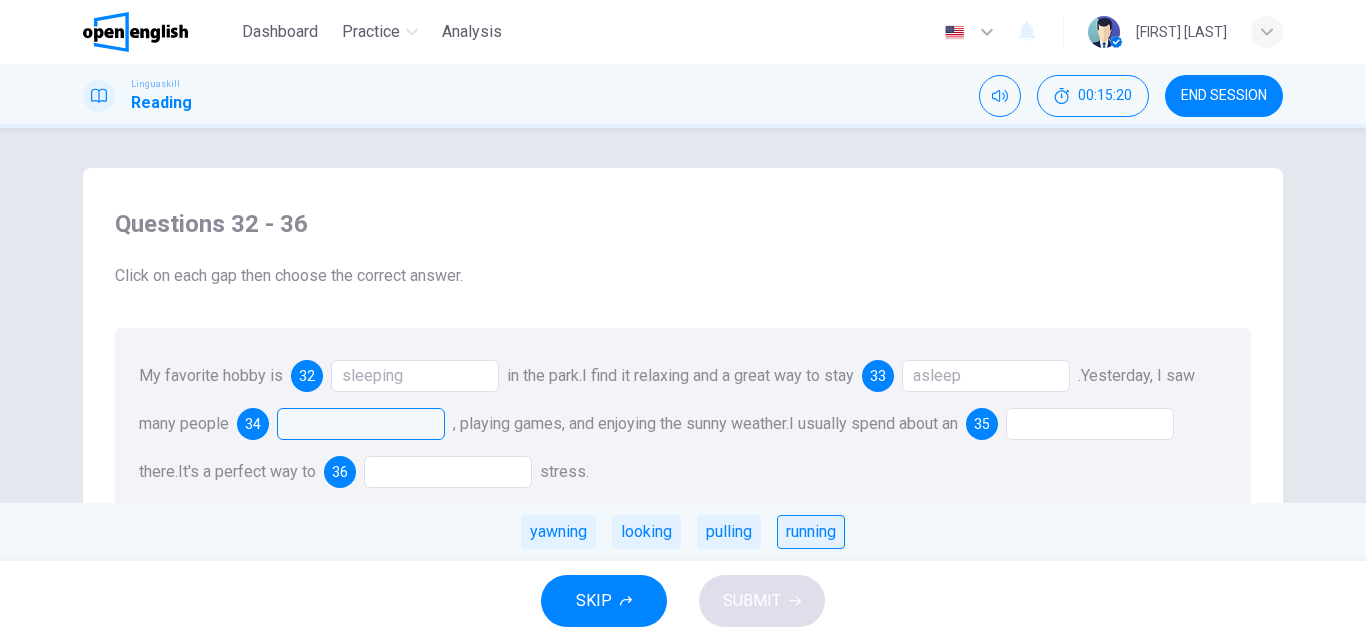 click on "running" at bounding box center [811, 532] 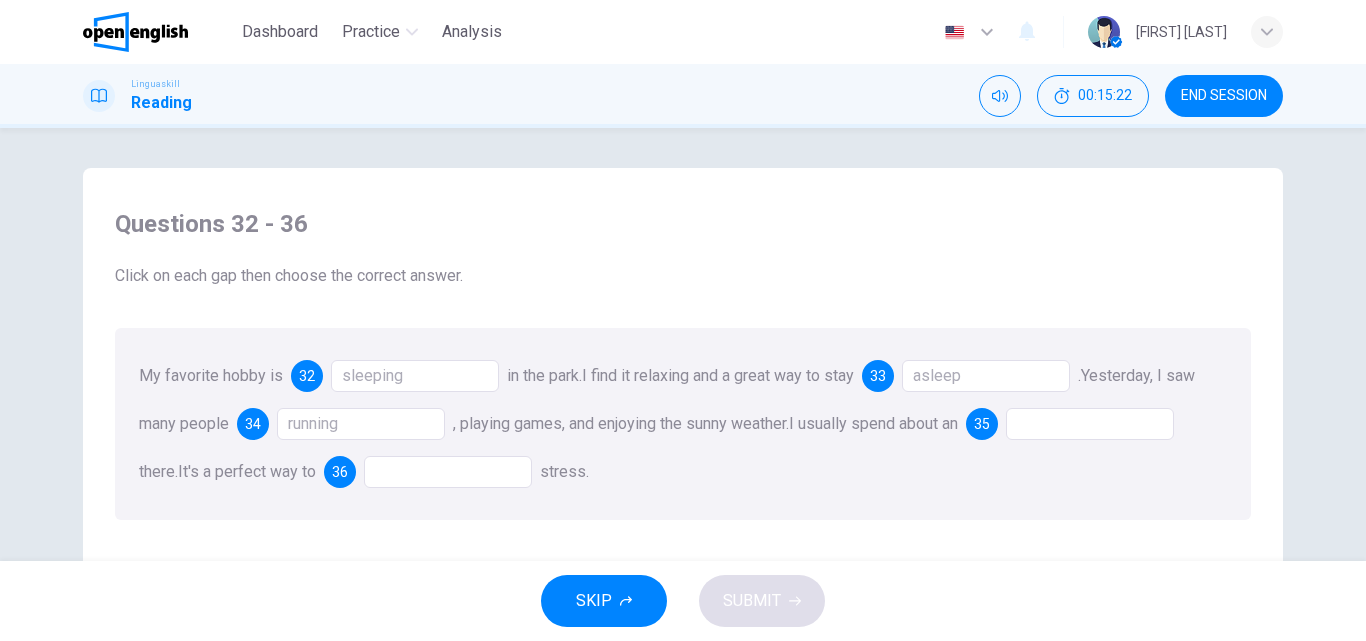click on "My favorite hobby is  32 sleeping  in the park. I find it relaxing and a great way to stay  33  fit . Yesterday, I saw many people  34 running , playing games, and enjoying the sunny weather. I usually spend about an  35  hour there. It's a perfect way to  36  reduce  stress." at bounding box center (683, 424) 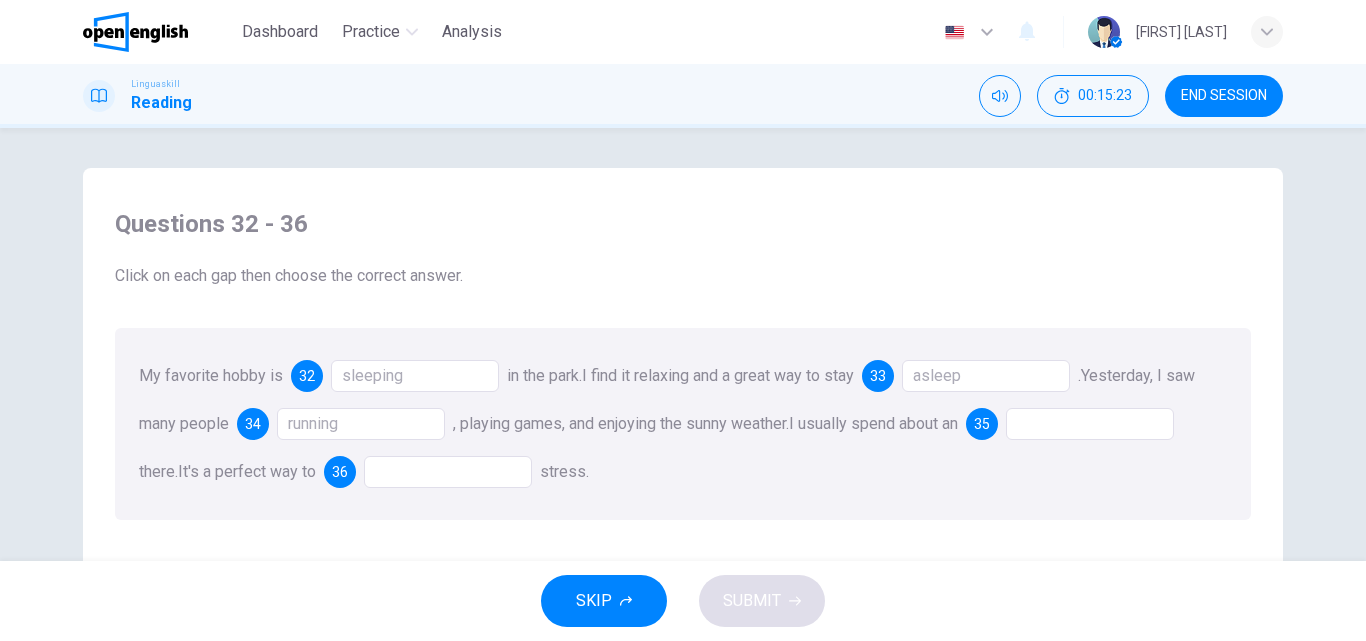 click at bounding box center (1090, 424) 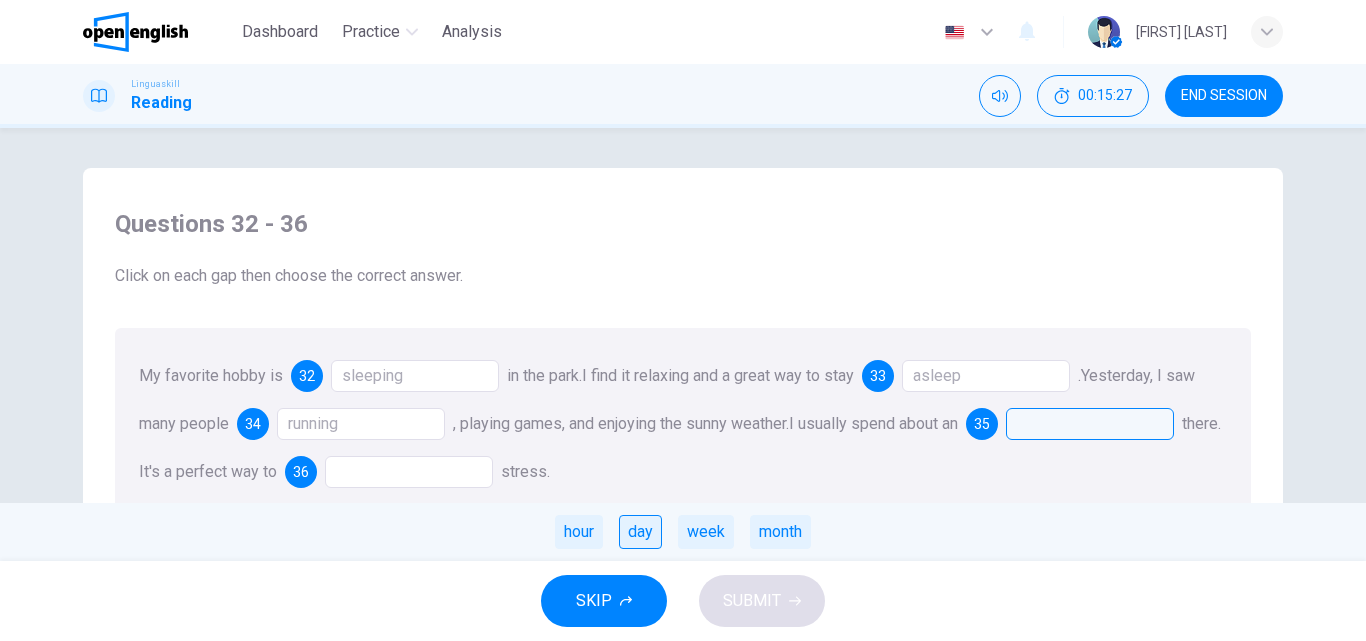 click on "day" at bounding box center (640, 532) 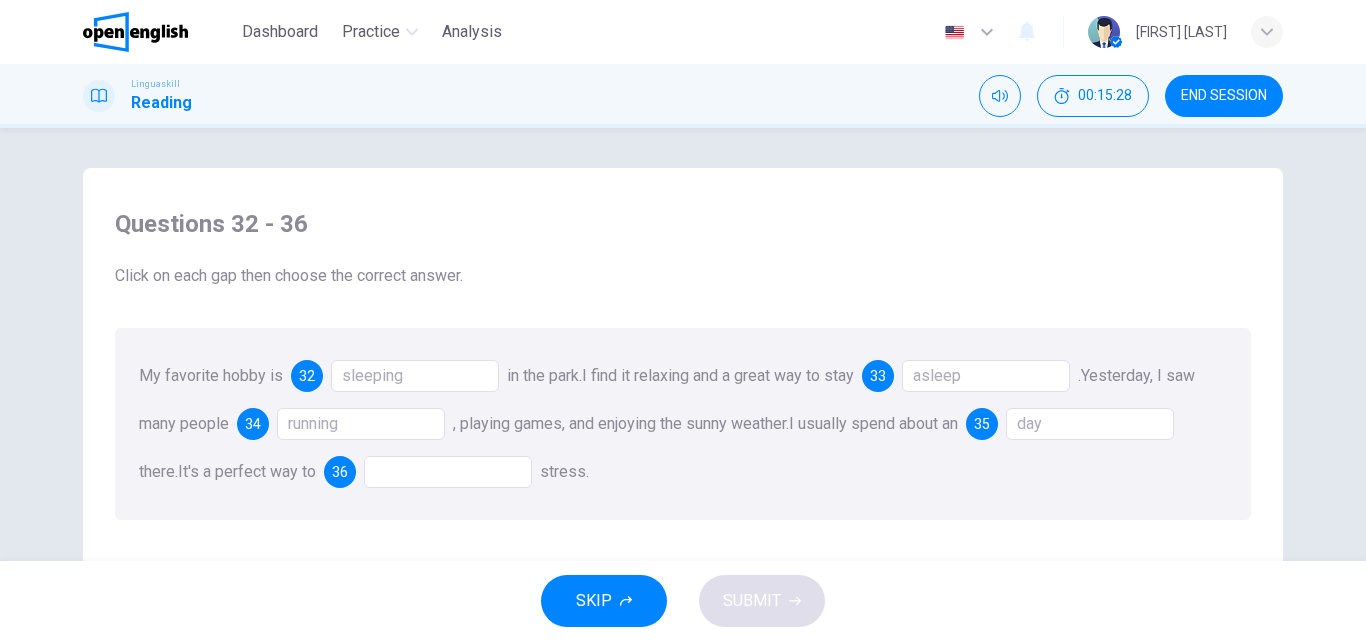 click at bounding box center [448, 472] 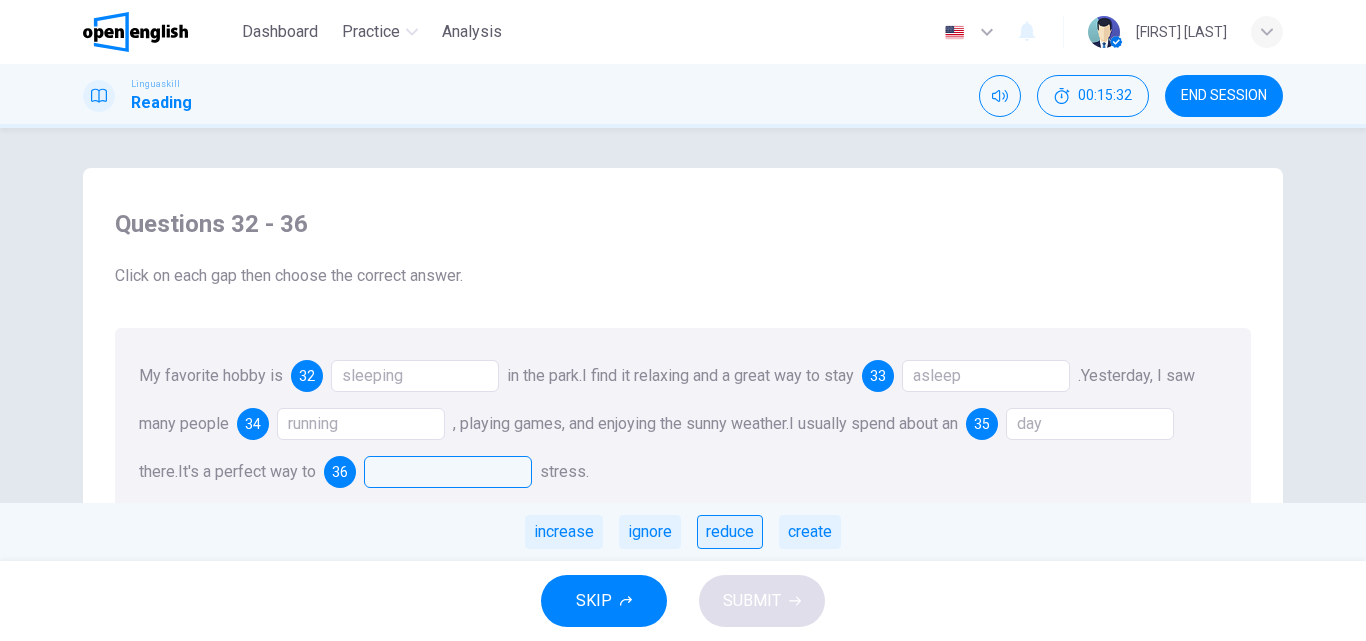 click on "reduce" at bounding box center [730, 532] 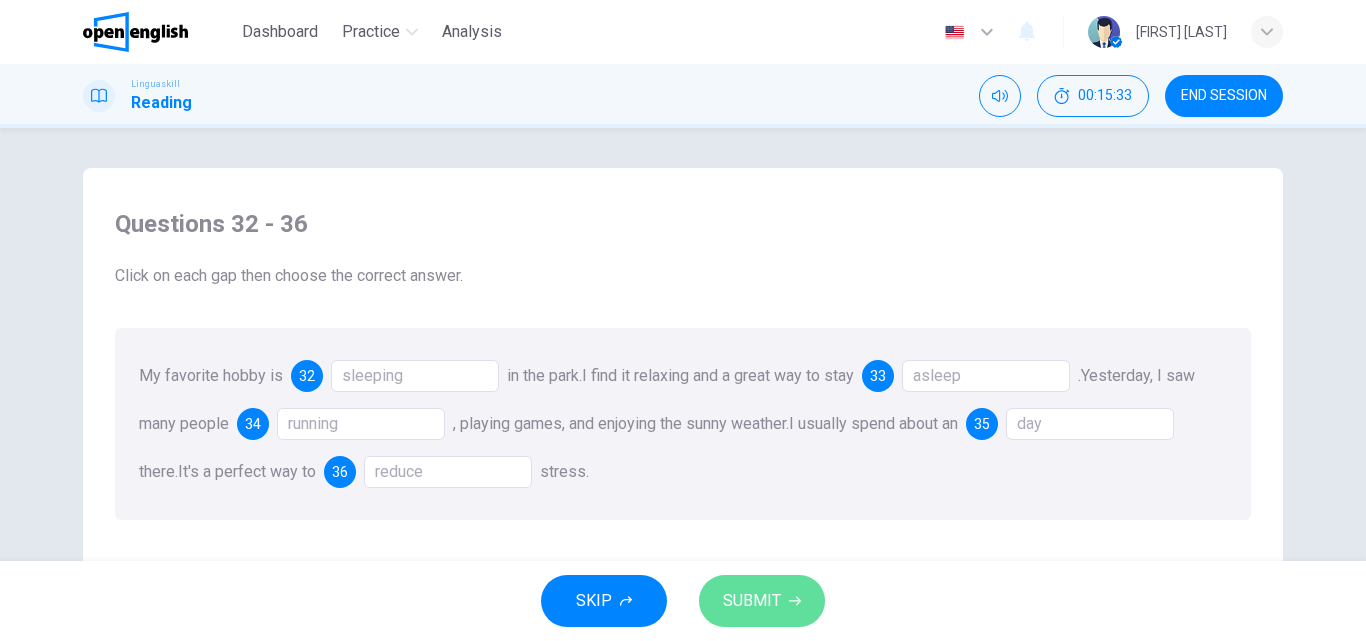 click on "SUBMIT" at bounding box center (762, 601) 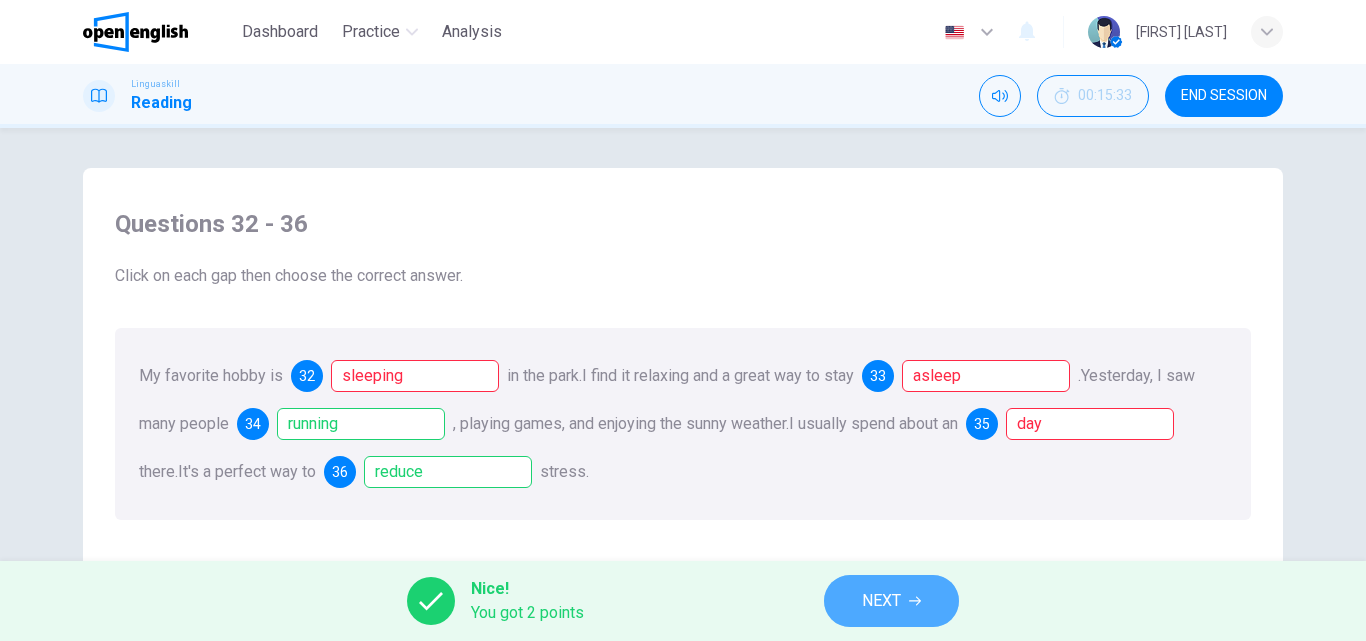 click on "NEXT" at bounding box center (891, 601) 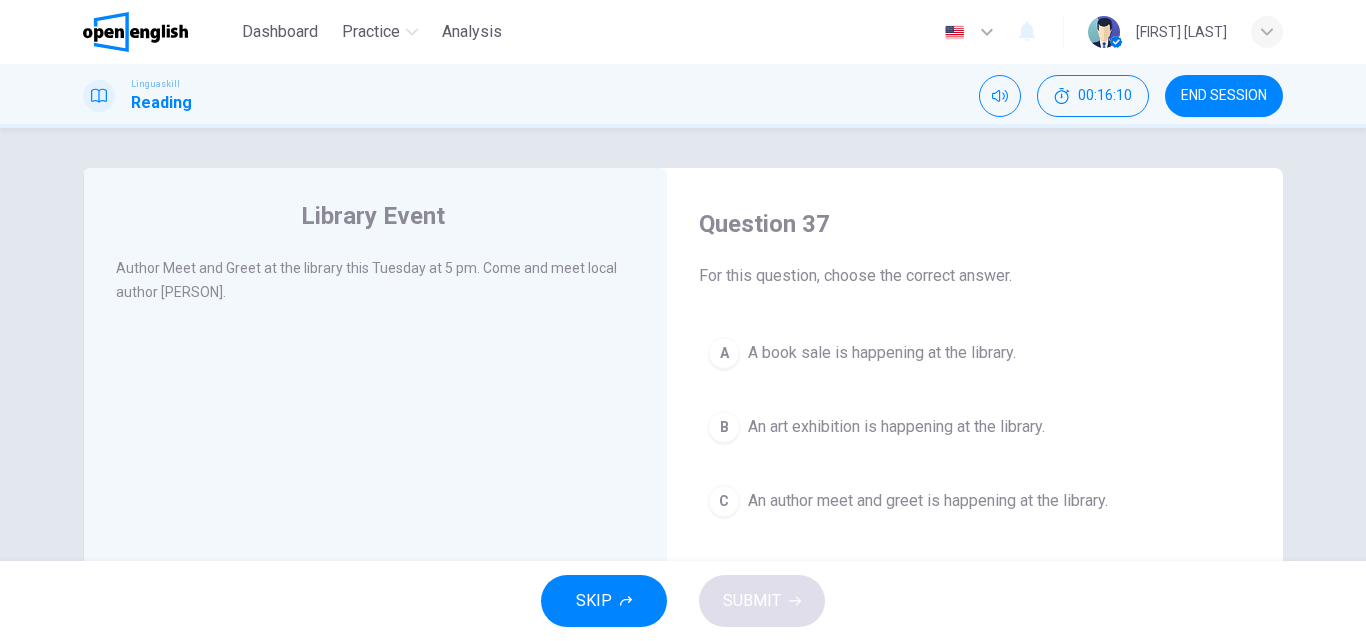 drag, startPoint x: 813, startPoint y: 472, endPoint x: 812, endPoint y: 503, distance: 31.016125 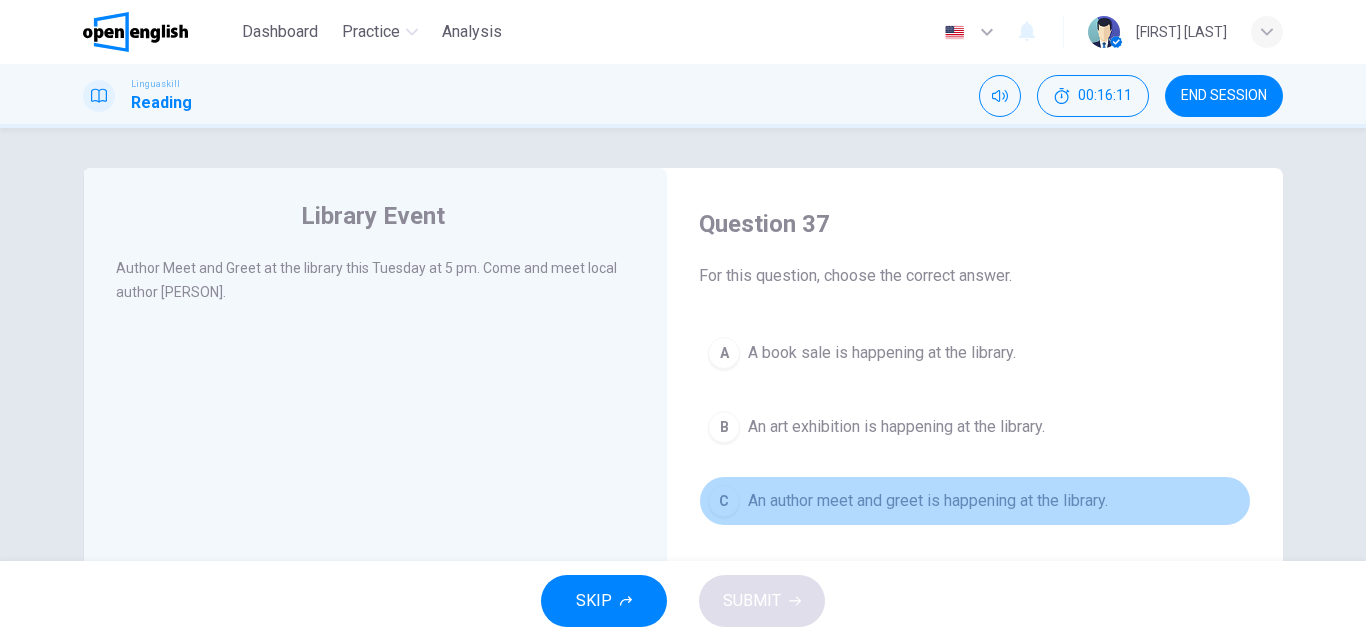 click on "An author meet and greet is happening at the library." at bounding box center (928, 501) 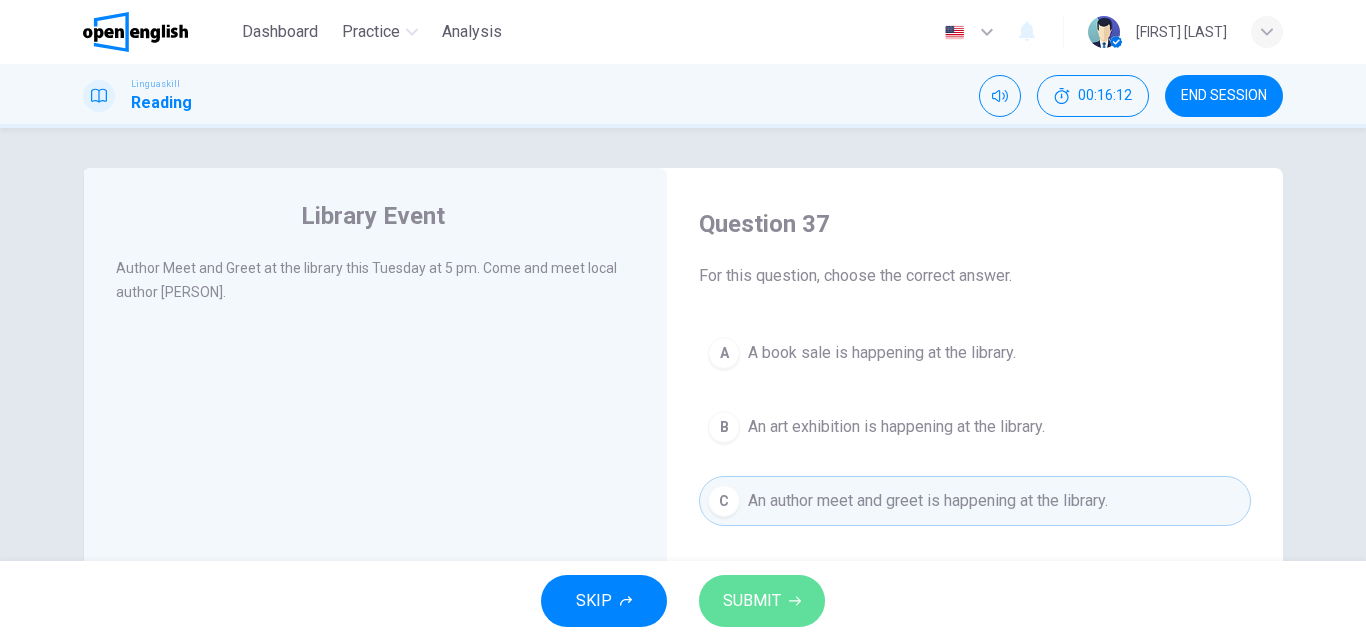 click on "SUBMIT" at bounding box center (752, 601) 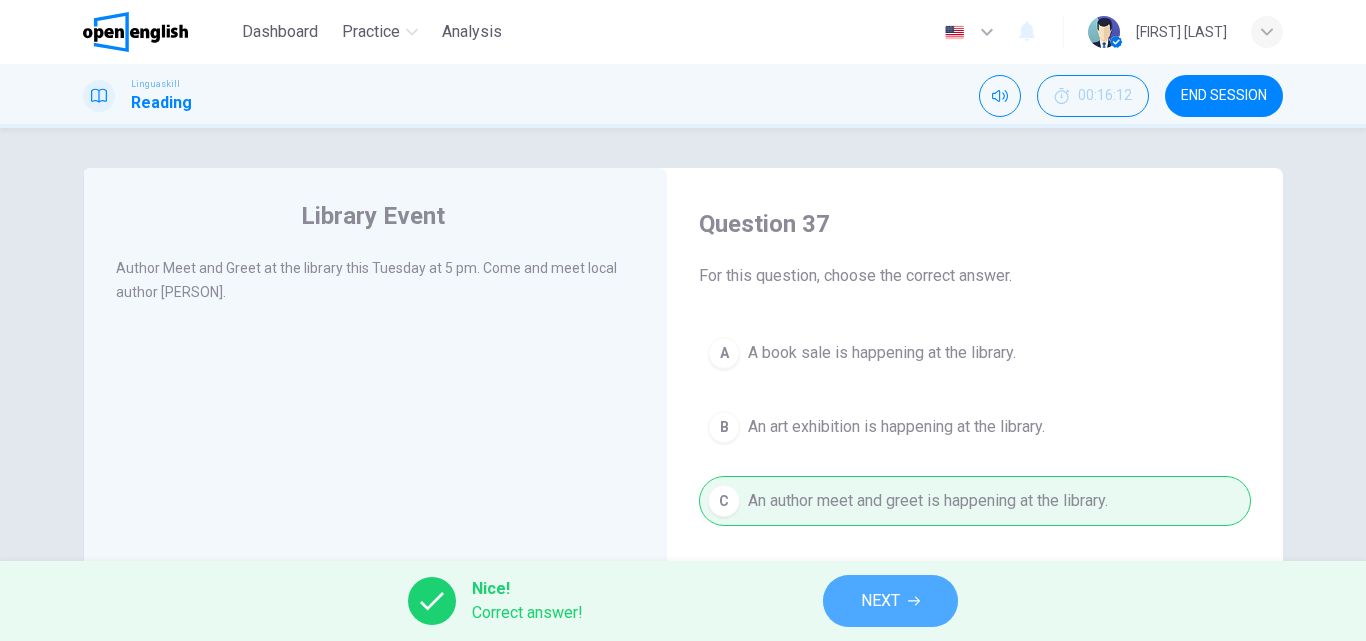 click on "NEXT" at bounding box center (890, 601) 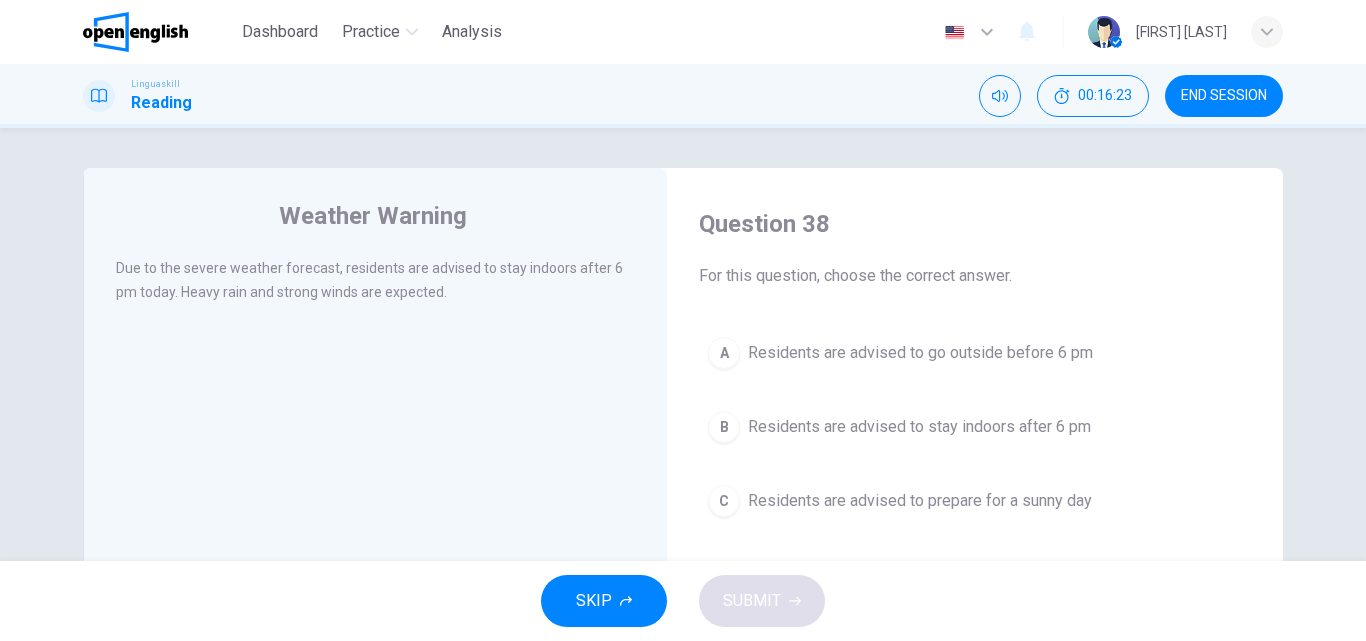click on "Residents are advised to stay indoors after 6 pm" at bounding box center [919, 427] 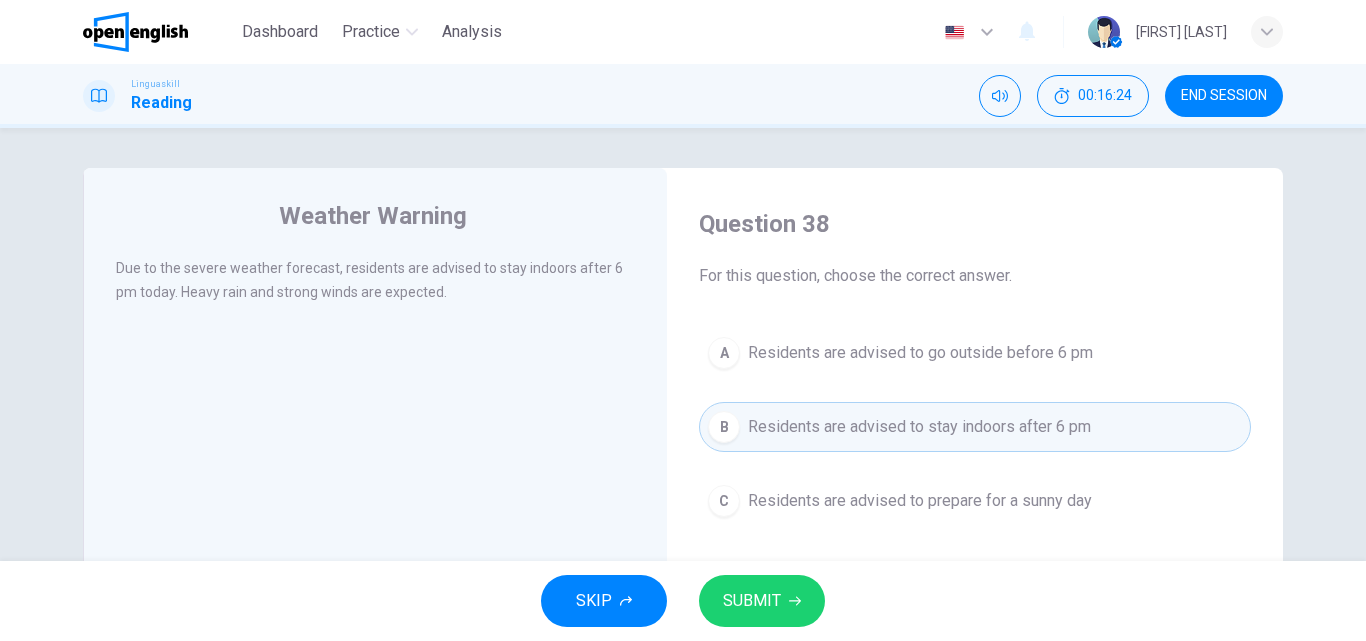 click on "SUBMIT" at bounding box center (762, 601) 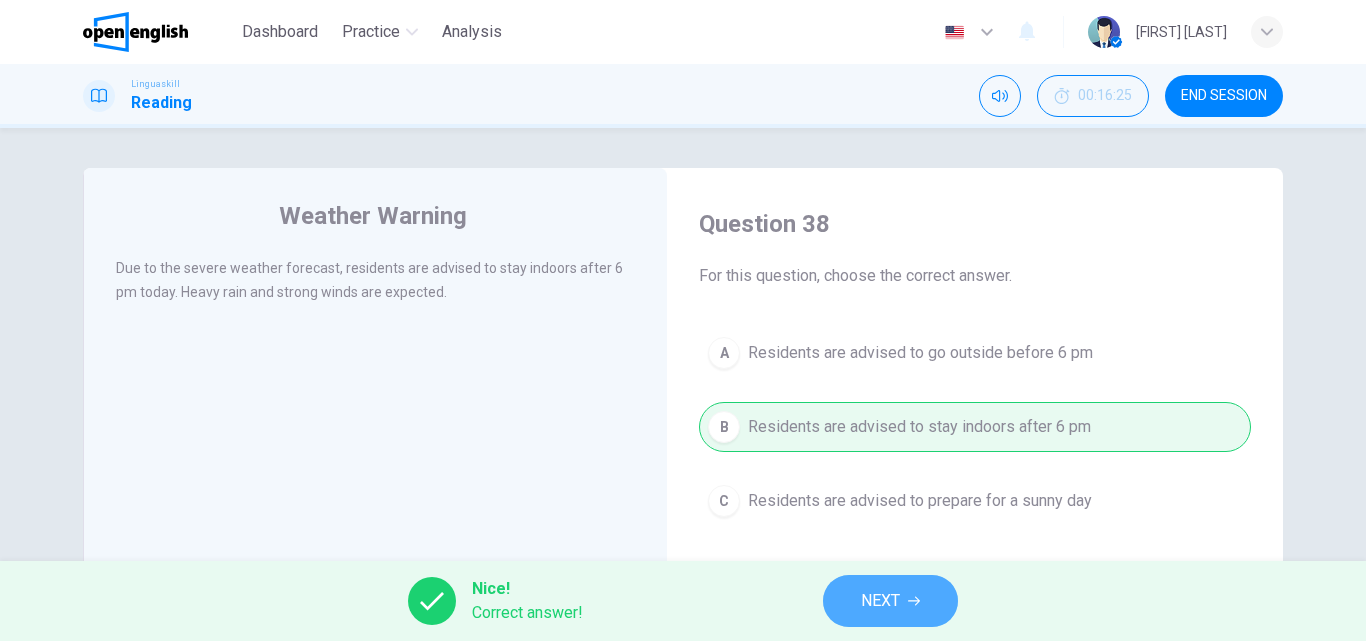 click on "NEXT" at bounding box center [890, 601] 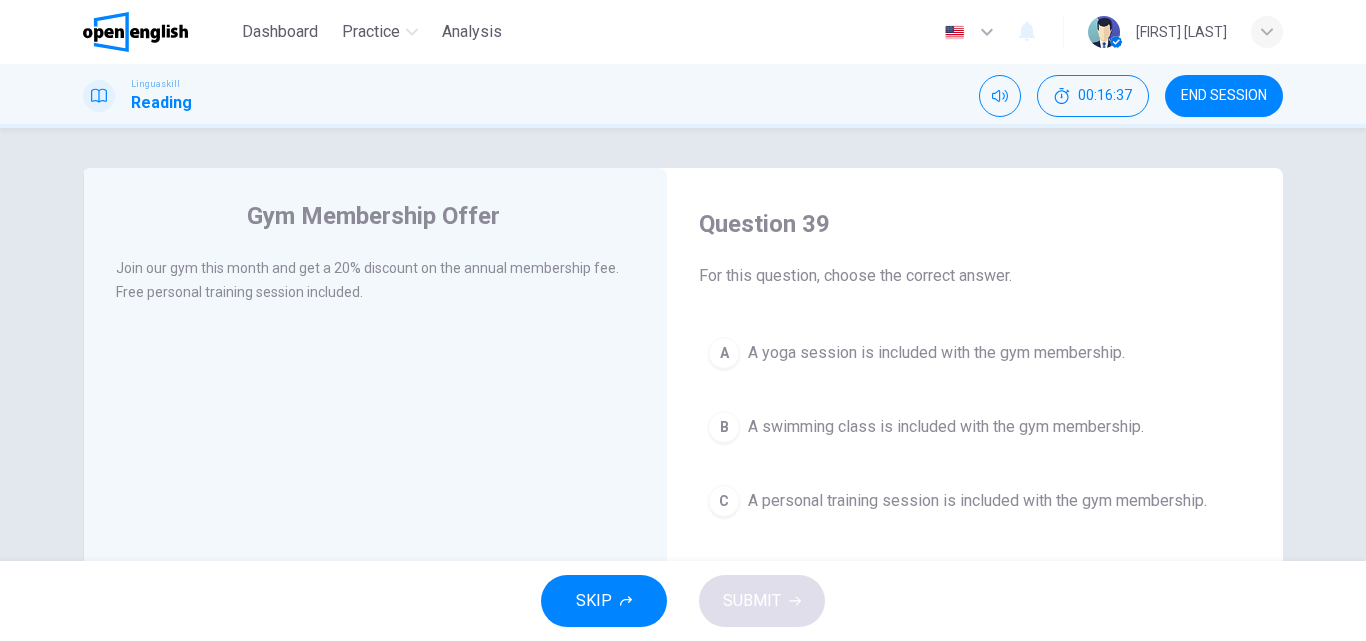 click on "C" at bounding box center (724, 501) 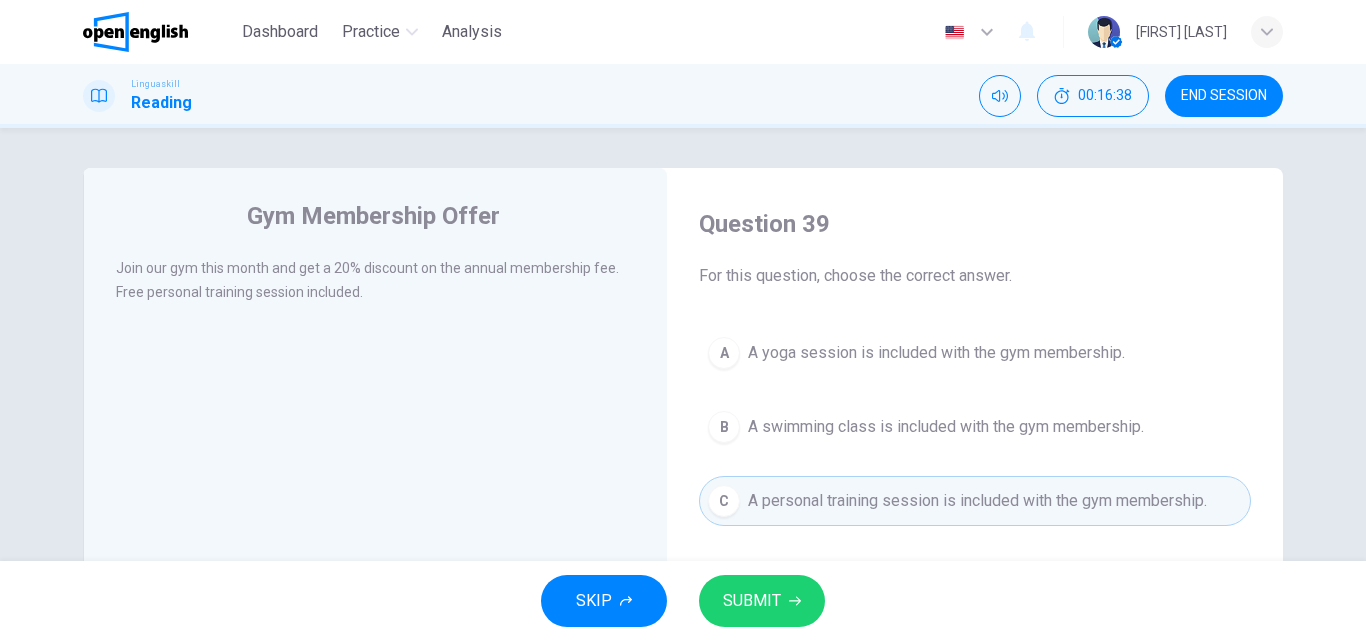 click on "SUBMIT" at bounding box center [762, 601] 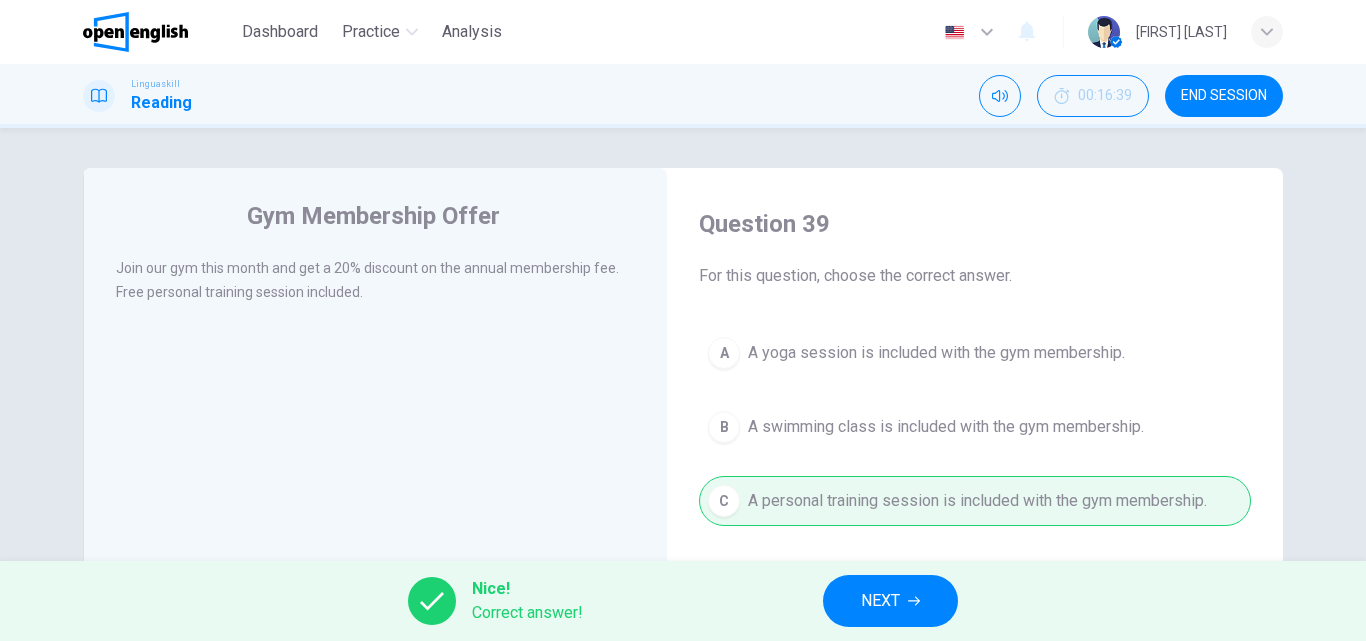 click on "NEXT" at bounding box center [880, 601] 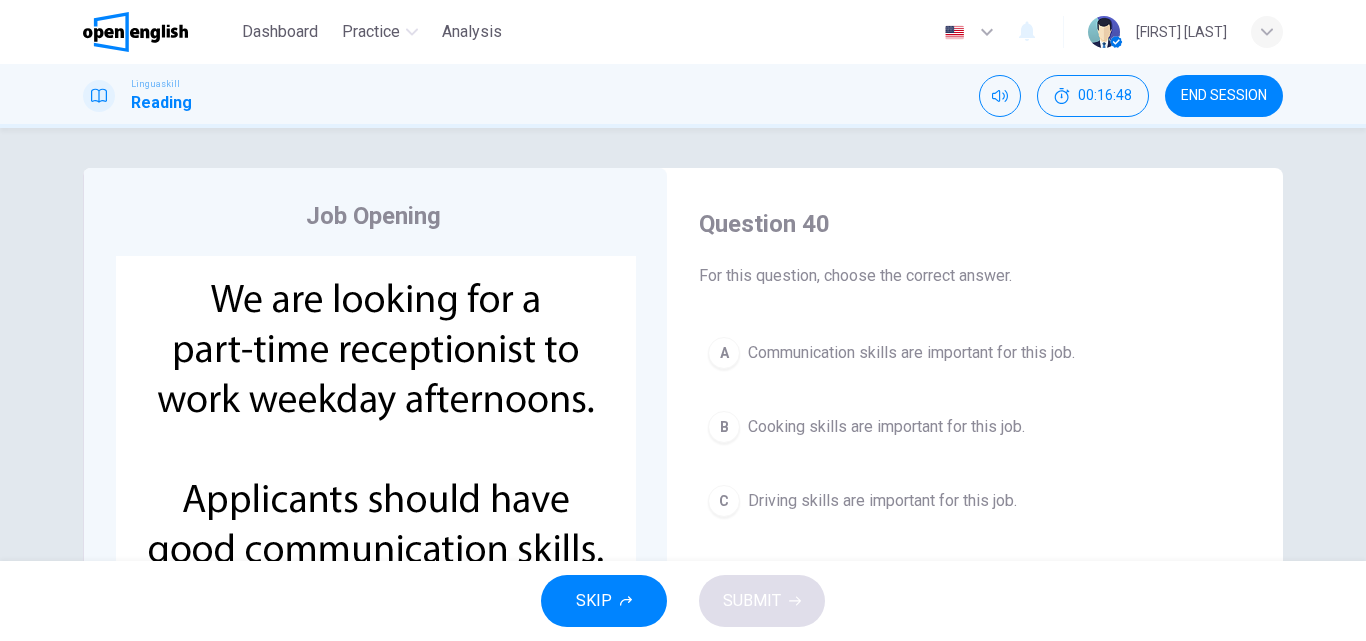 click on "Job Opening CLICK TO ZOOM Question 40 For this question, choose the correct answer. A Communication skills are important for this job. B Cooking skills are important for this job. C Driving skills are important for this job." at bounding box center [683, 344] 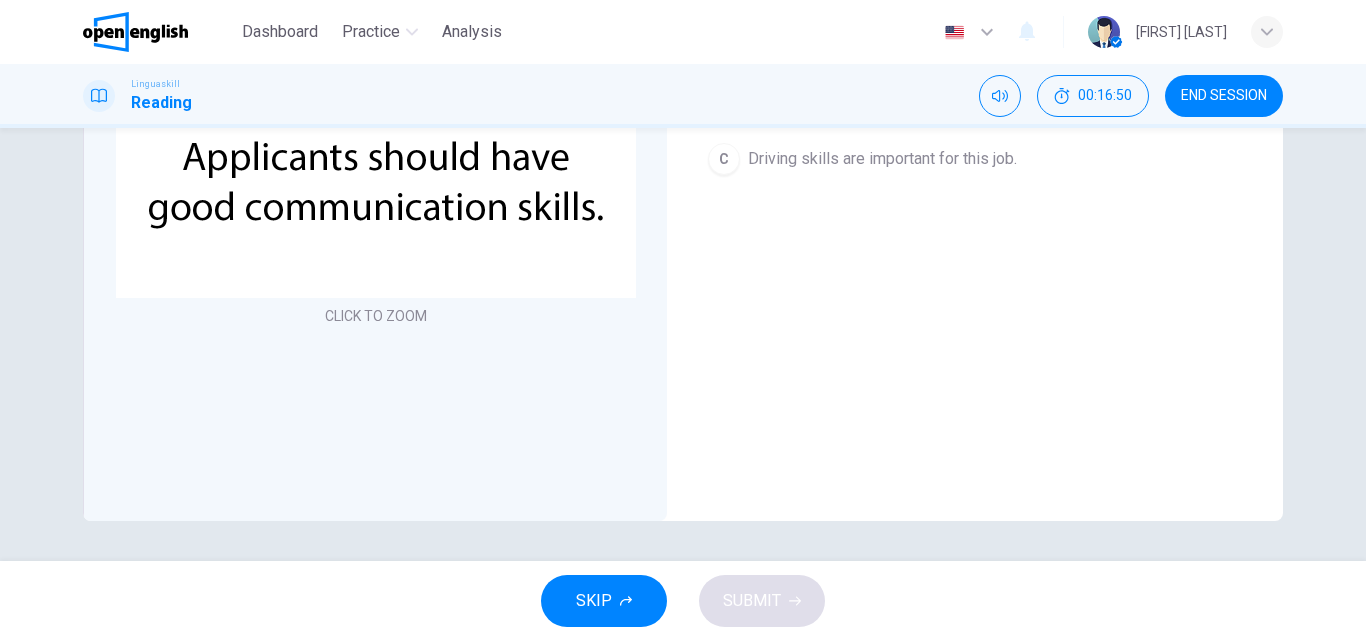 scroll, scrollTop: 0, scrollLeft: 0, axis: both 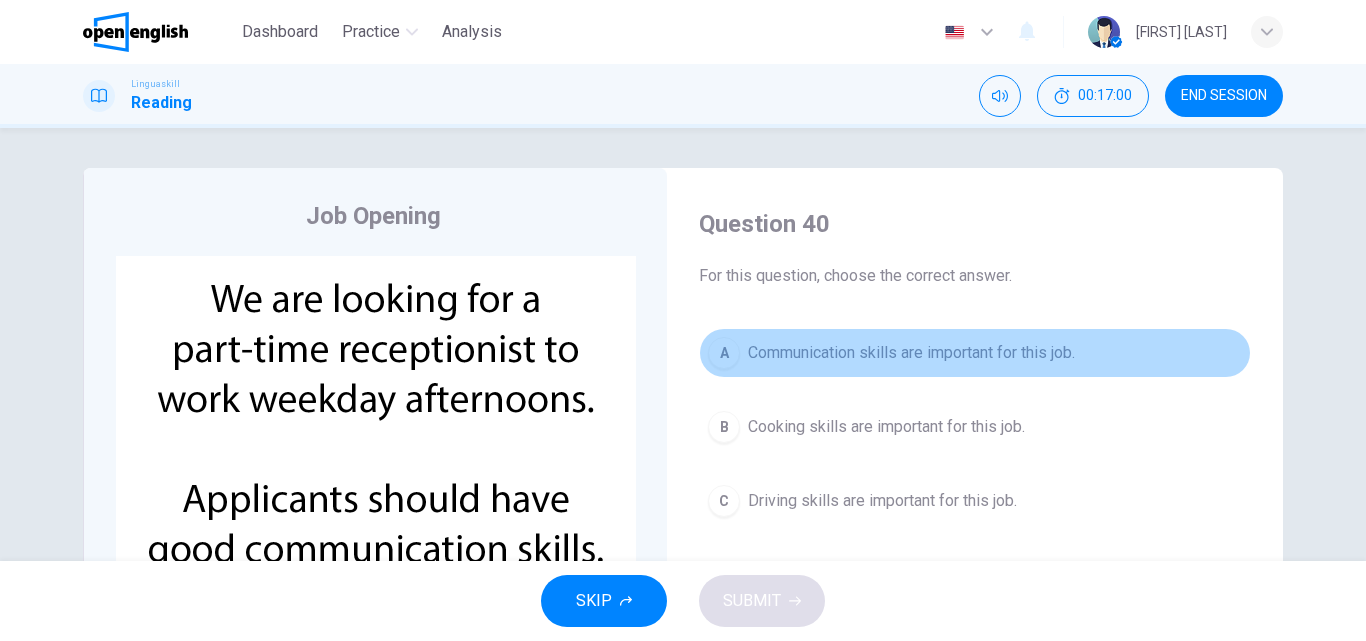 click on "Communication skills are important for this job." at bounding box center [911, 353] 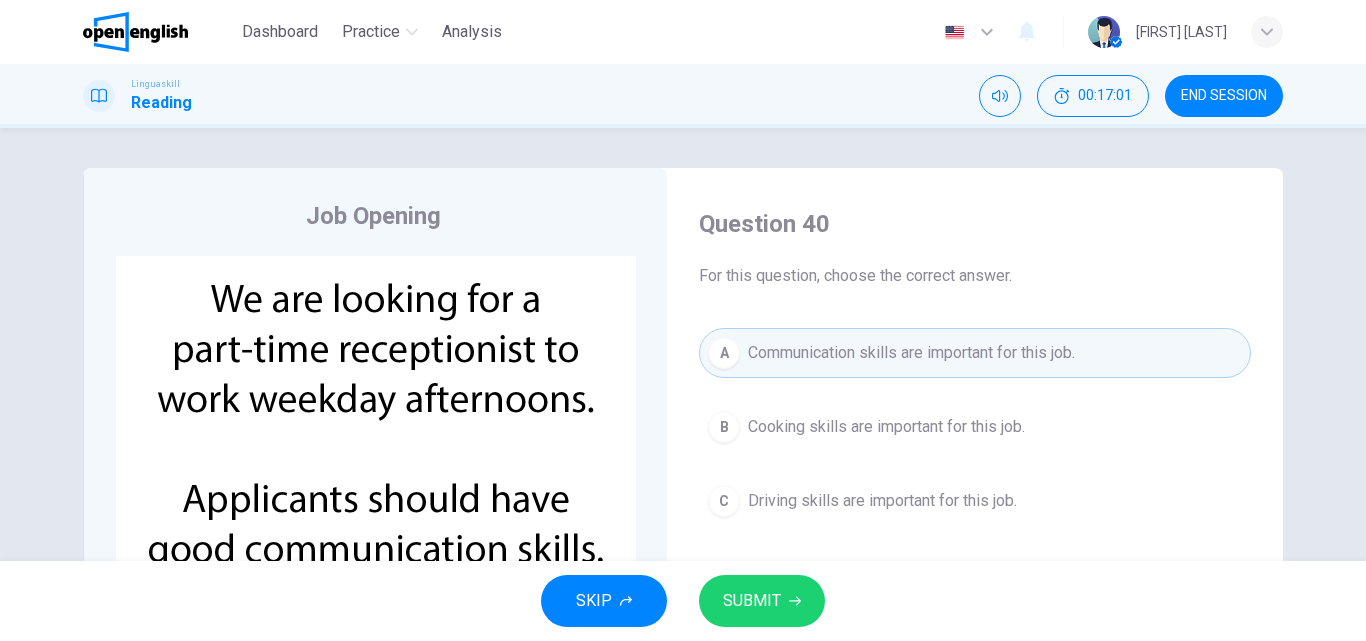click on "SUBMIT" at bounding box center (762, 601) 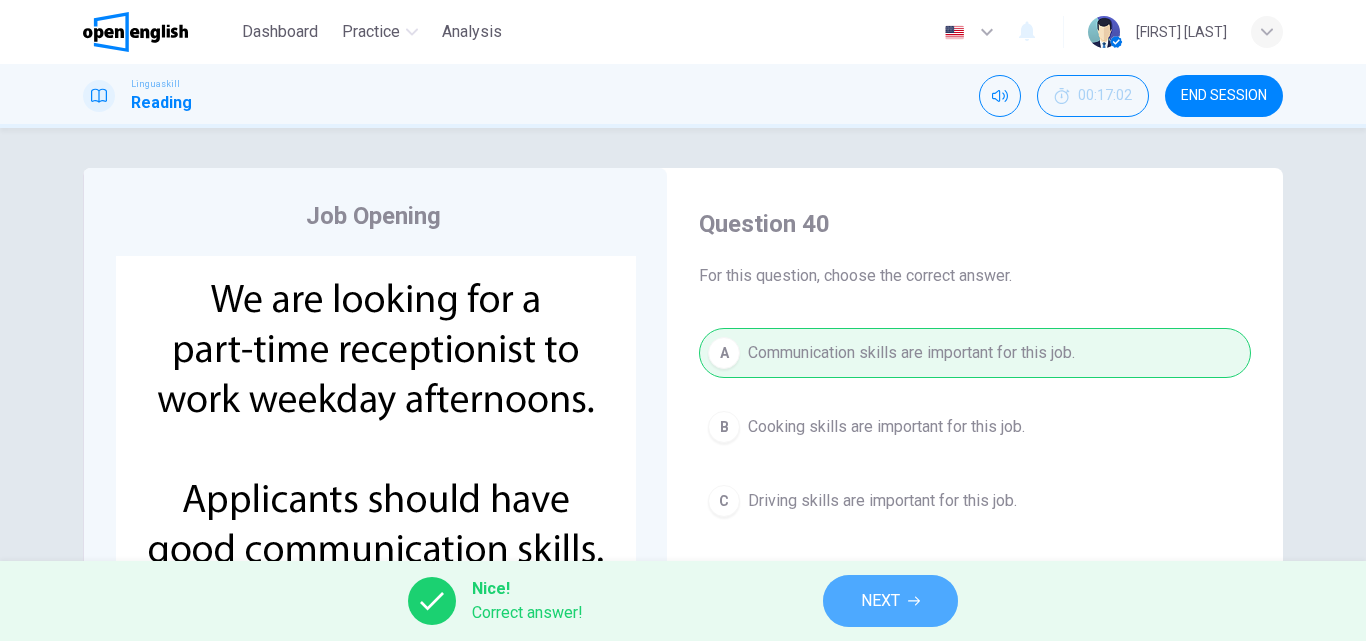 click on "NEXT" at bounding box center (880, 601) 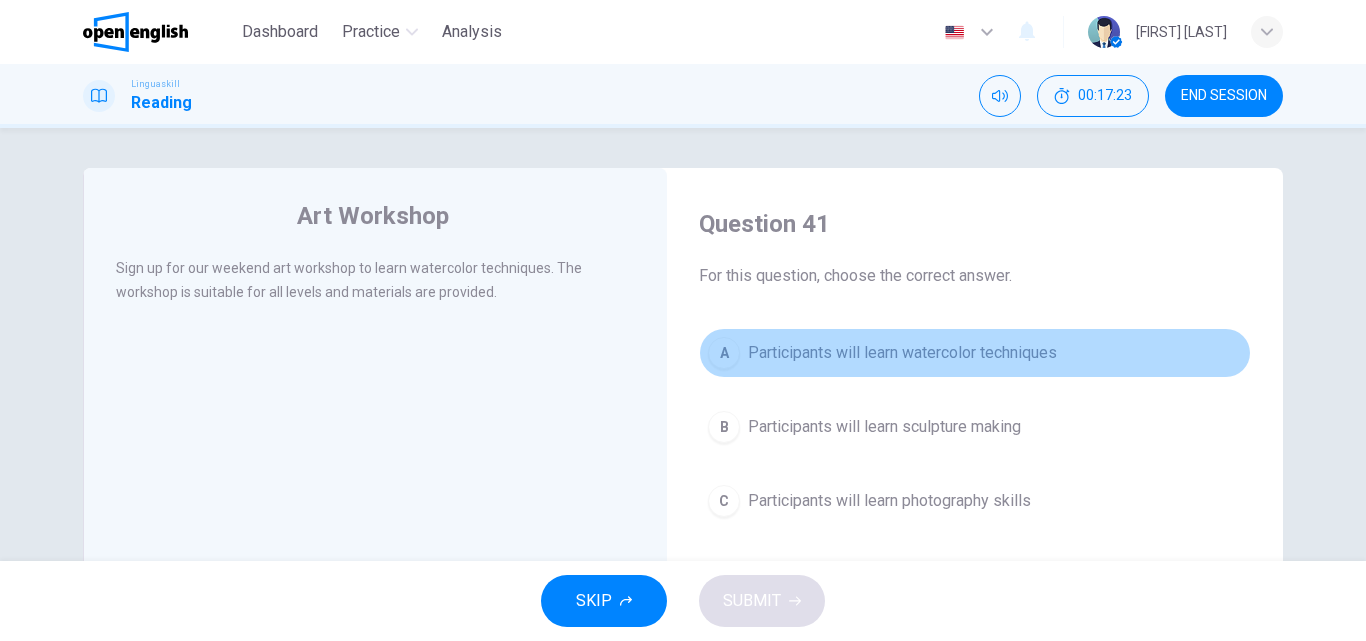 click on "A Participants will learn watercolor techniques" at bounding box center (975, 353) 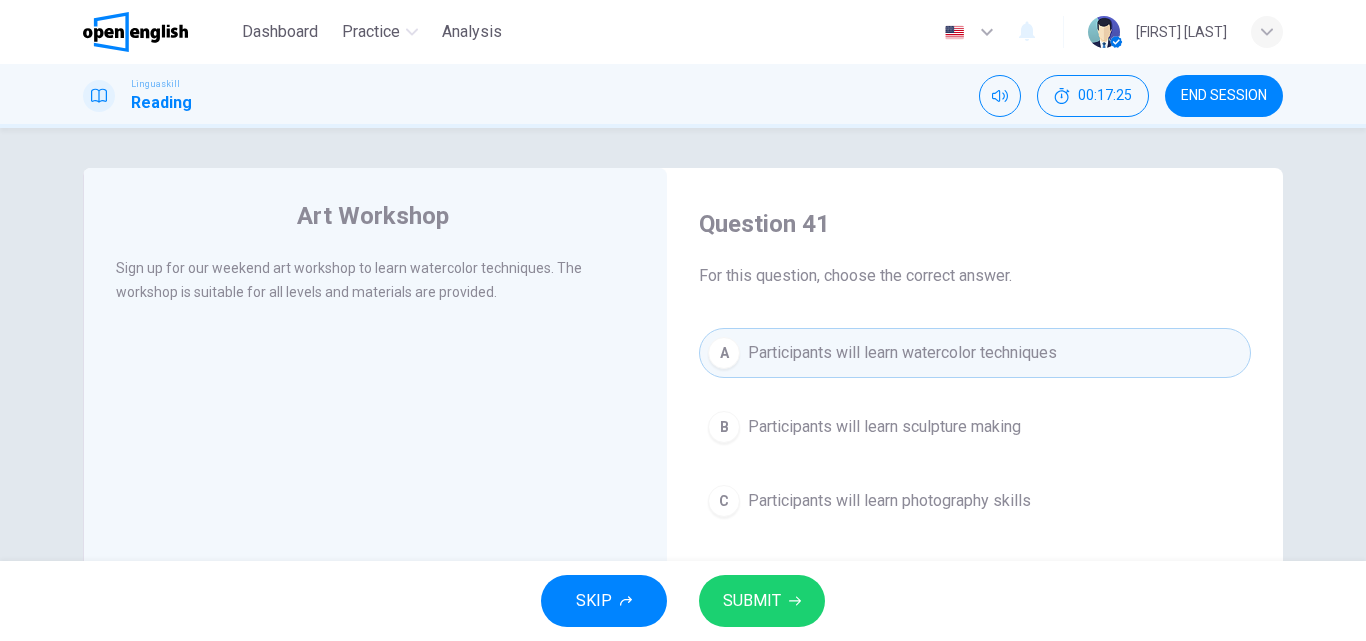 click on "SUBMIT" at bounding box center [762, 601] 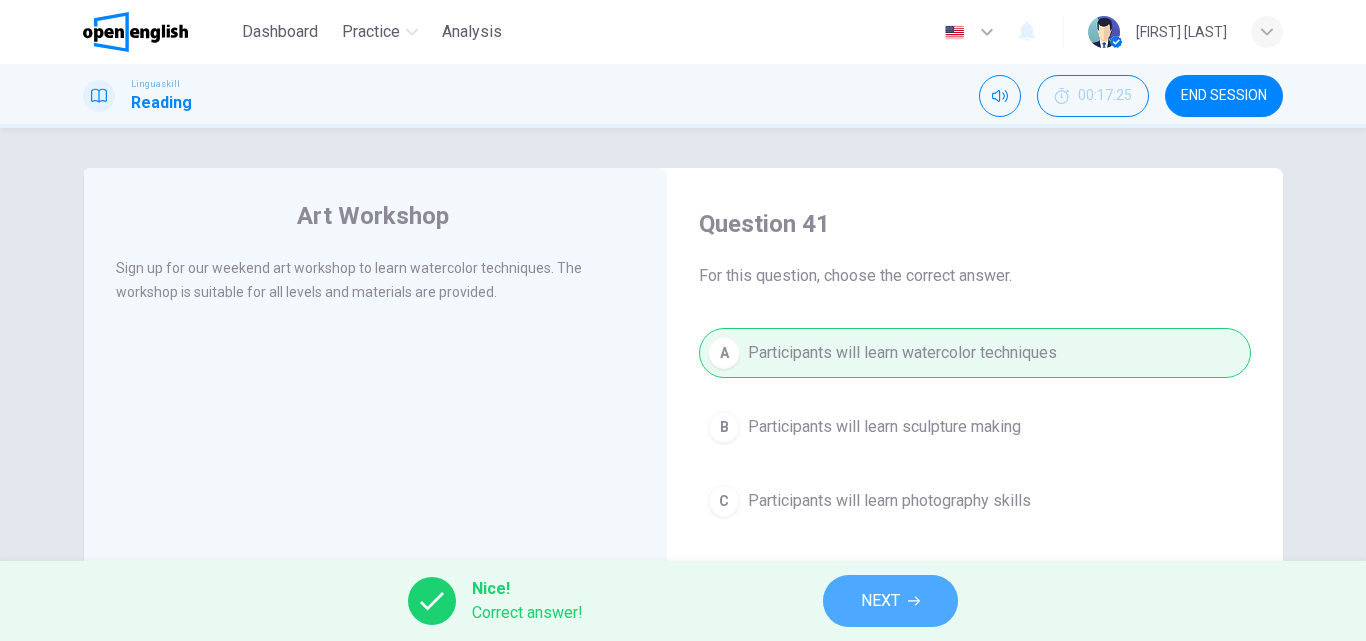 click on "NEXT" at bounding box center (890, 601) 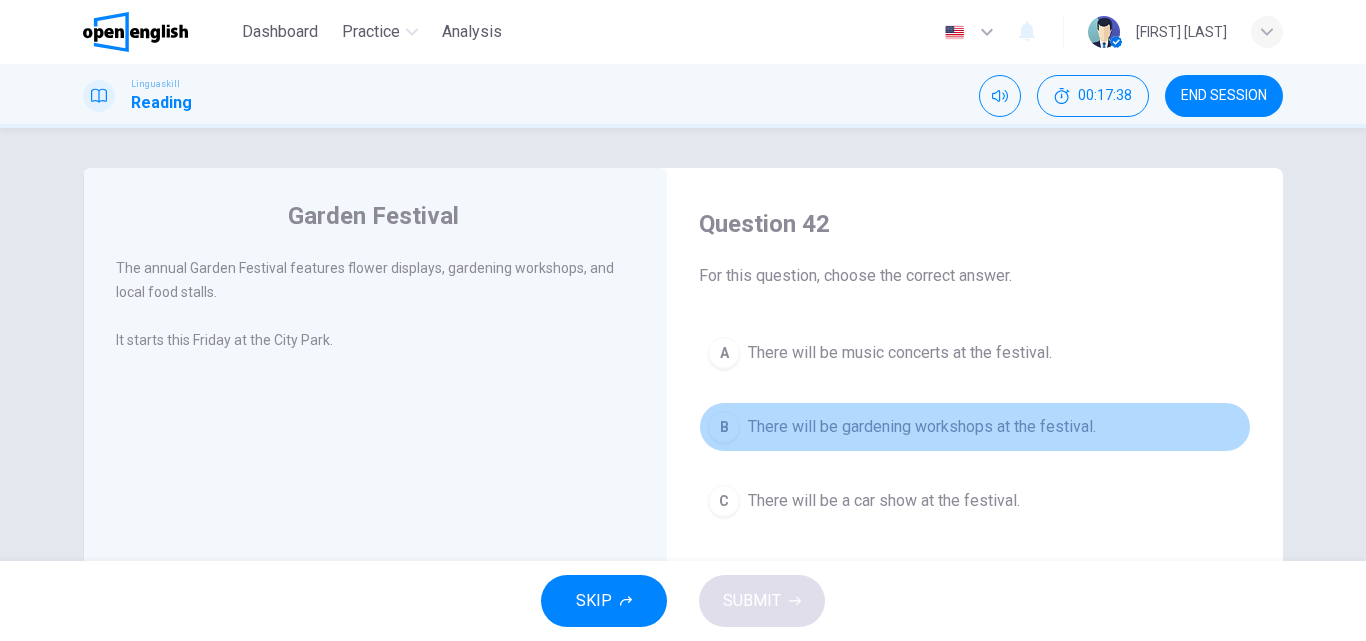 click on "There will be gardening workshops at the festival." at bounding box center [922, 427] 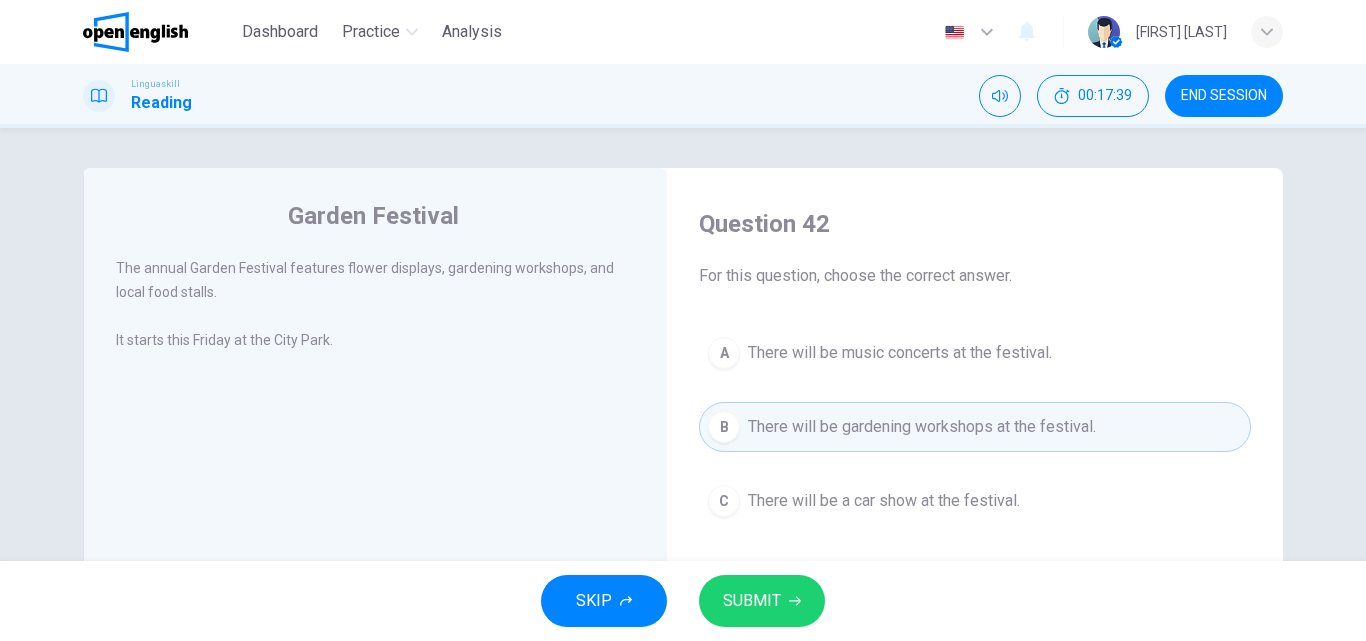click on "SUBMIT" at bounding box center [762, 601] 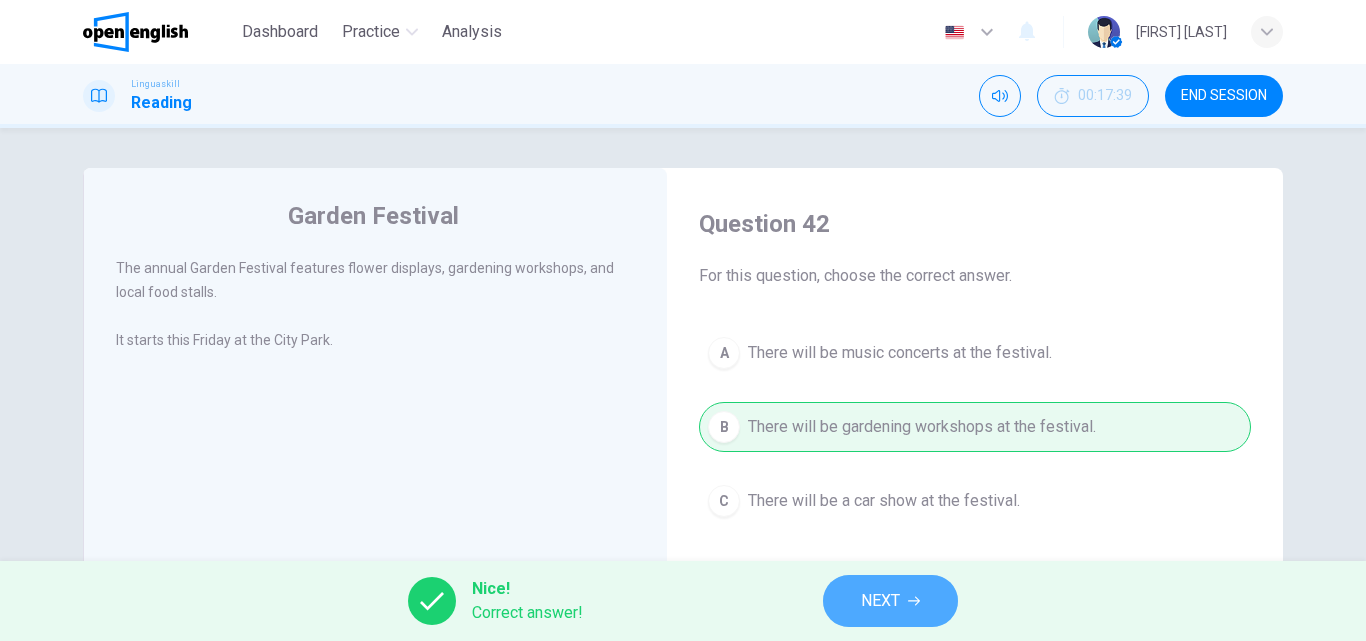 click on "NEXT" at bounding box center (880, 601) 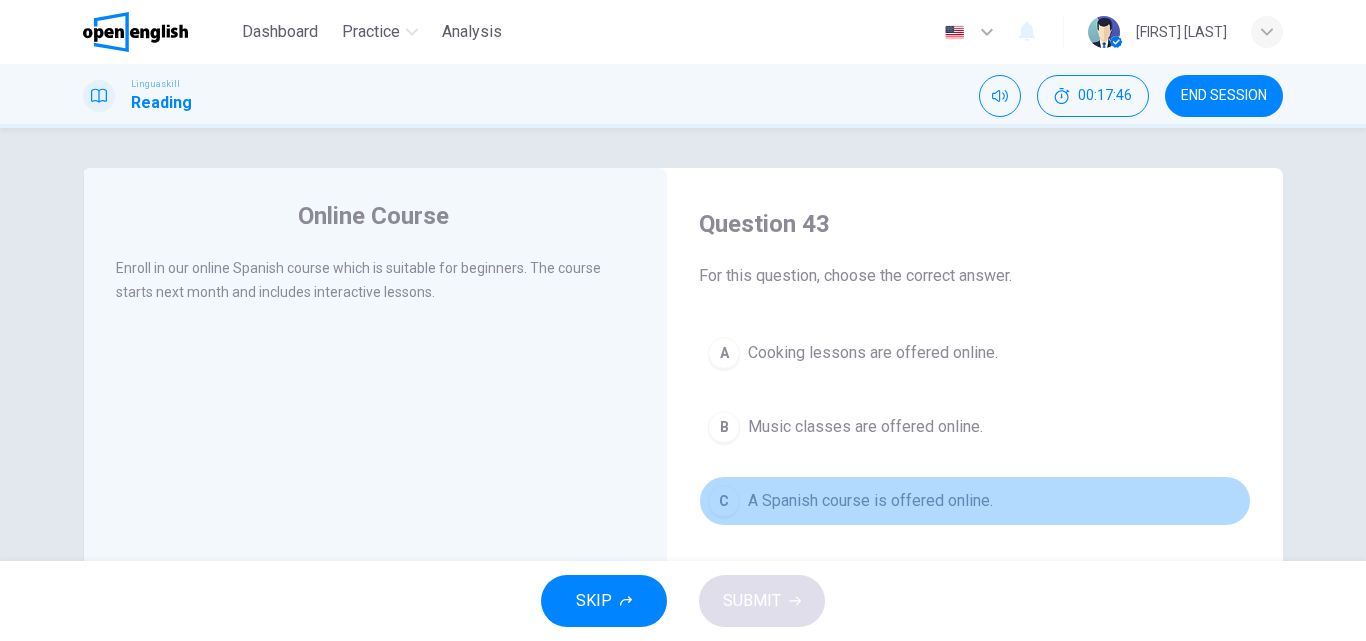 click on "A Spanish course is offered online." at bounding box center [870, 501] 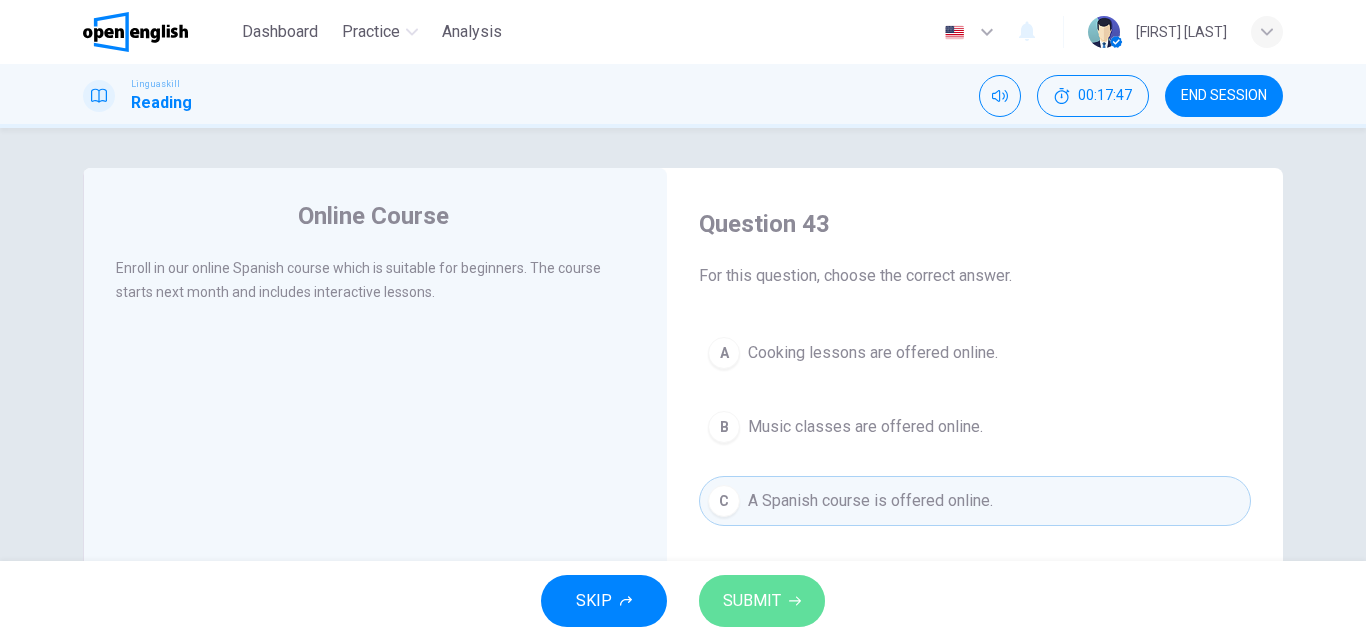 click on "SUBMIT" at bounding box center (762, 601) 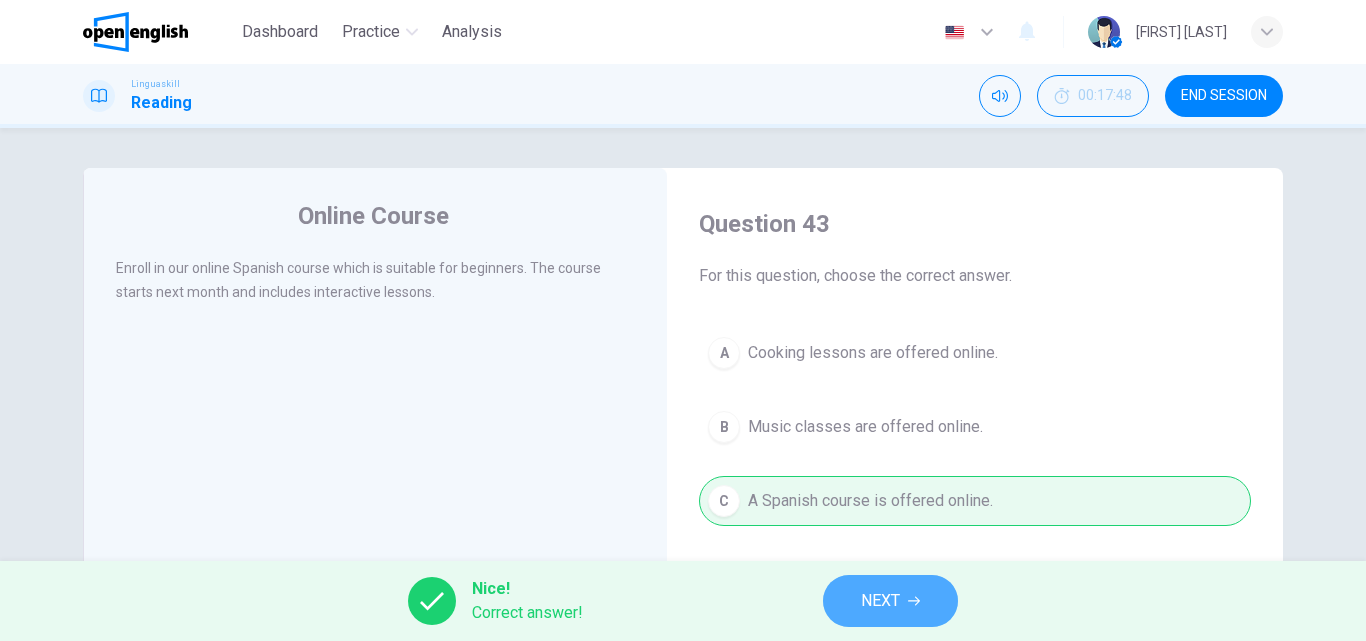 click on "NEXT" at bounding box center (890, 601) 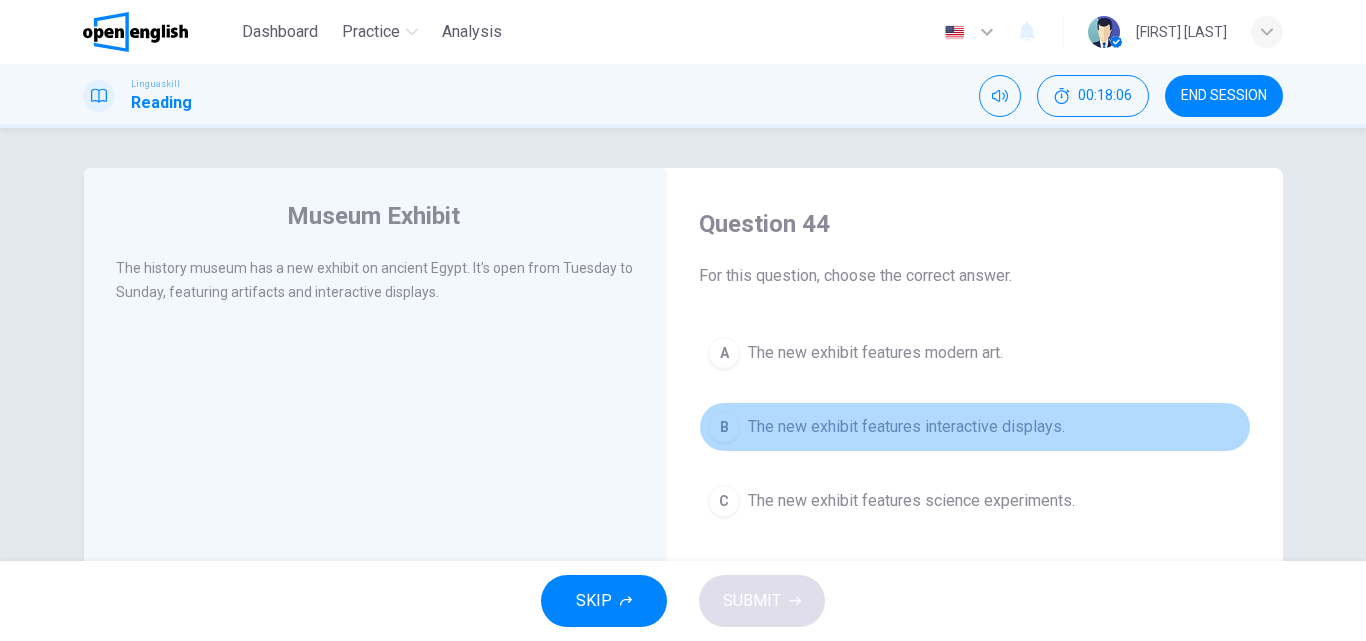 click on "The new exhibit features interactive displays." at bounding box center (906, 427) 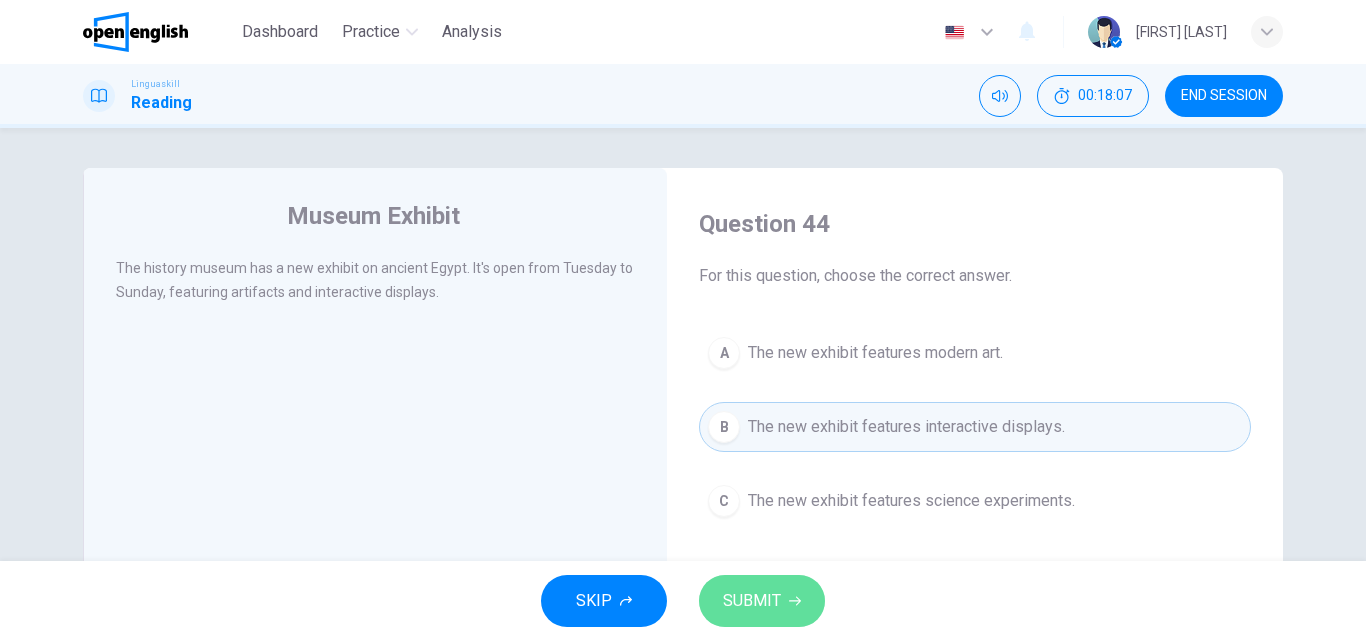 click on "SUBMIT" at bounding box center (752, 601) 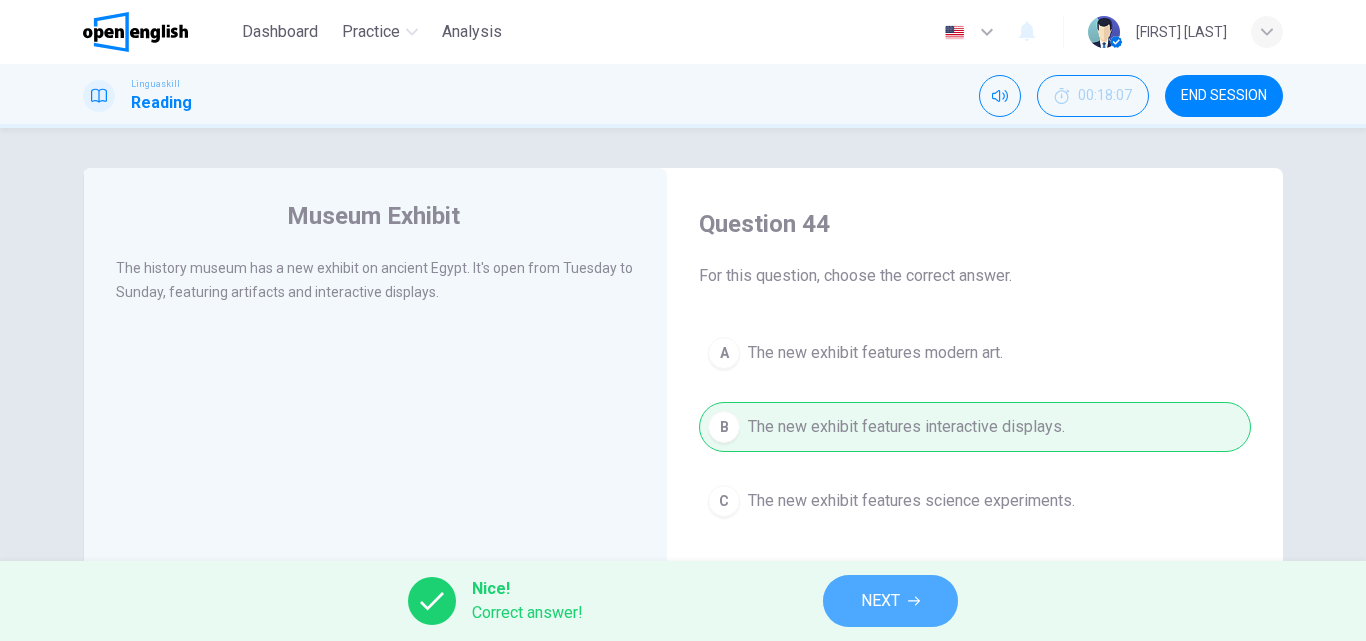 click on "NEXT" at bounding box center [890, 601] 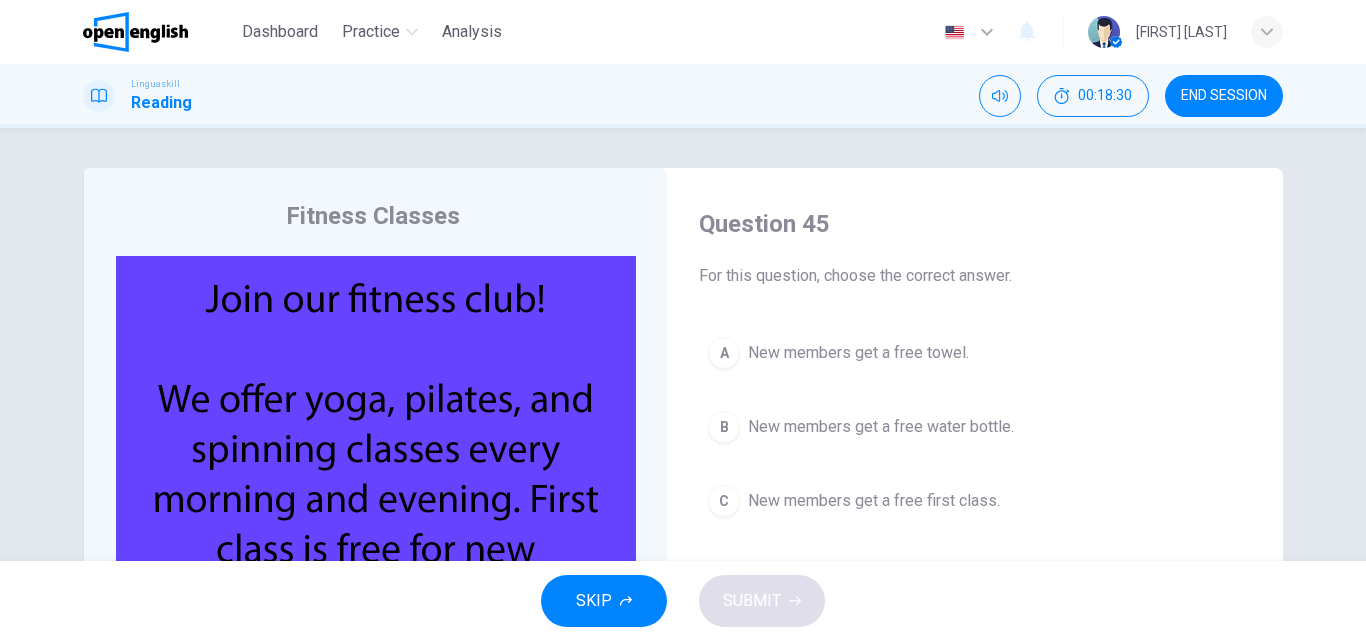 scroll, scrollTop: 342, scrollLeft: 0, axis: vertical 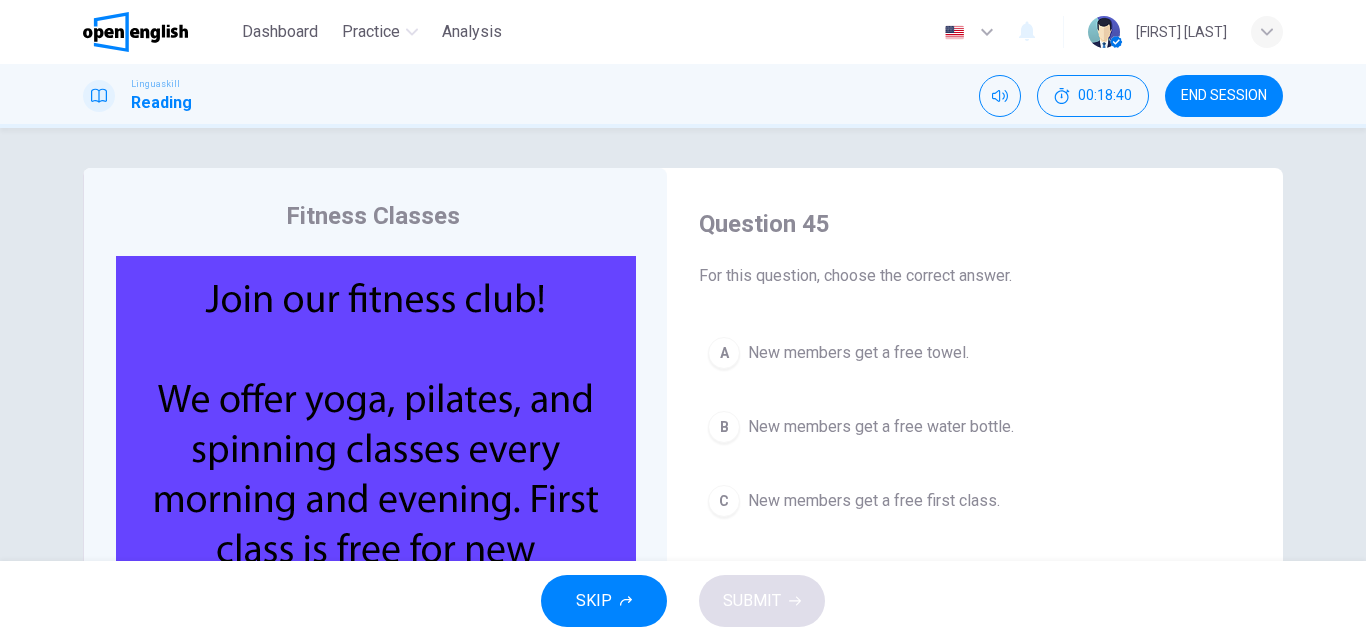 click on "New members get a free first class." at bounding box center [874, 501] 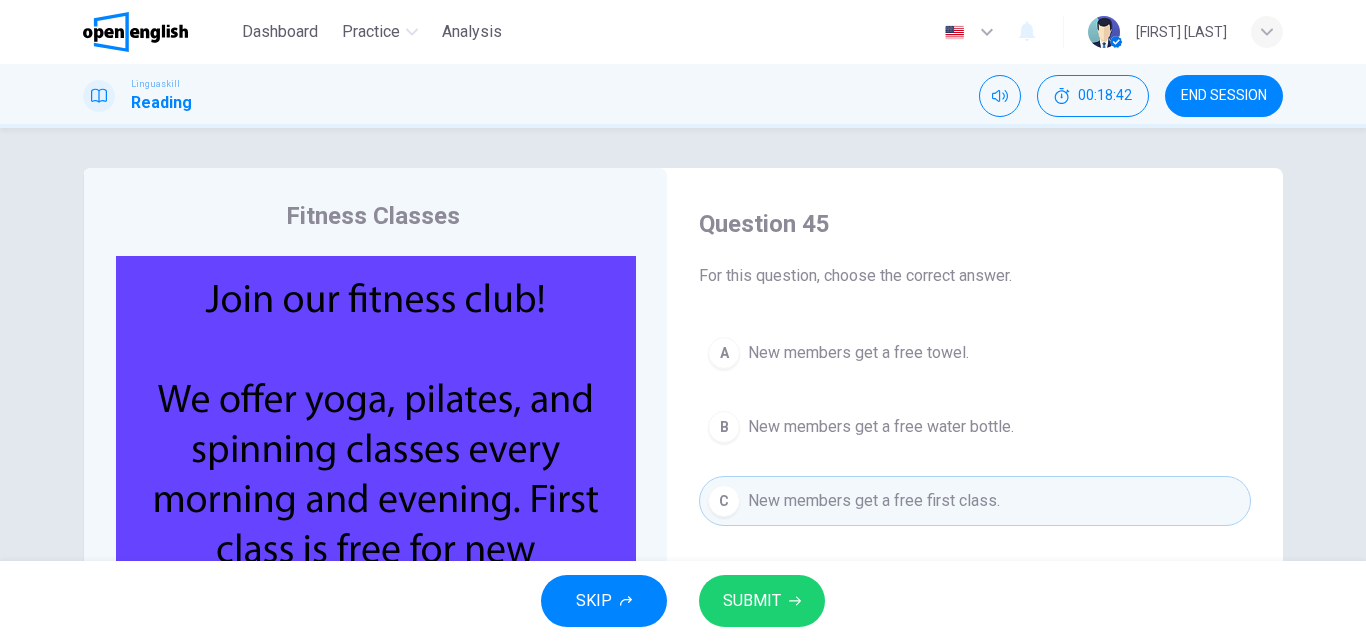 scroll, scrollTop: 342, scrollLeft: 0, axis: vertical 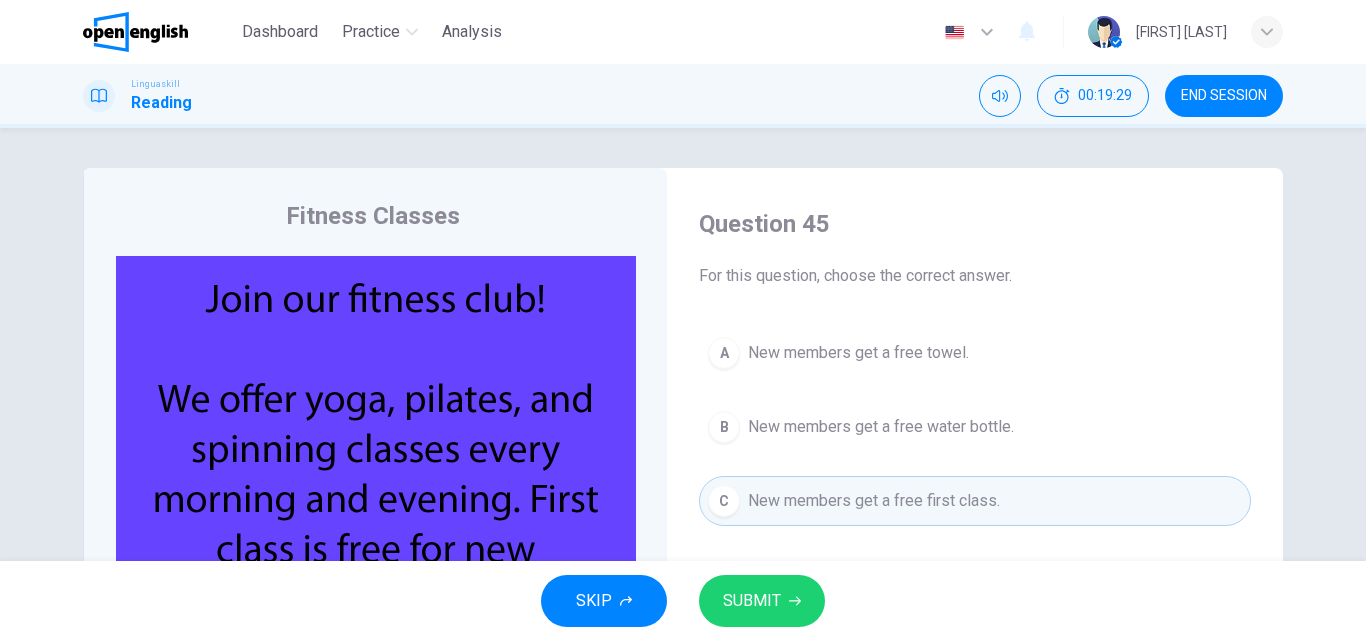 click on "SUBMIT" at bounding box center [762, 601] 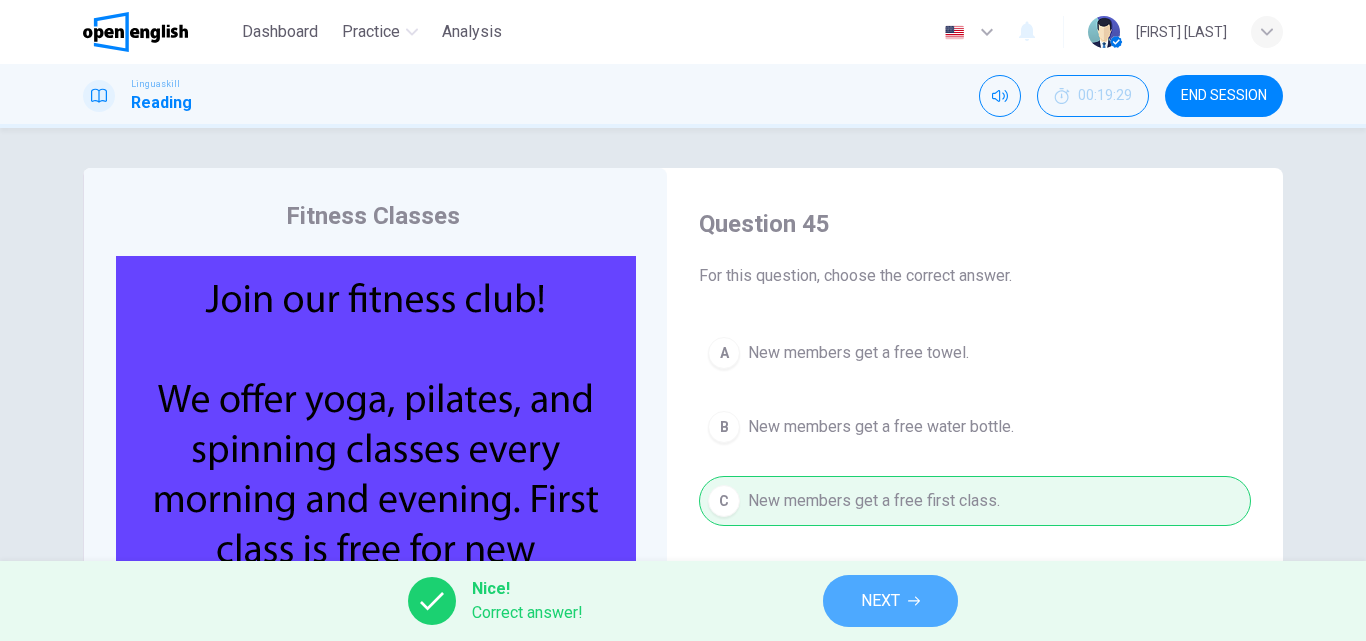 click on "NEXT" at bounding box center [890, 601] 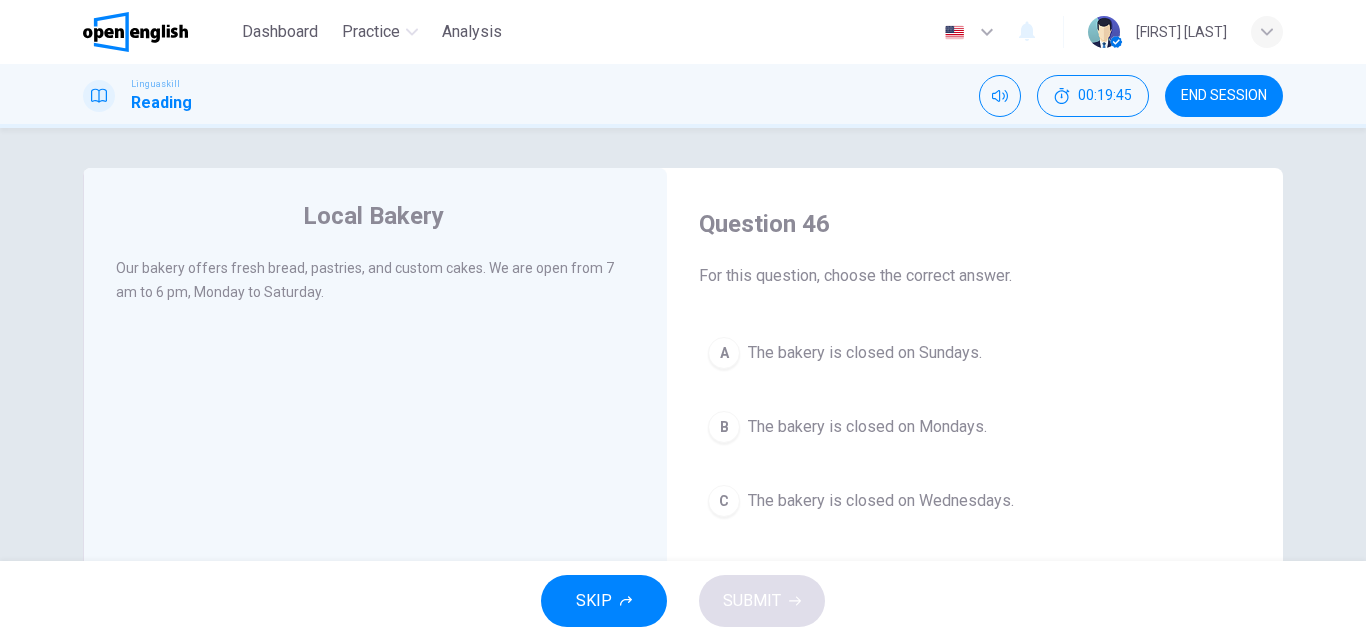click on "The bakery is closed on Mondays." at bounding box center [867, 427] 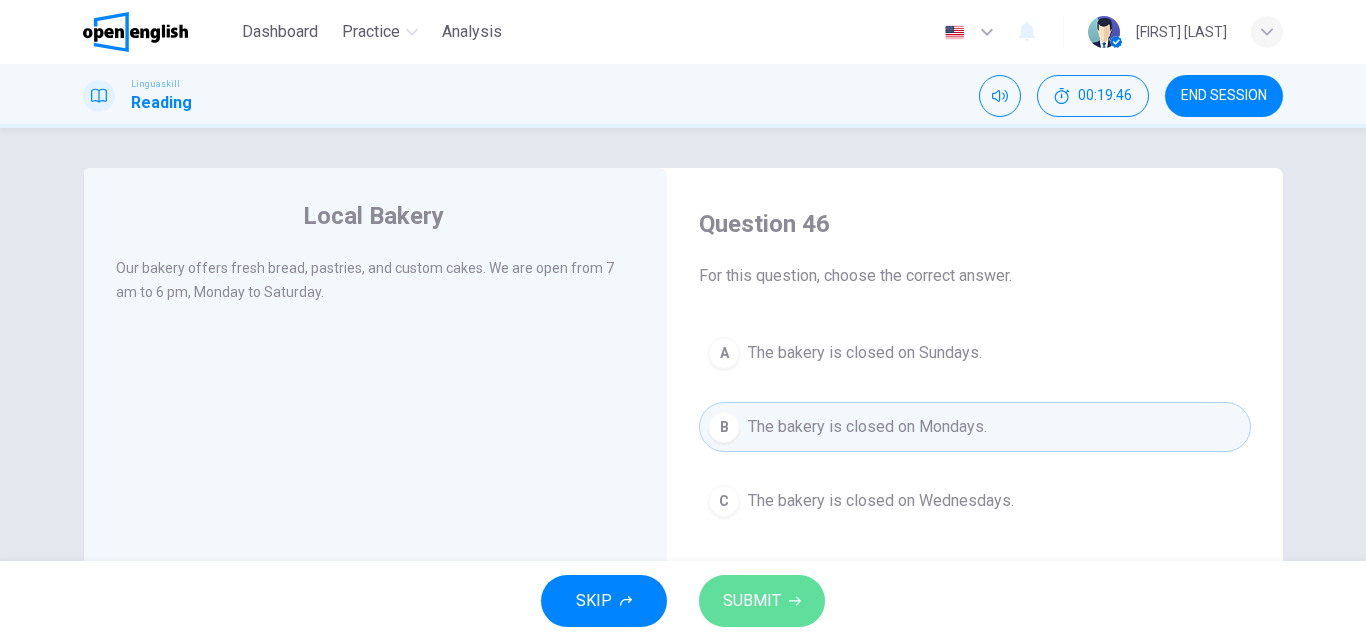 click on "SUBMIT" at bounding box center [752, 601] 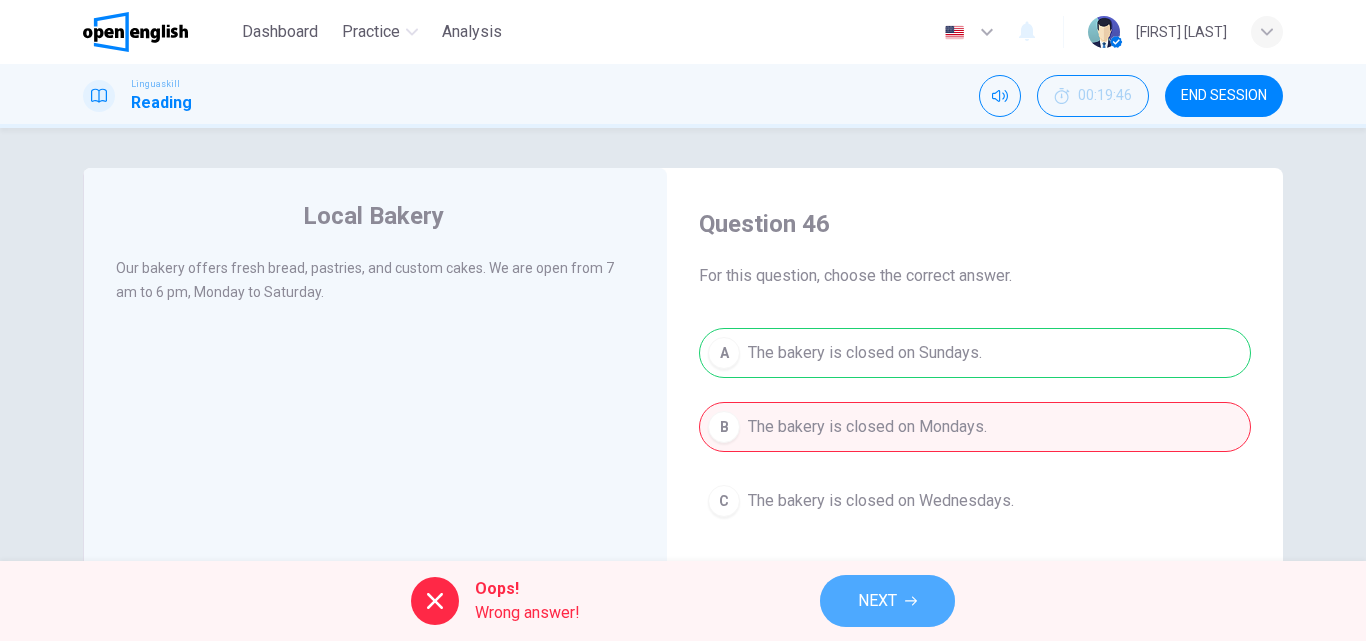 click on "NEXT" at bounding box center [877, 601] 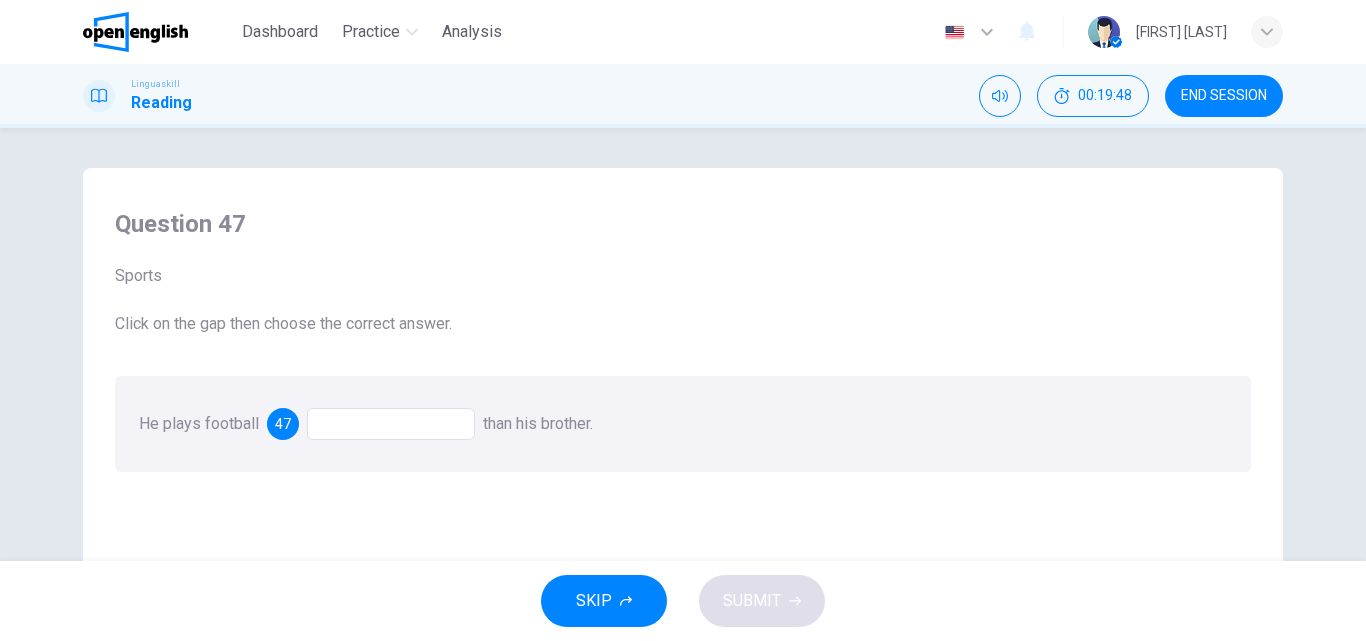 click at bounding box center (391, 424) 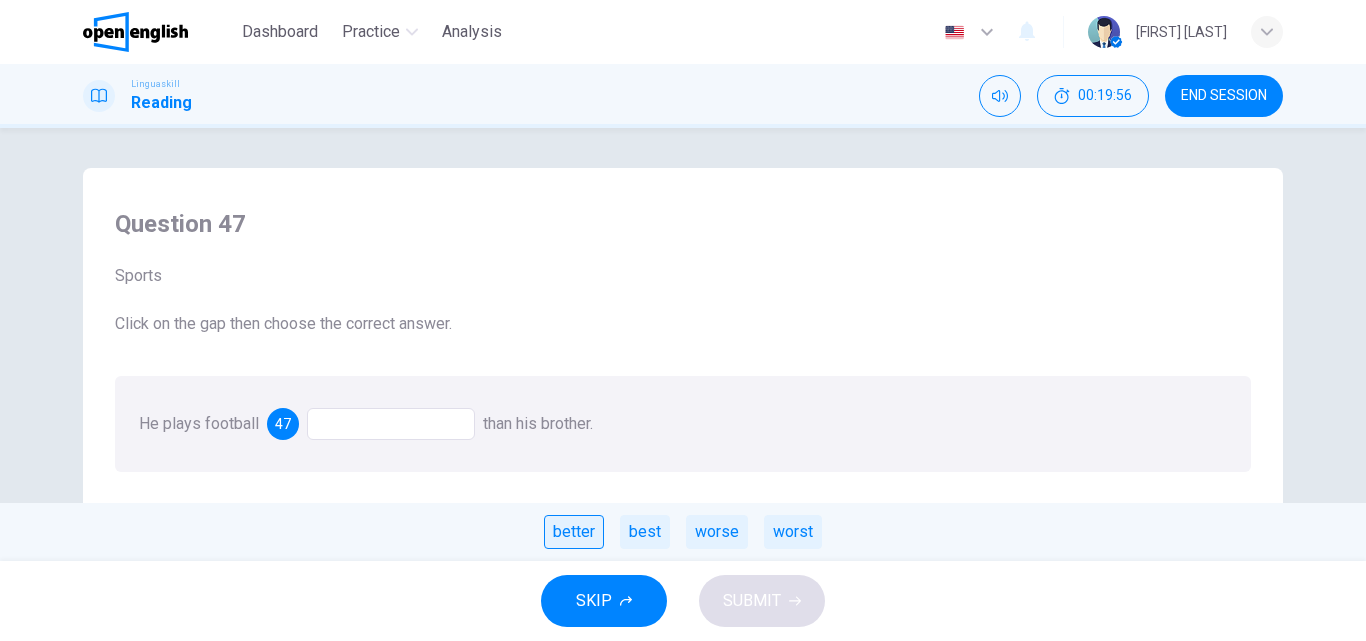 click on "better" at bounding box center (574, 532) 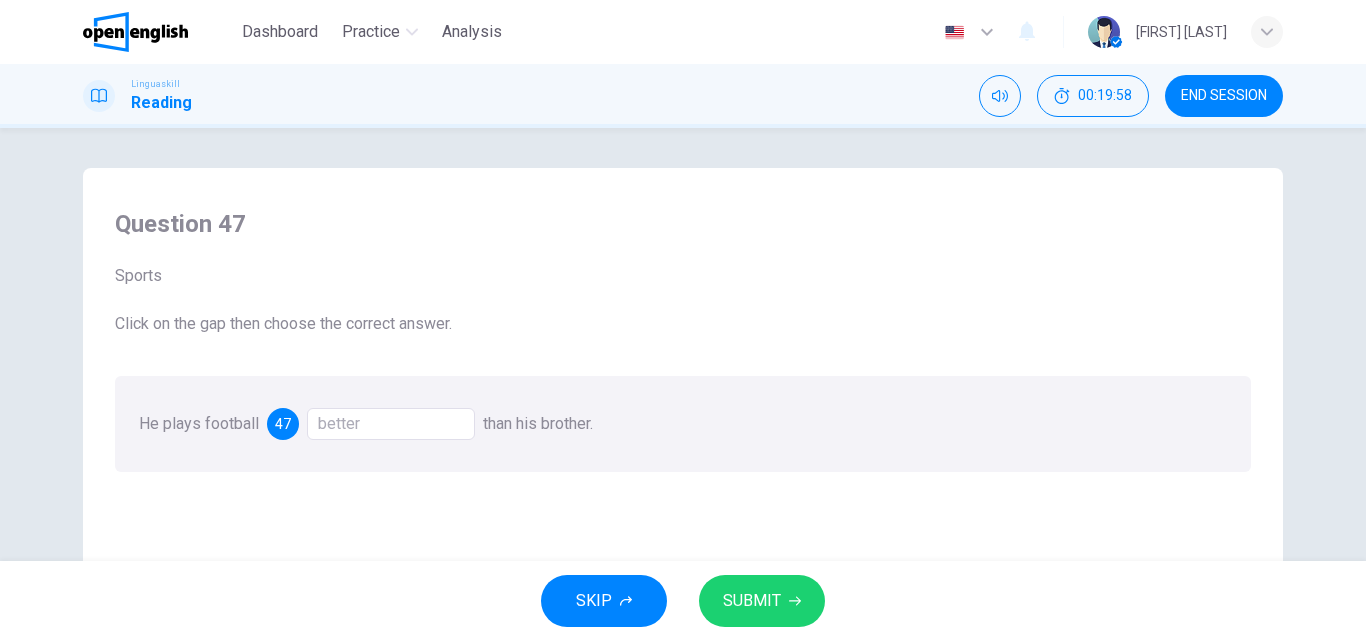 click on "SUBMIT" at bounding box center (752, 601) 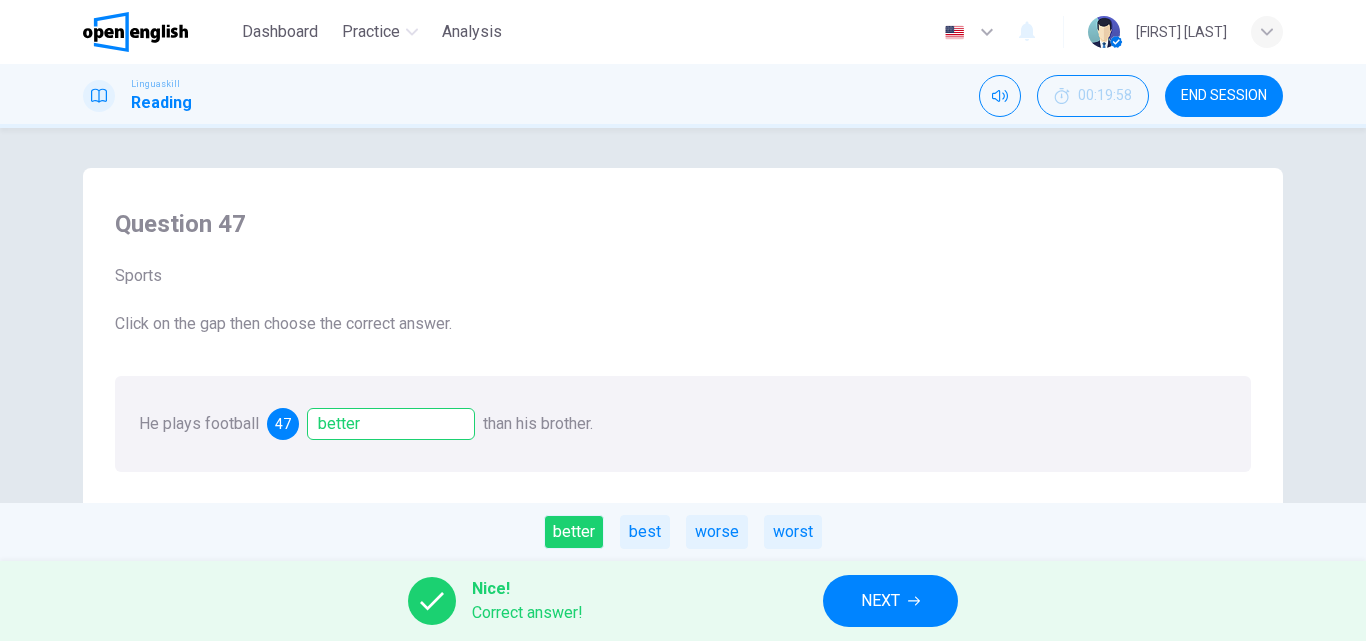 click on "NEXT" at bounding box center (890, 601) 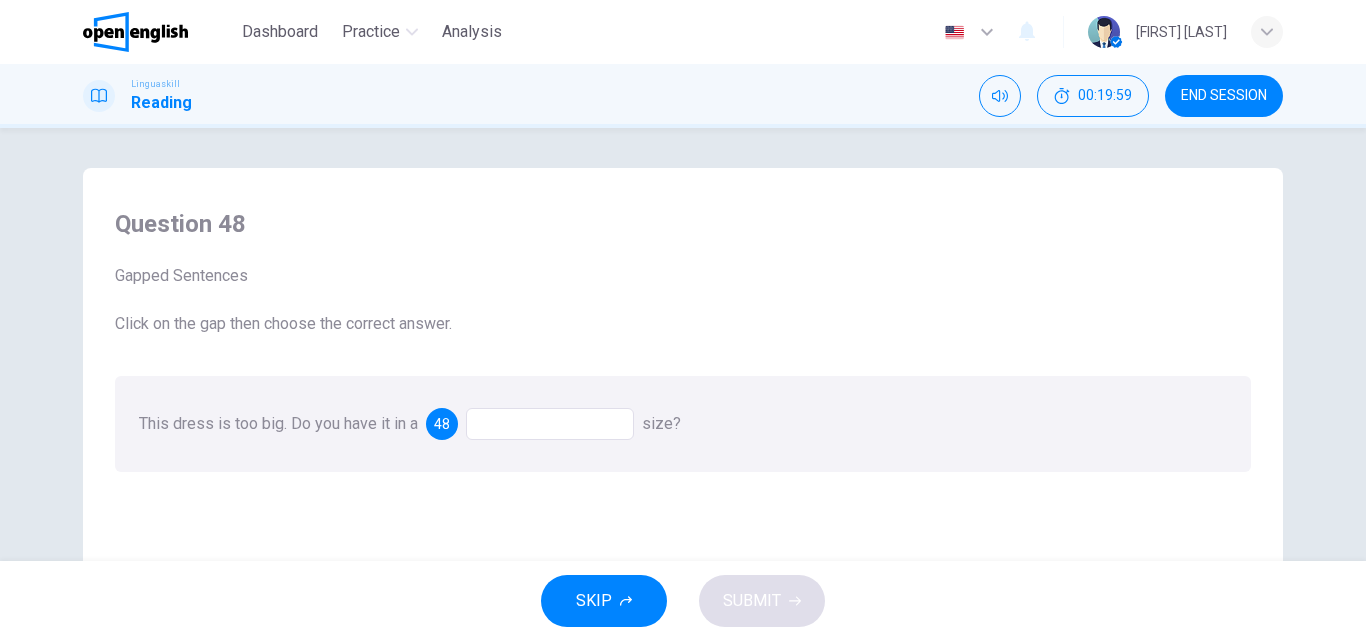 click at bounding box center (550, 424) 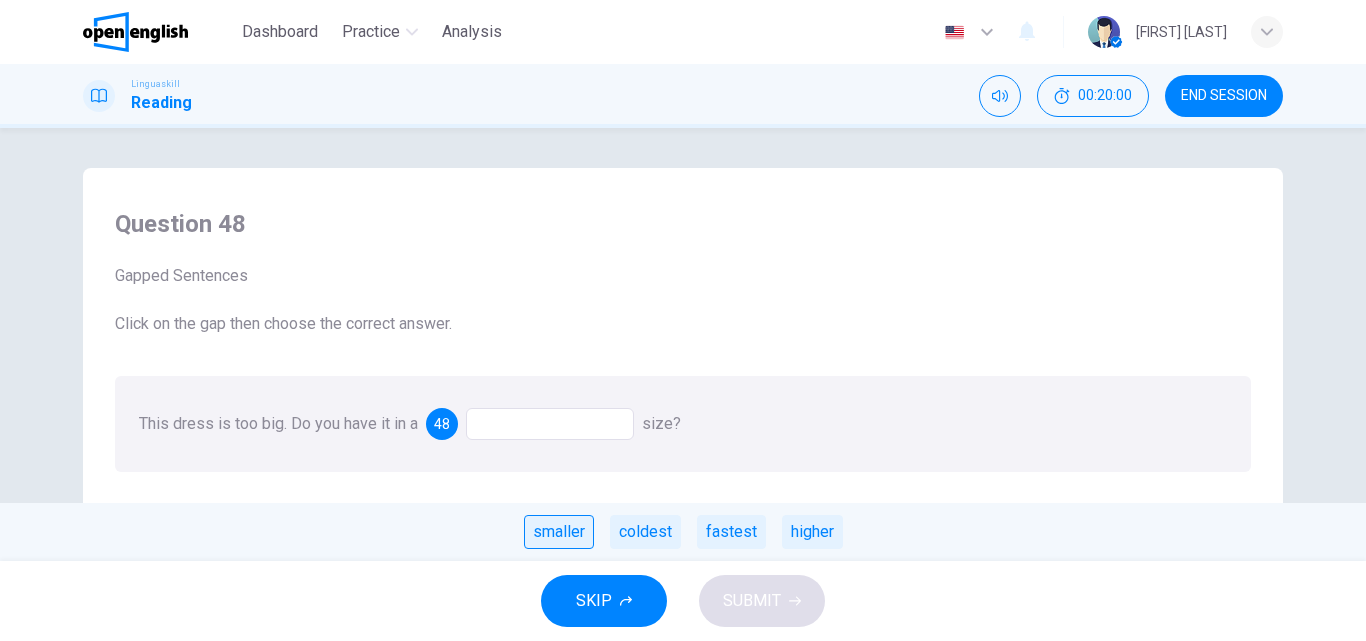 click on "smaller" at bounding box center (559, 532) 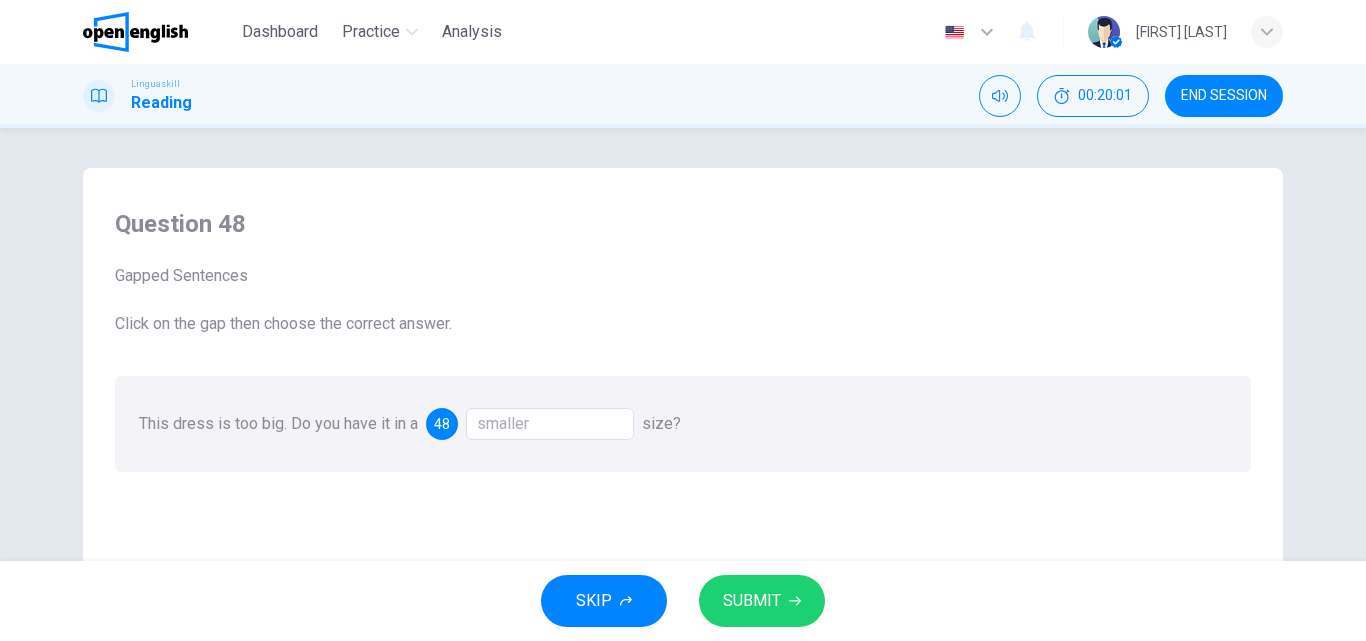click on "SUBMIT" at bounding box center [752, 601] 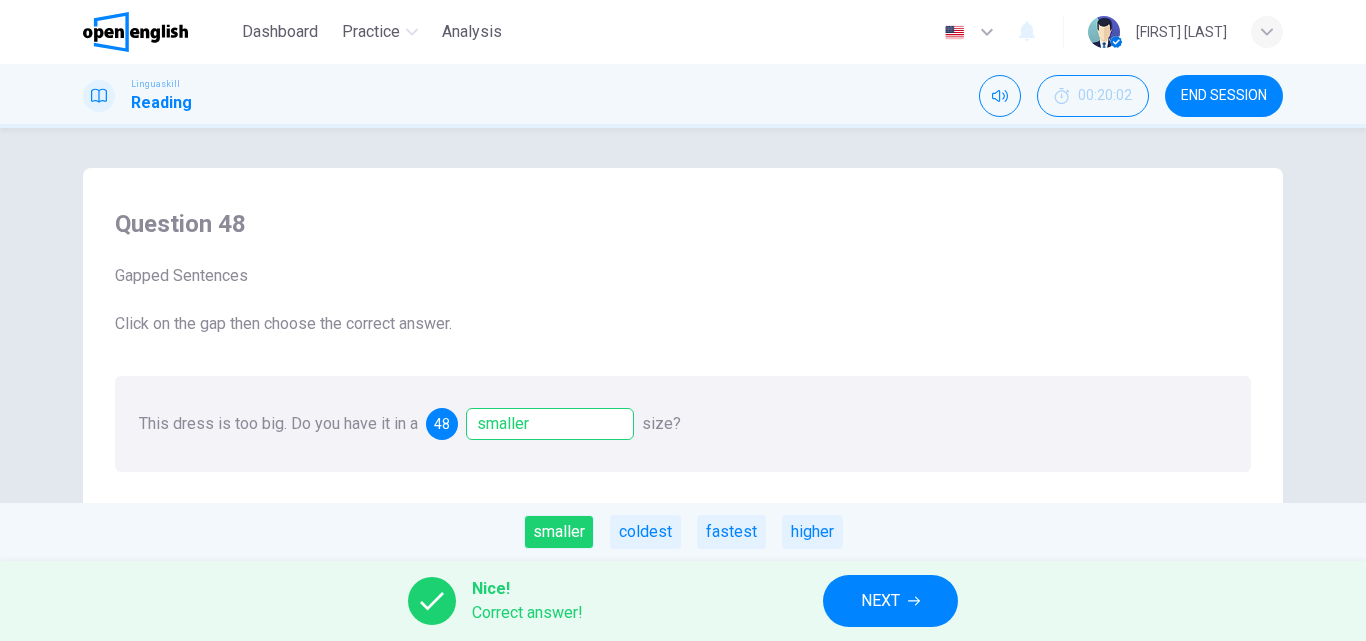 click on "NEXT" at bounding box center (890, 601) 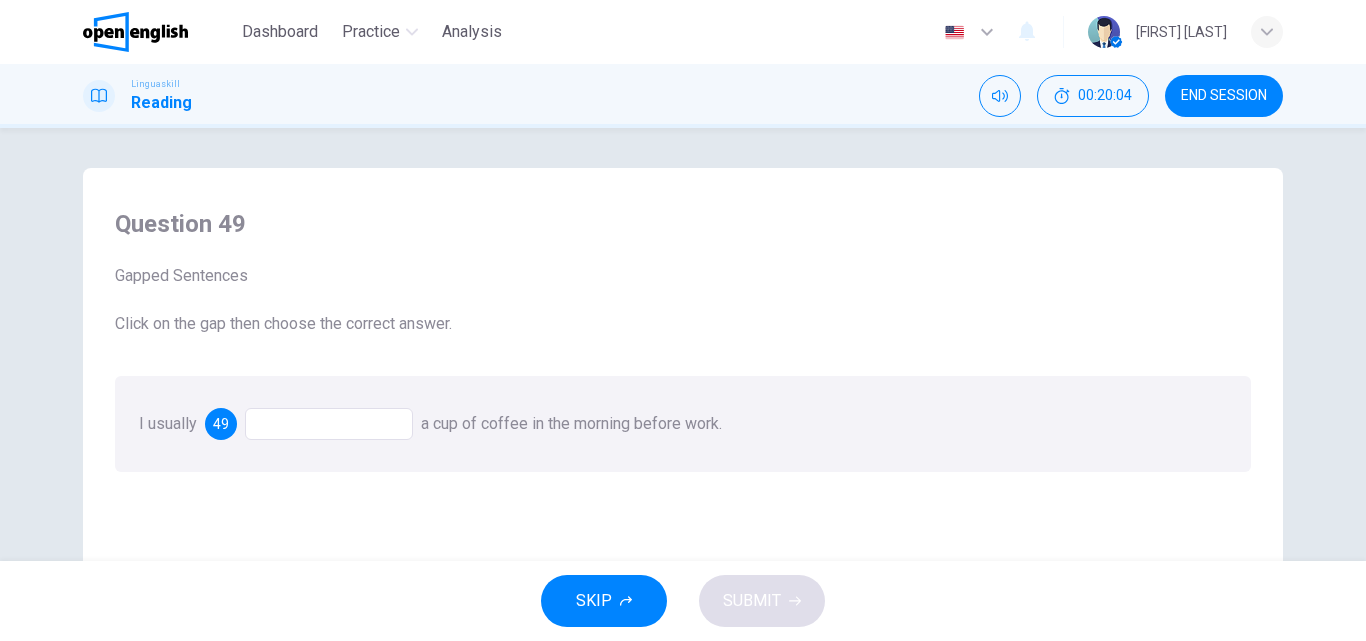 click at bounding box center [329, 424] 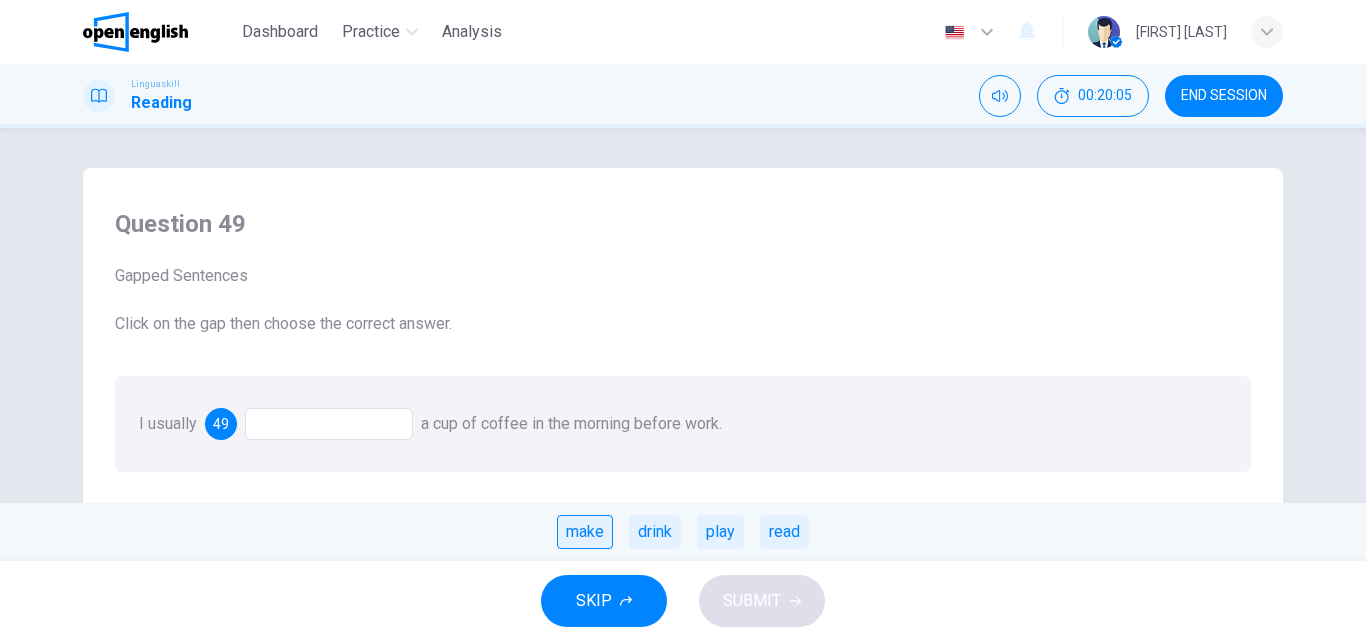 click on "make" at bounding box center [585, 532] 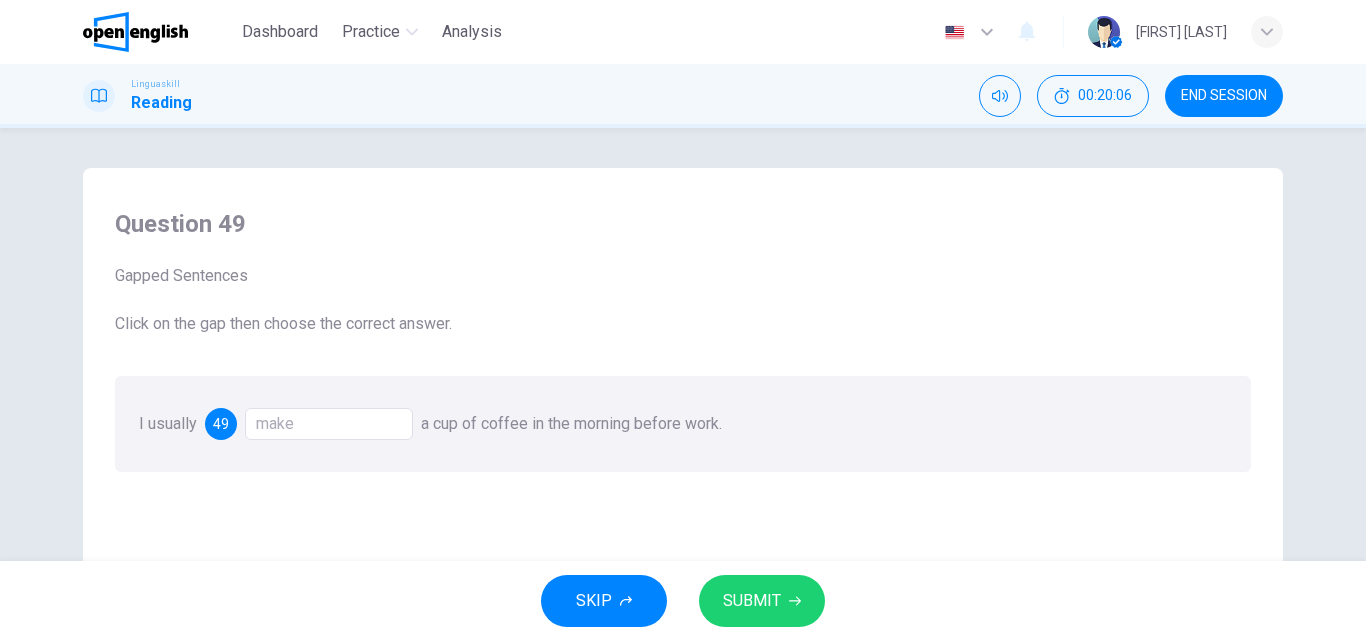 click on "SUBMIT" at bounding box center (752, 601) 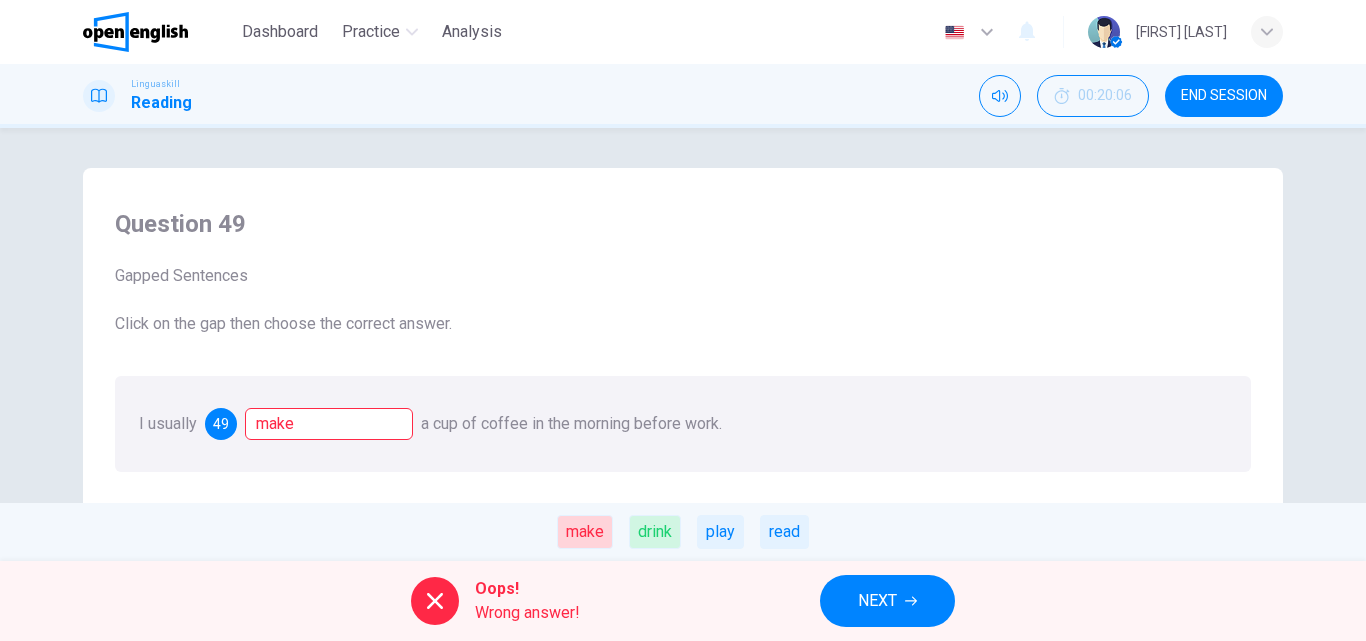 click on "NEXT" at bounding box center (887, 601) 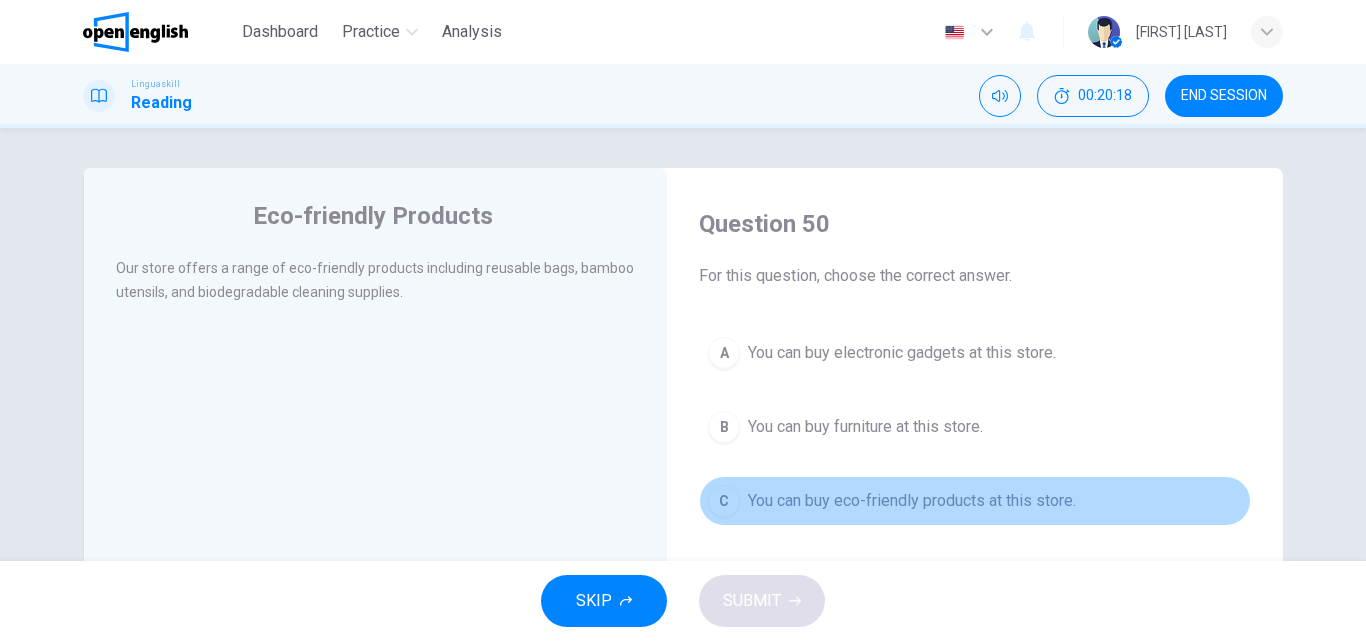 click on "You can buy eco-friendly products at this store." at bounding box center [912, 501] 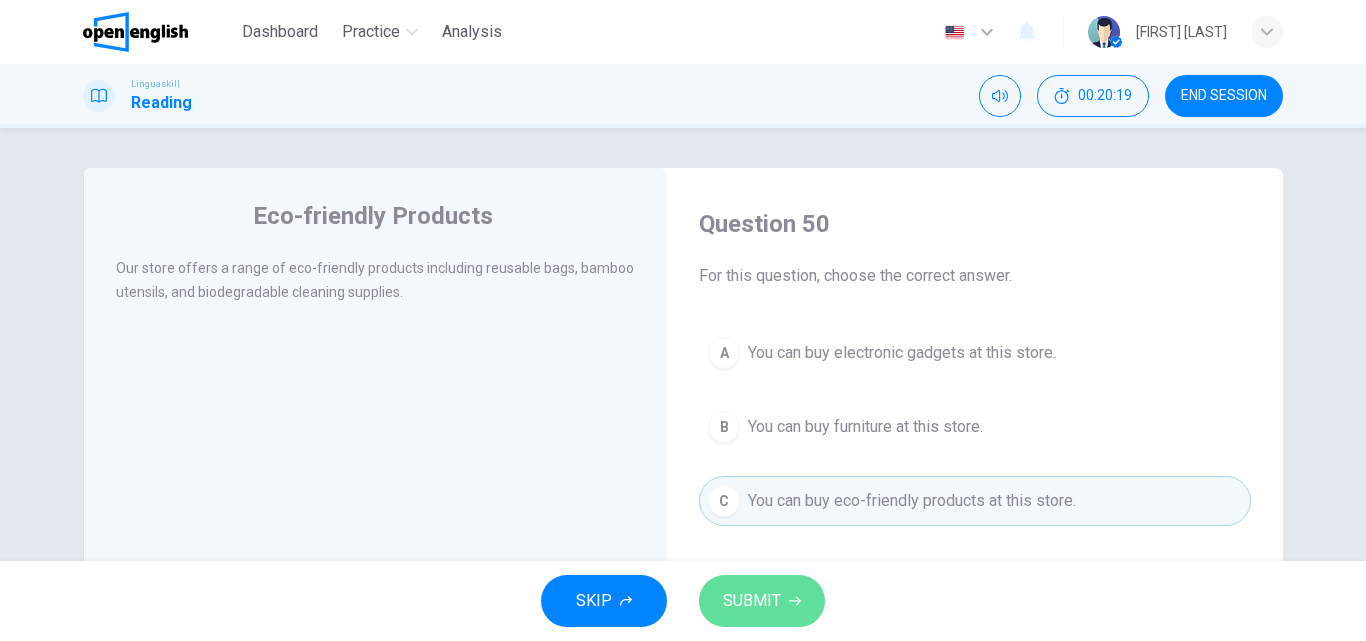 click on "SUBMIT" at bounding box center [752, 601] 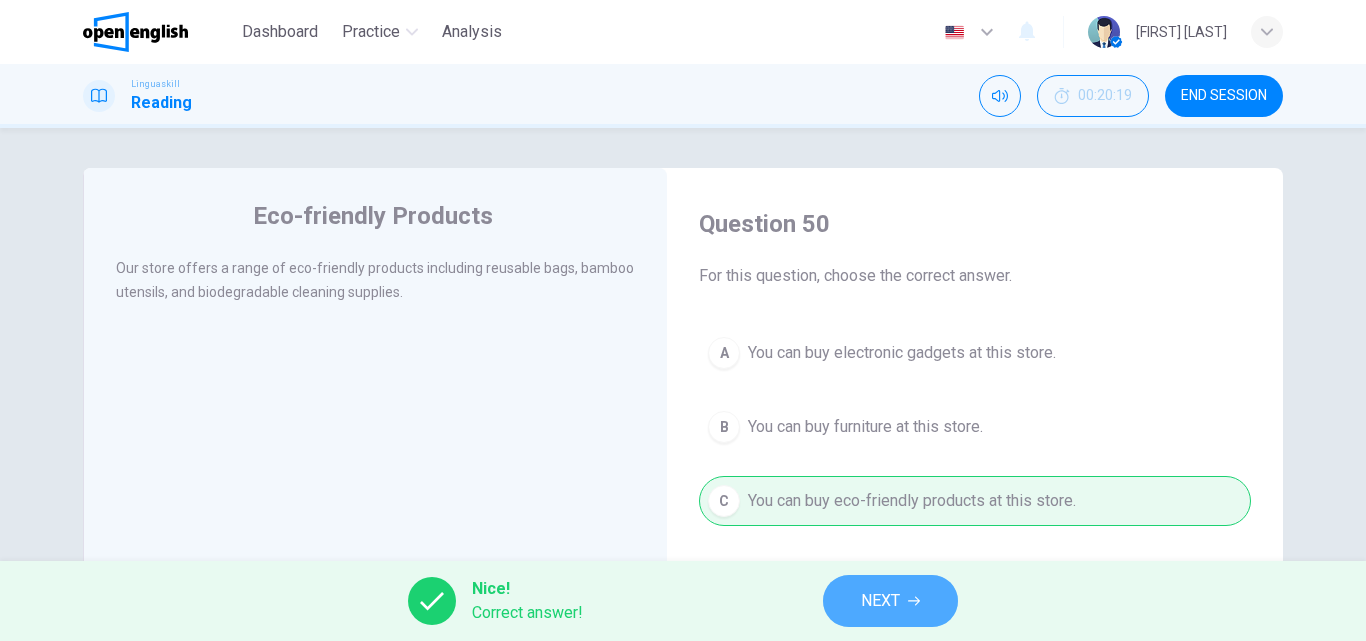 click on "NEXT" at bounding box center [880, 601] 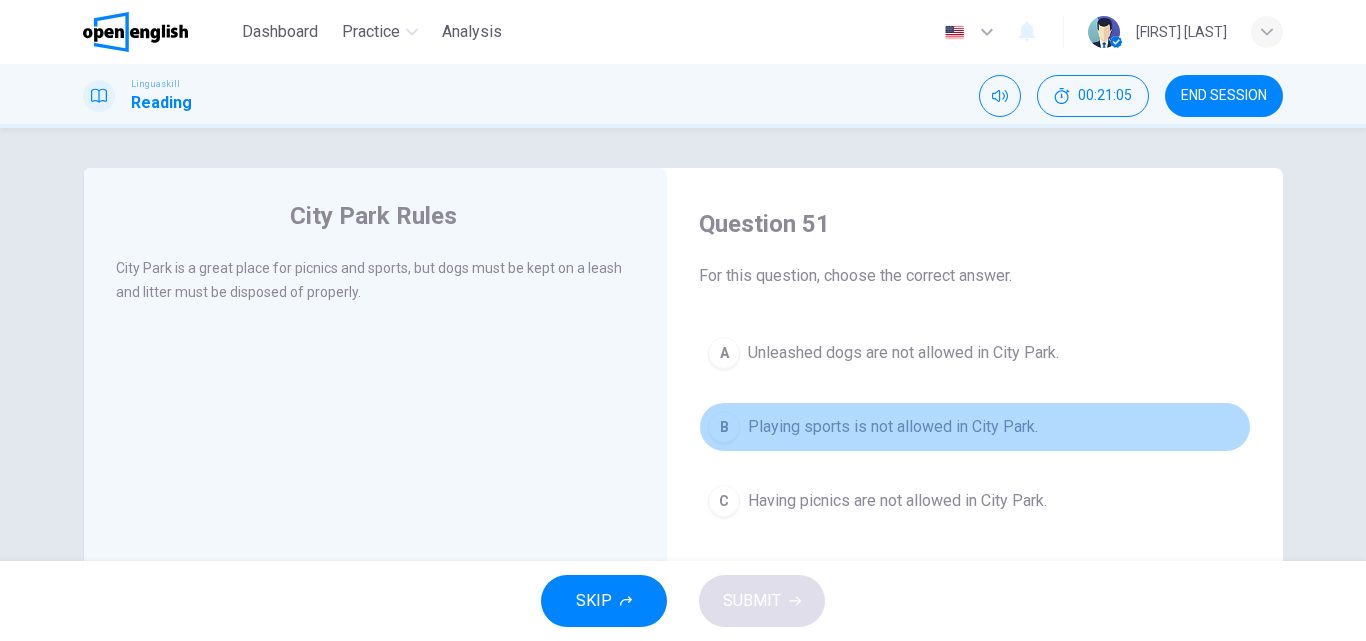 click on "Playing sports is not allowed in City Park." at bounding box center [893, 427] 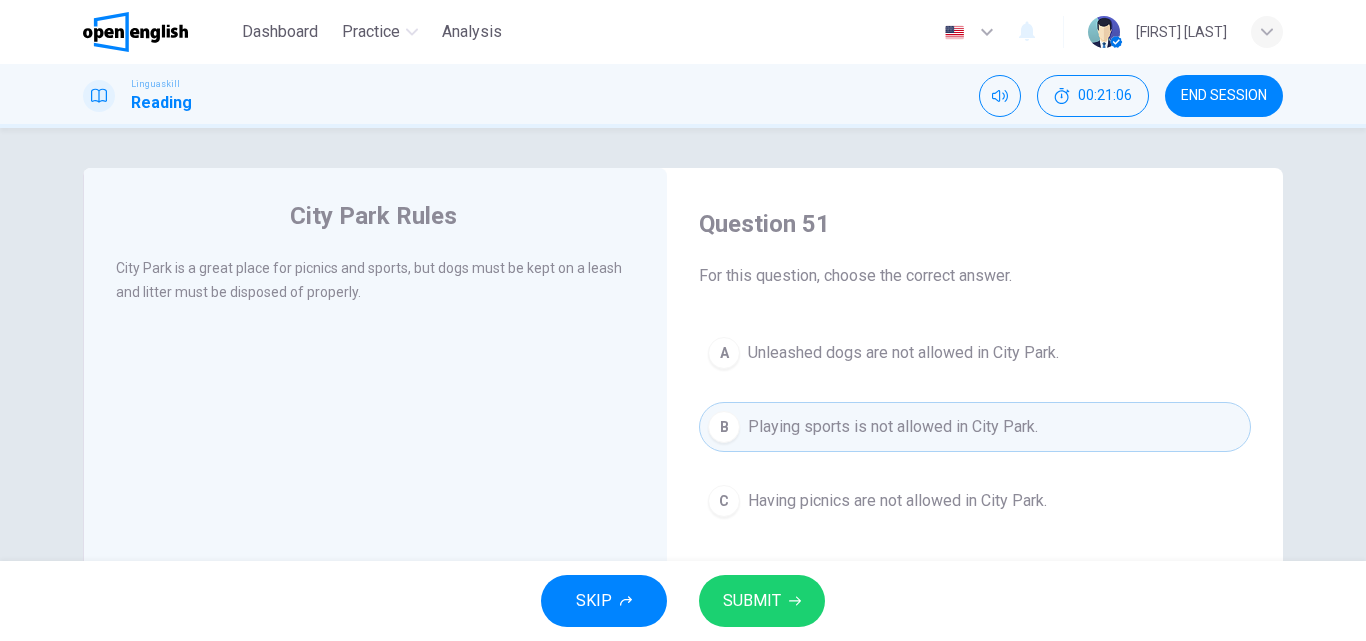 click on "SUBMIT" at bounding box center (752, 601) 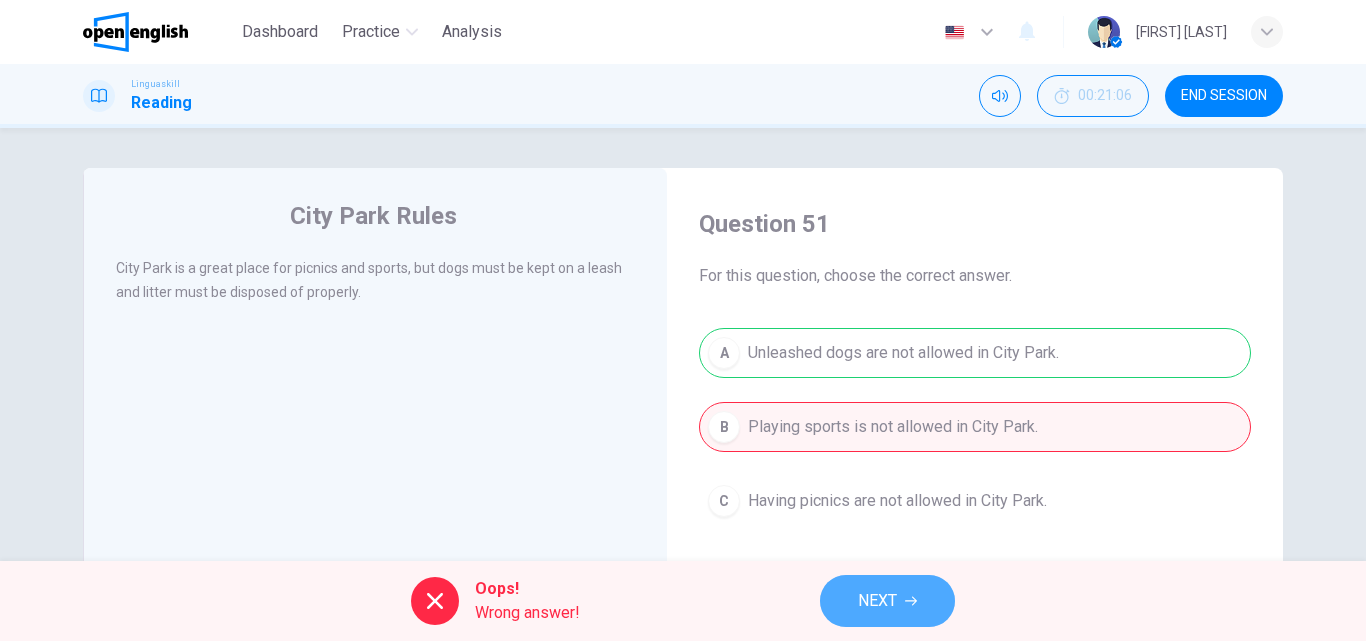 click on "NEXT" at bounding box center (887, 601) 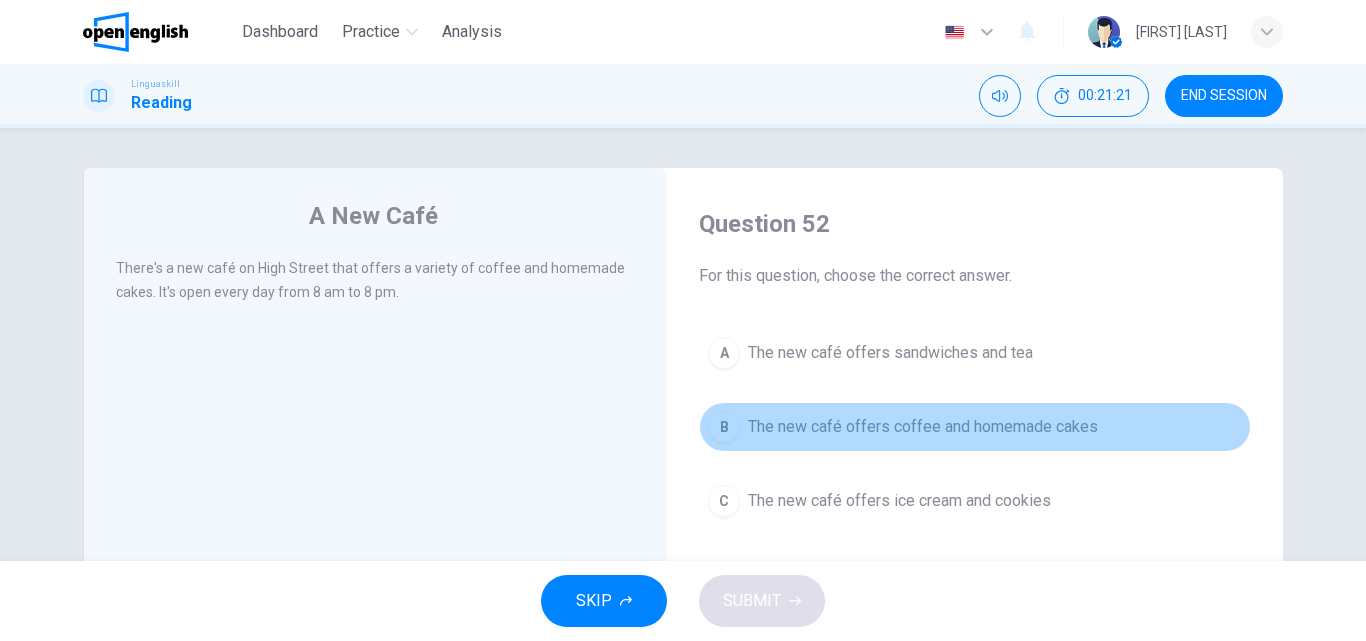 click on "The new café offers coffee and homemade cakes" at bounding box center [923, 427] 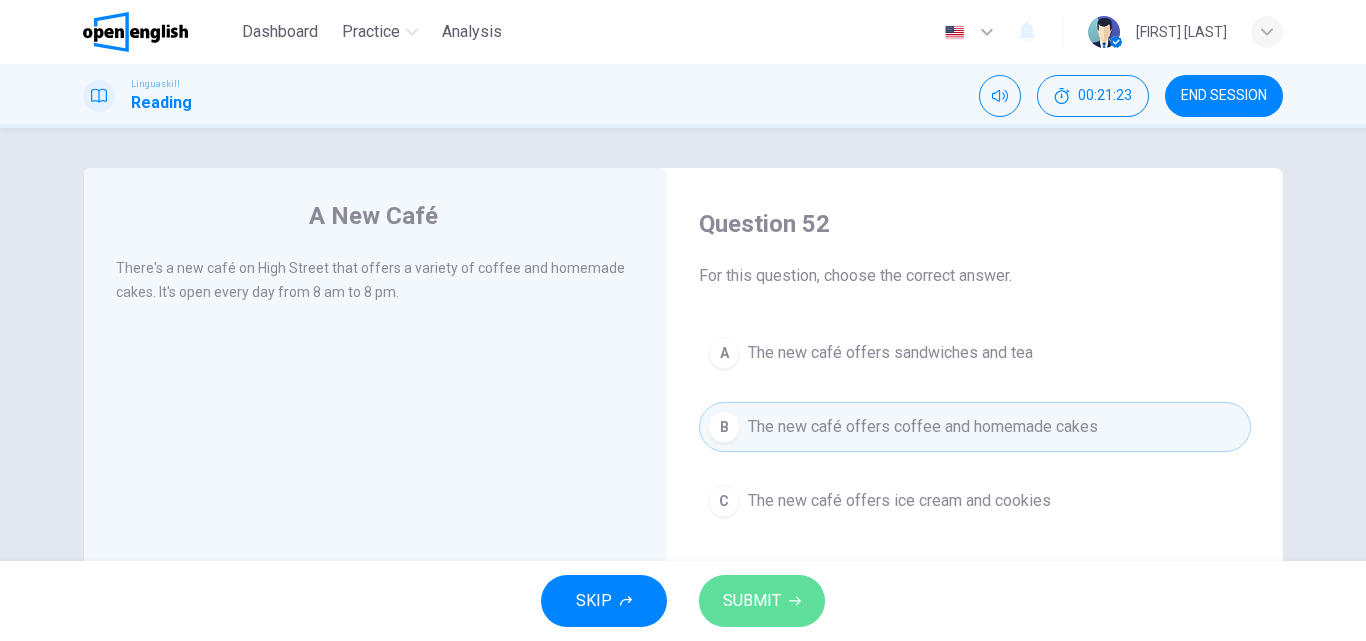 click on "SUBMIT" at bounding box center (752, 601) 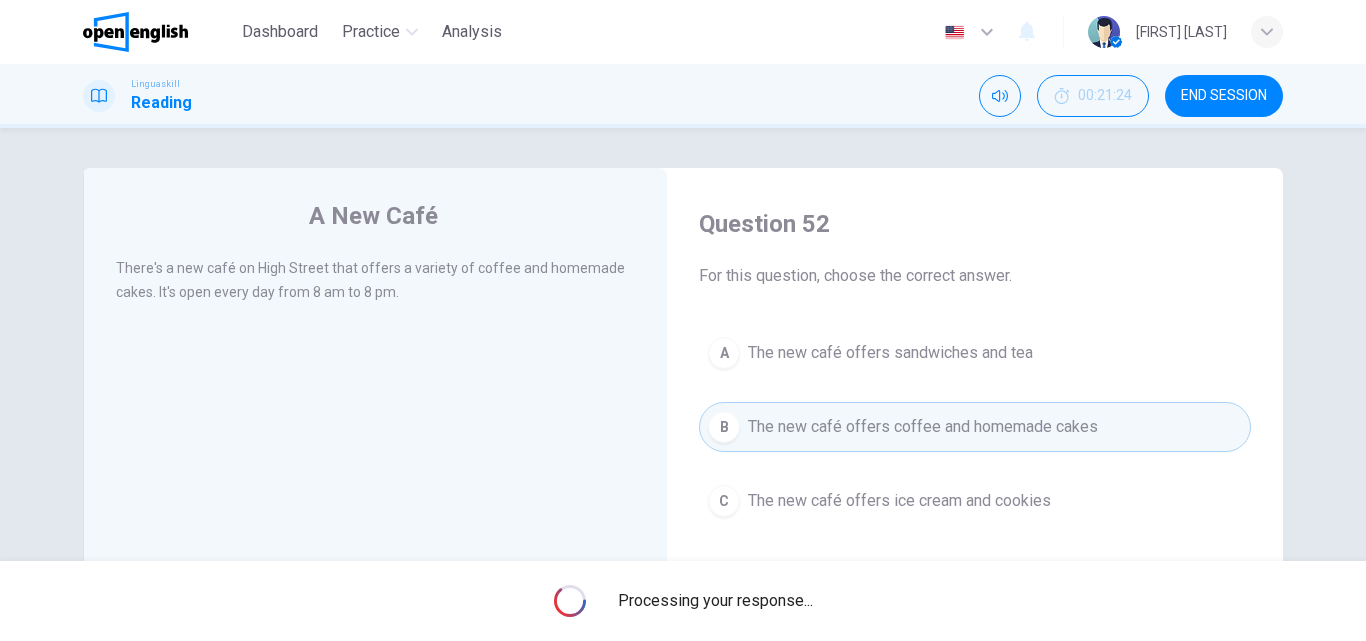 click on "Processing your response..." at bounding box center [715, 601] 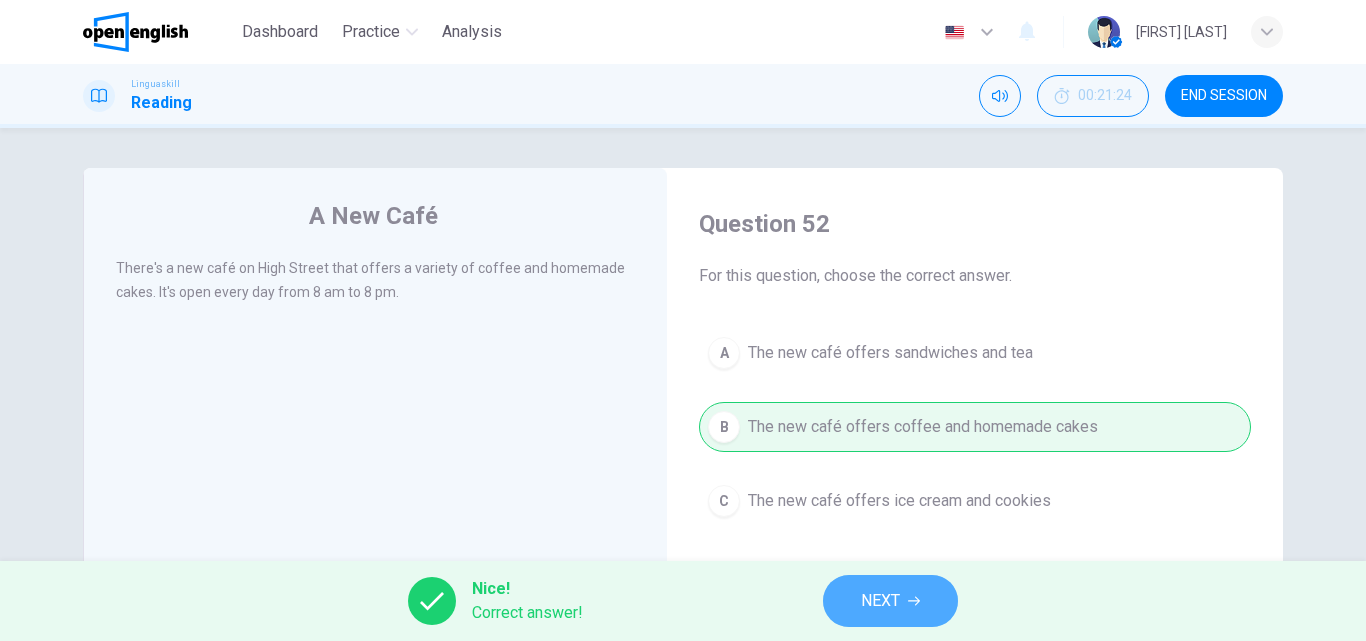 click on "NEXT" at bounding box center [880, 601] 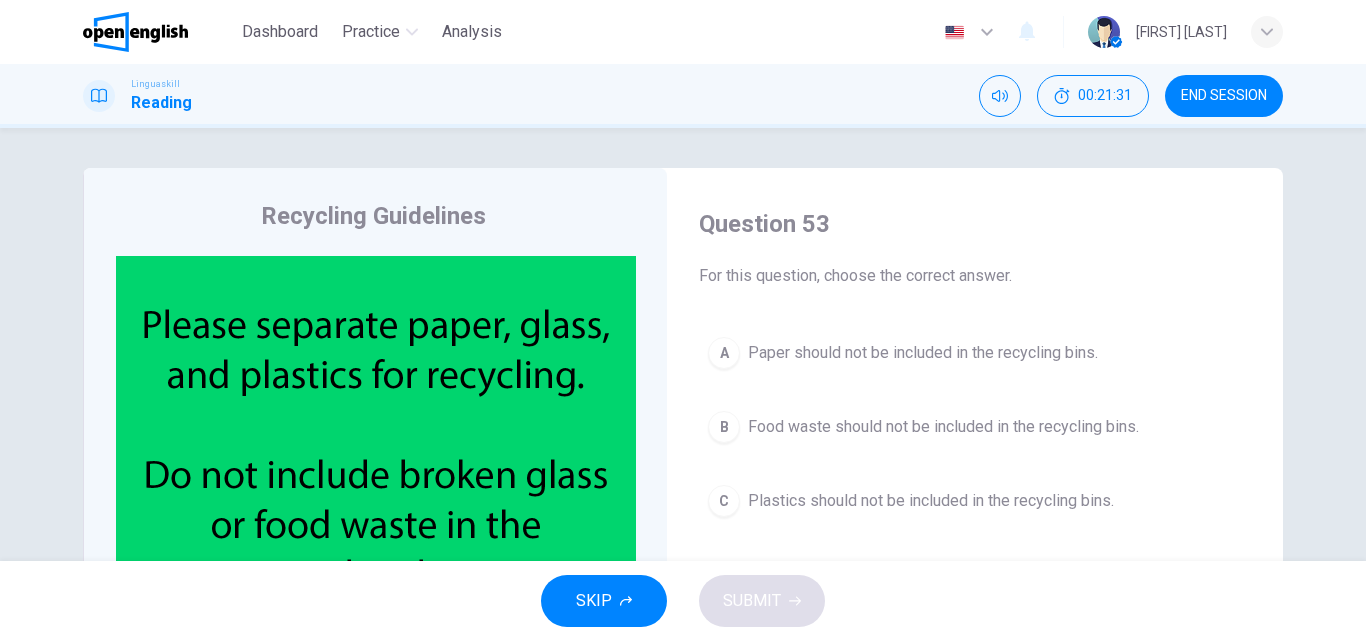 click on "Plastics should not be included in the recycling bins." at bounding box center [931, 501] 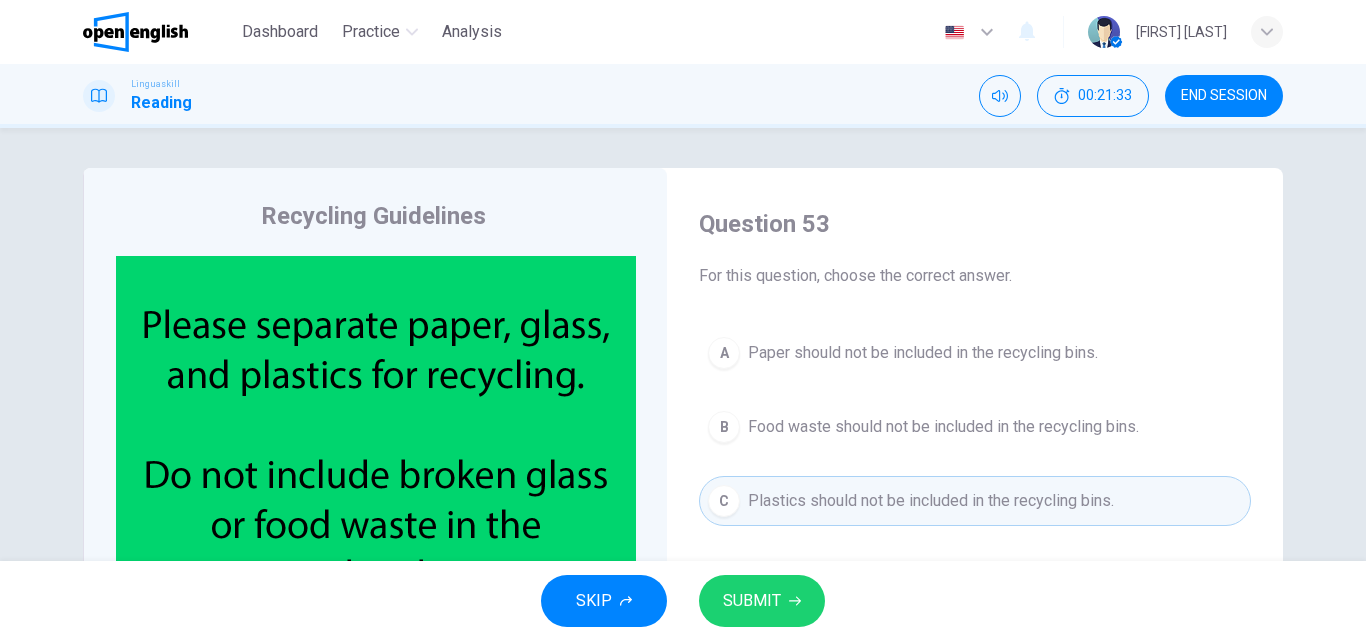 click on "SUBMIT" at bounding box center (752, 601) 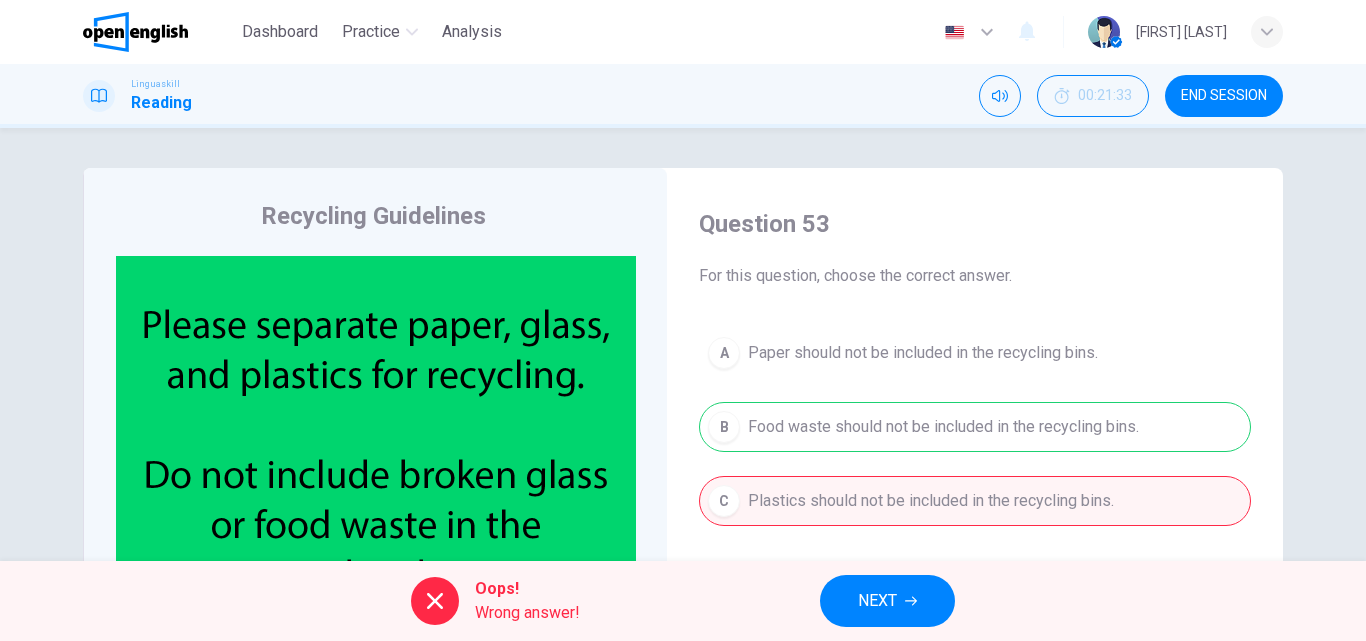 click on "NEXT" at bounding box center [877, 601] 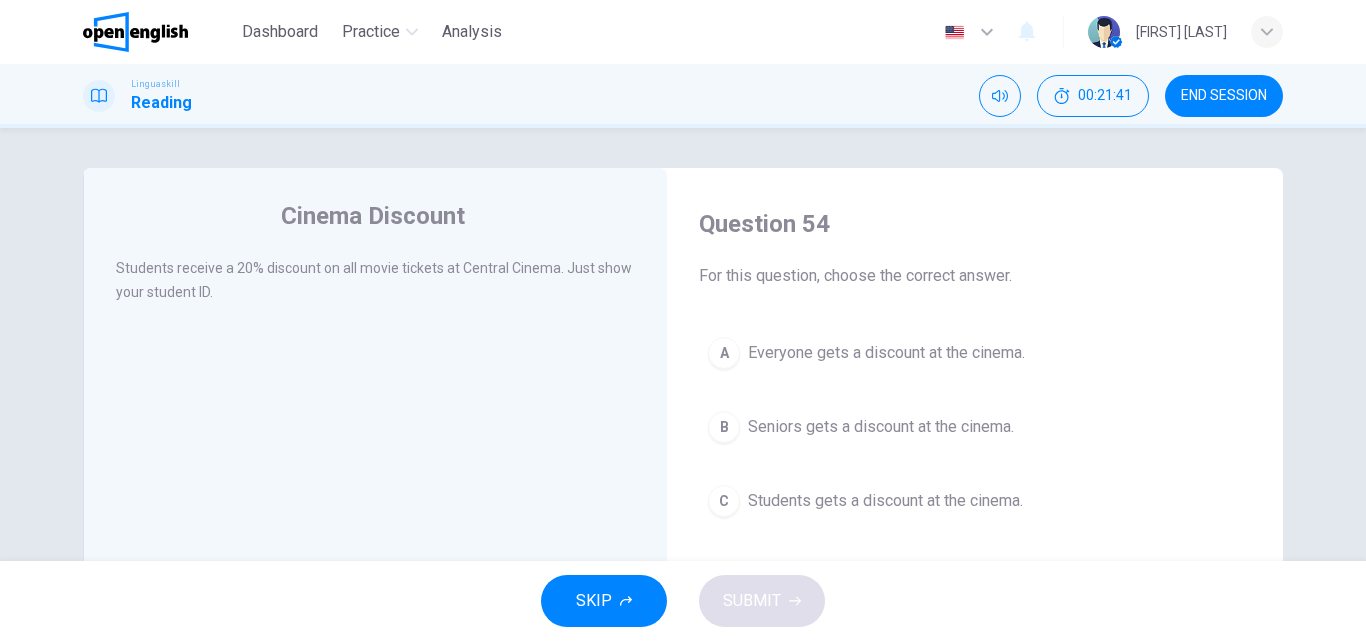 click on "C Students gets a discount at the cinema." at bounding box center [975, 501] 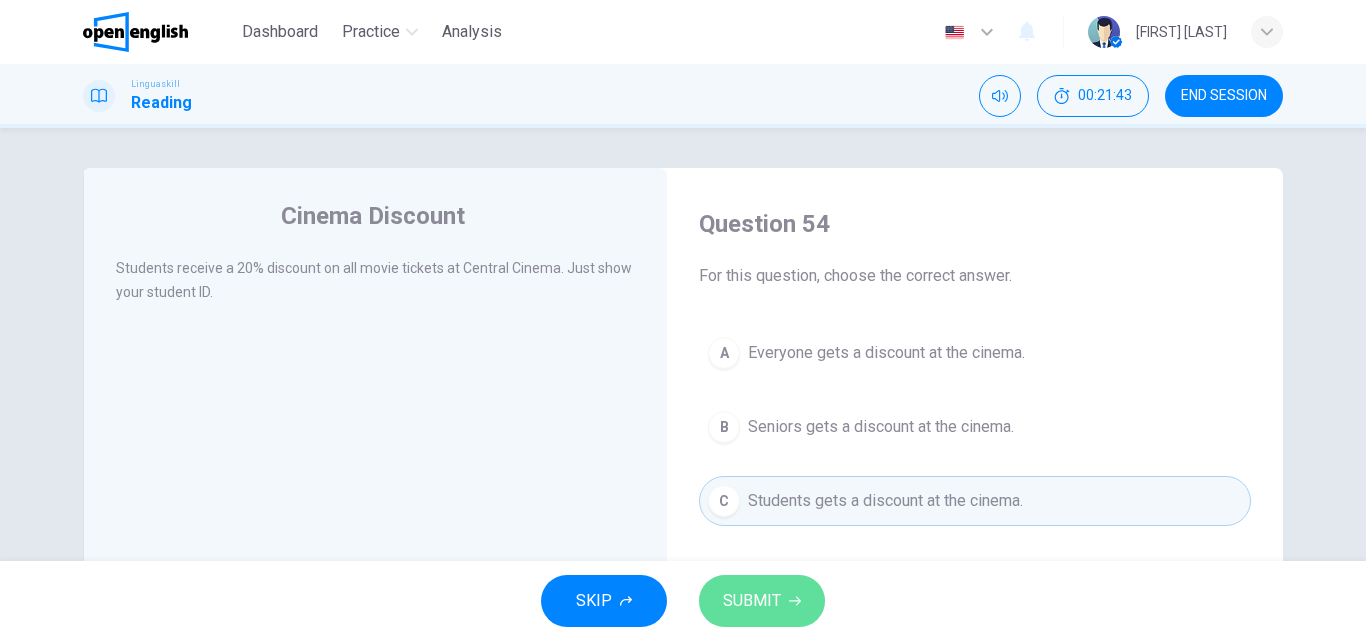 click on "SUBMIT" at bounding box center (752, 601) 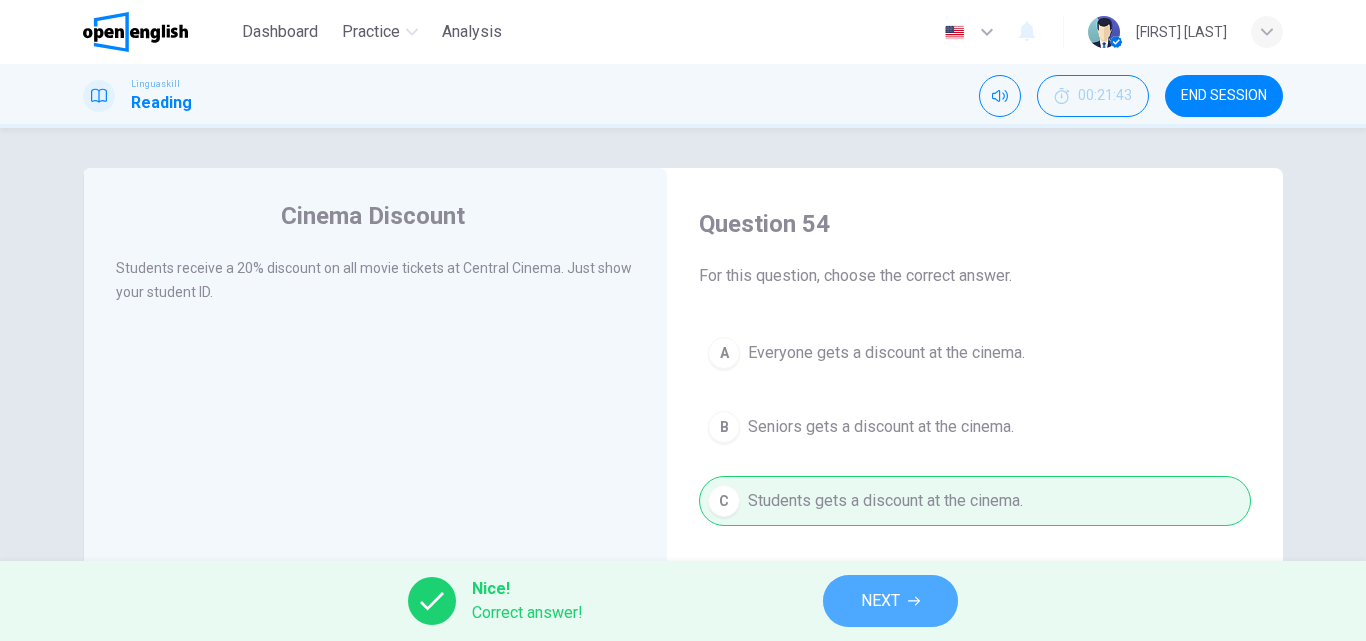 click on "NEXT" at bounding box center [880, 601] 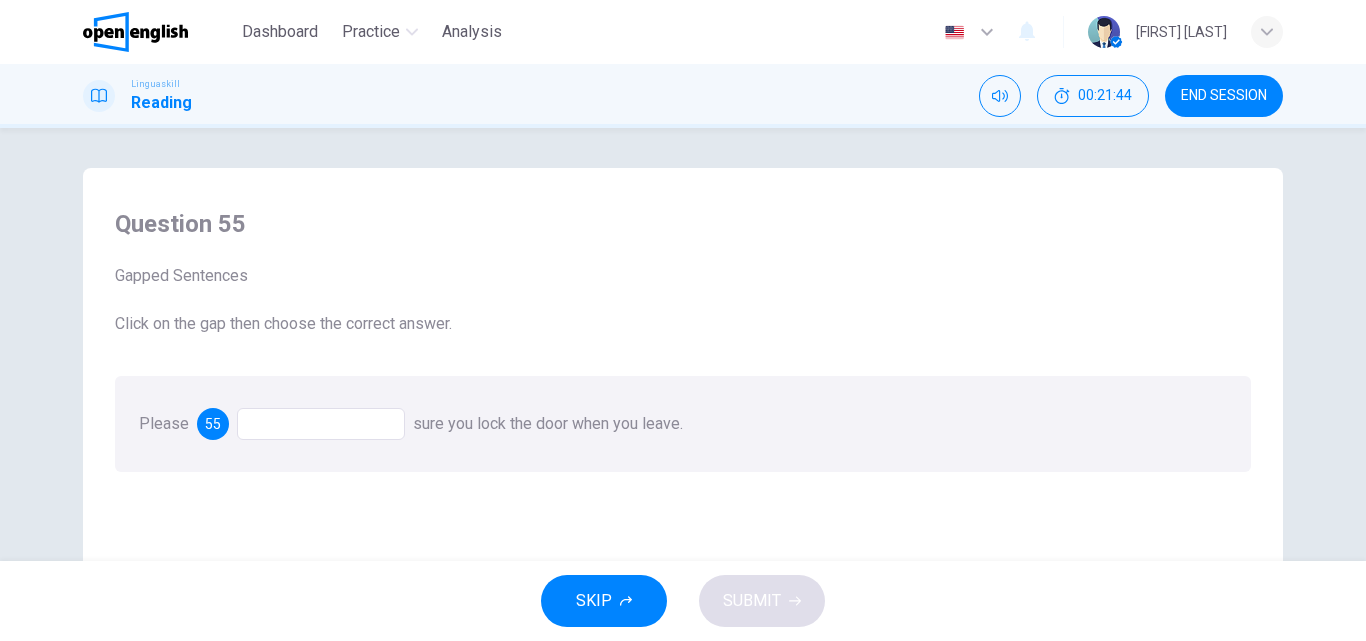 click at bounding box center [321, 424] 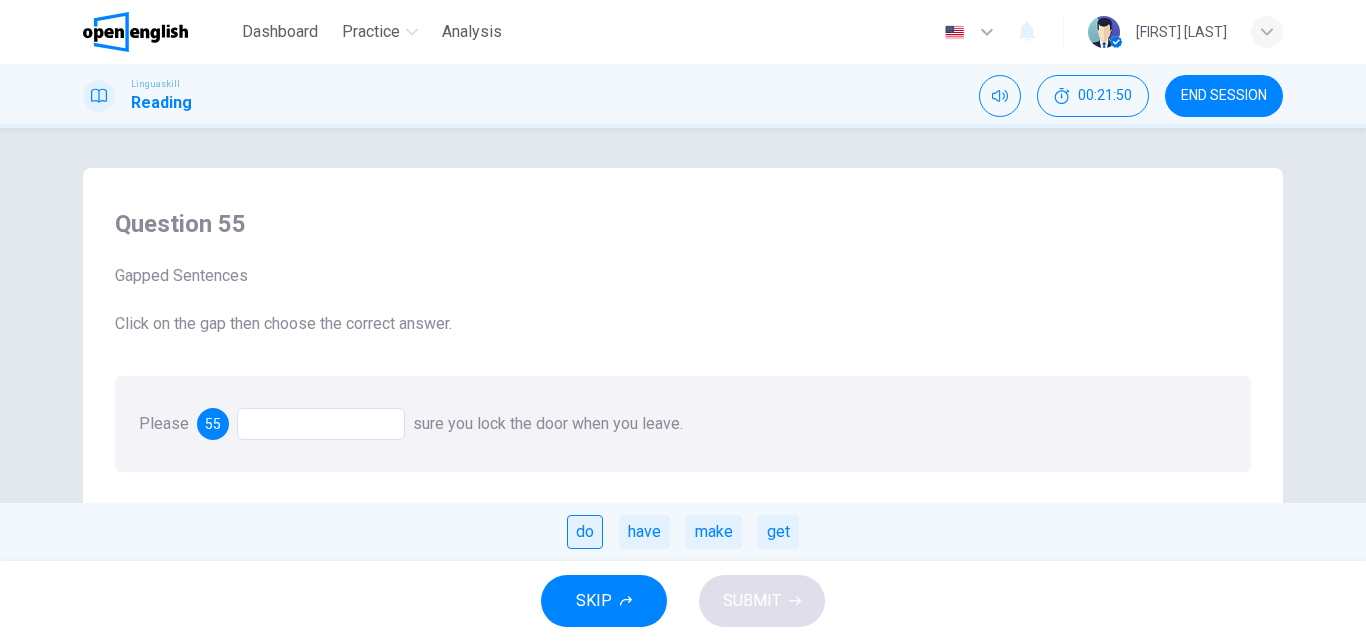 click on "do" at bounding box center (585, 532) 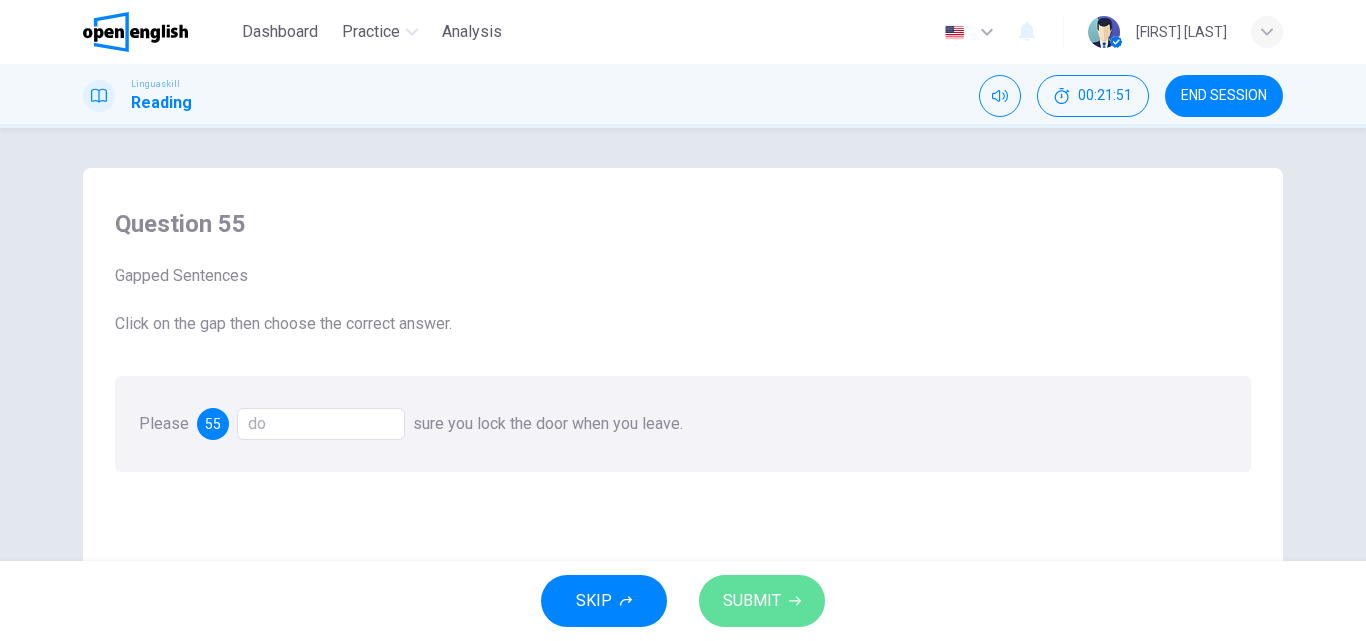 click on "SUBMIT" at bounding box center (752, 601) 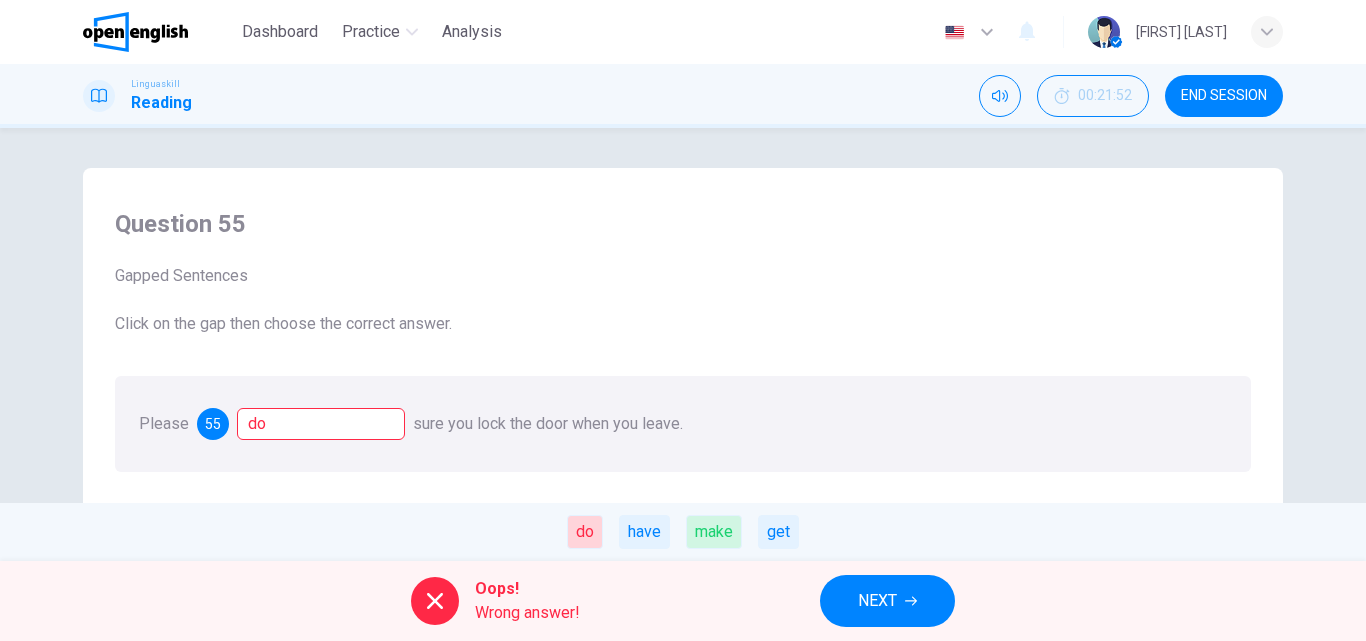 click on "NEXT" at bounding box center [877, 601] 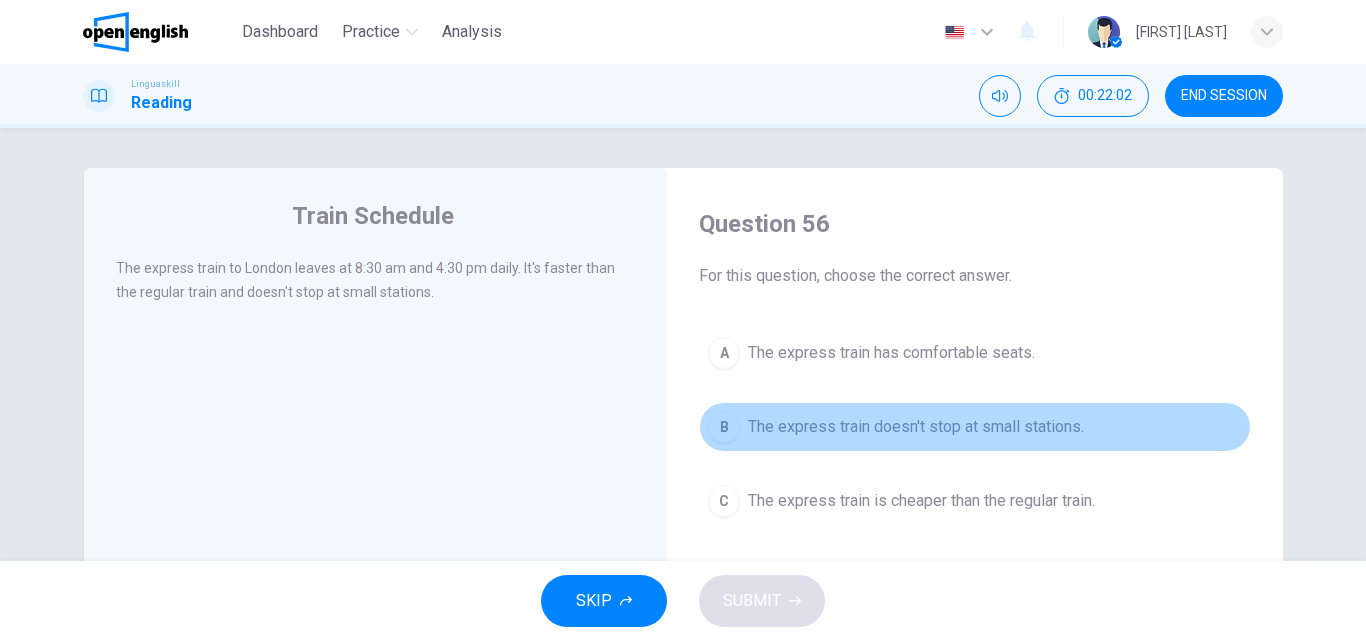 click on "The express train doesn't stop at small stations." at bounding box center (916, 427) 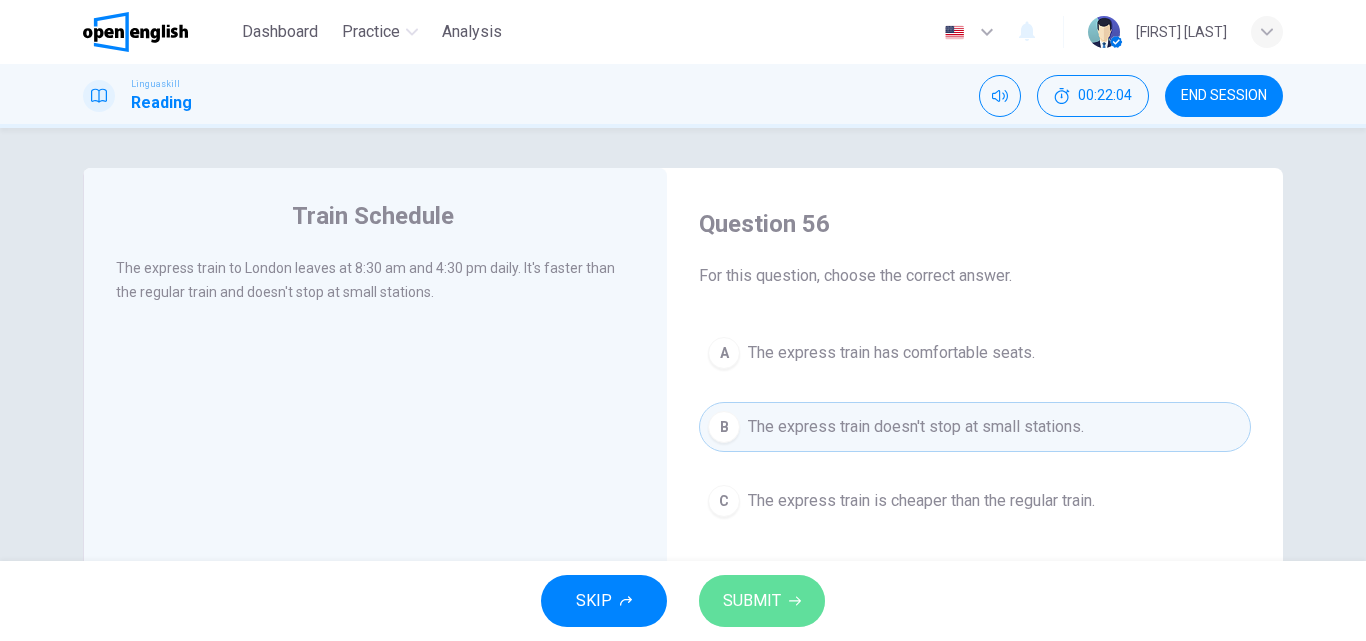 click on "SUBMIT" at bounding box center [762, 601] 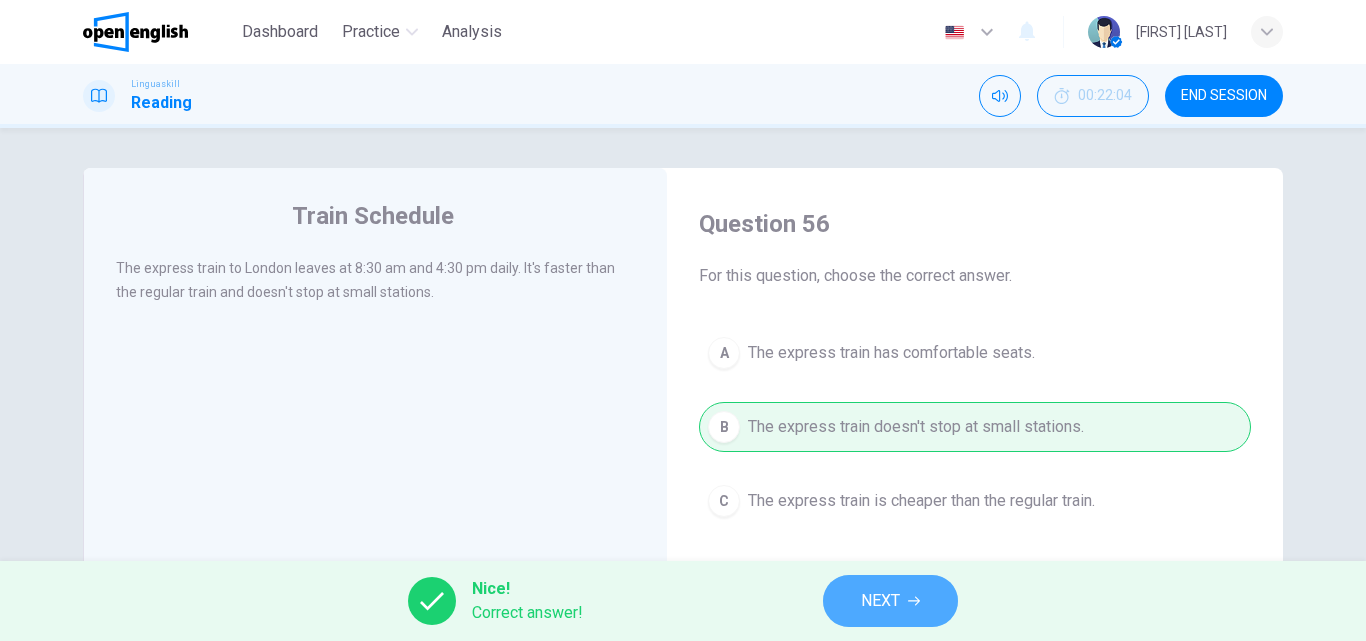 click on "NEXT" at bounding box center [890, 601] 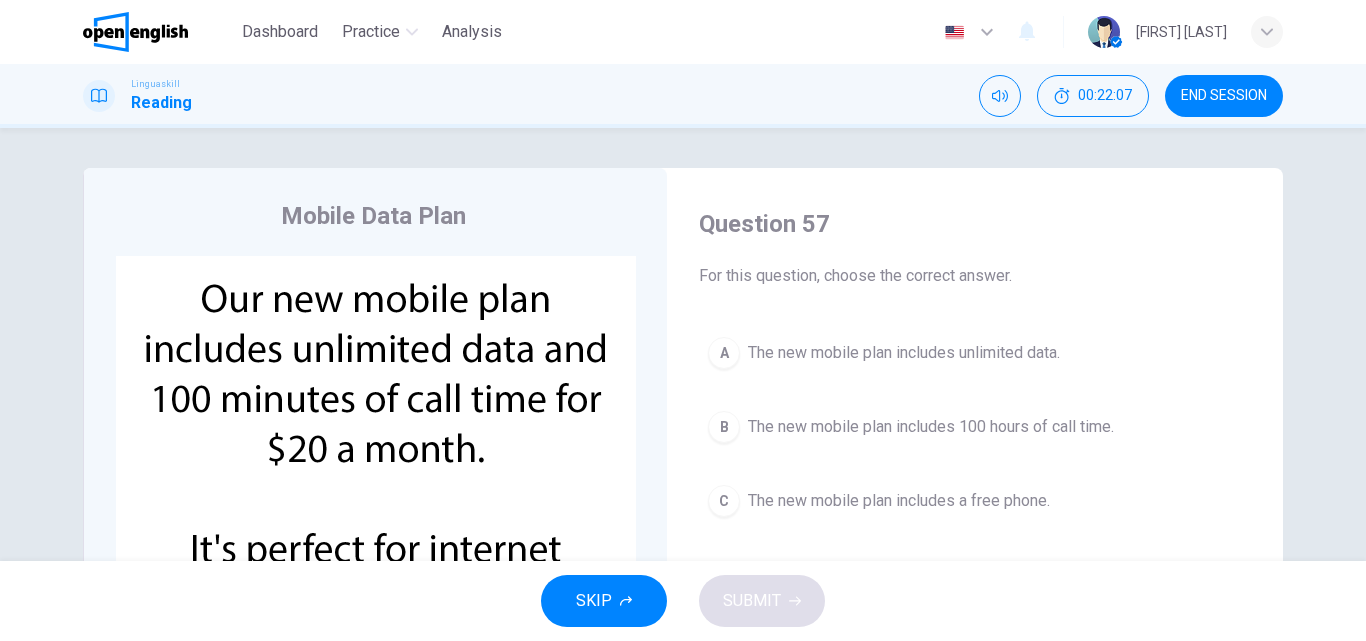 click on "The new mobile plan includes 100 hours of call time." at bounding box center [931, 427] 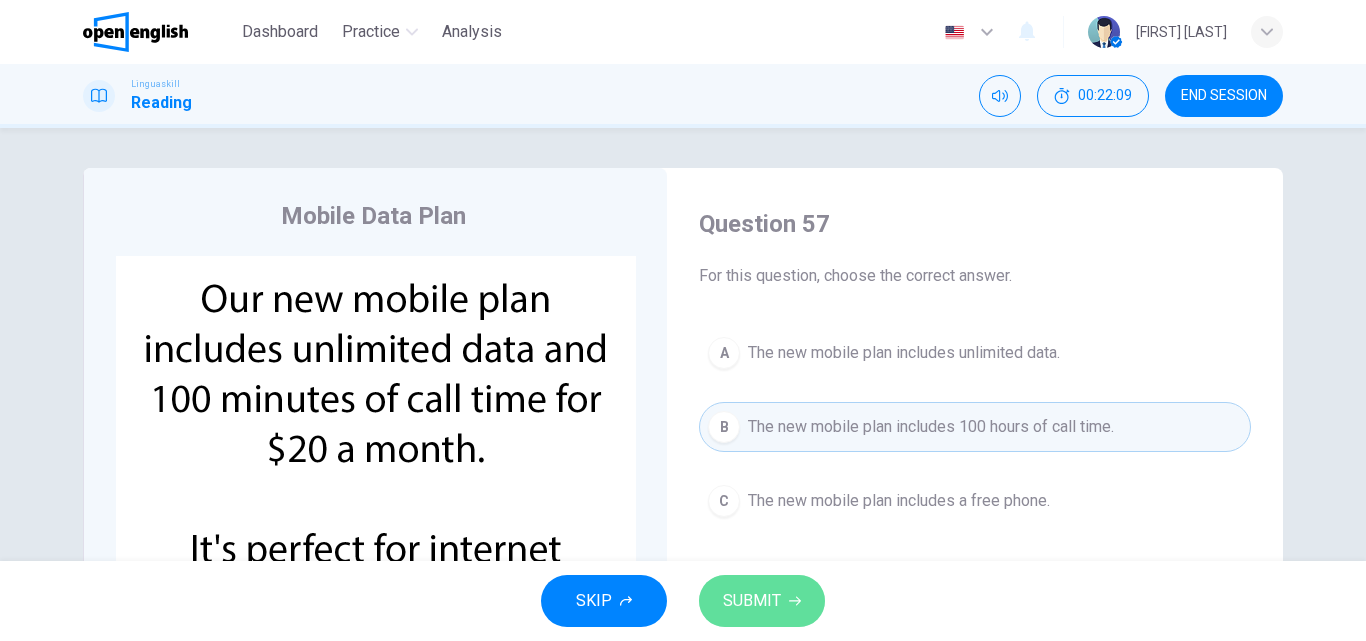 click on "SUBMIT" at bounding box center (762, 601) 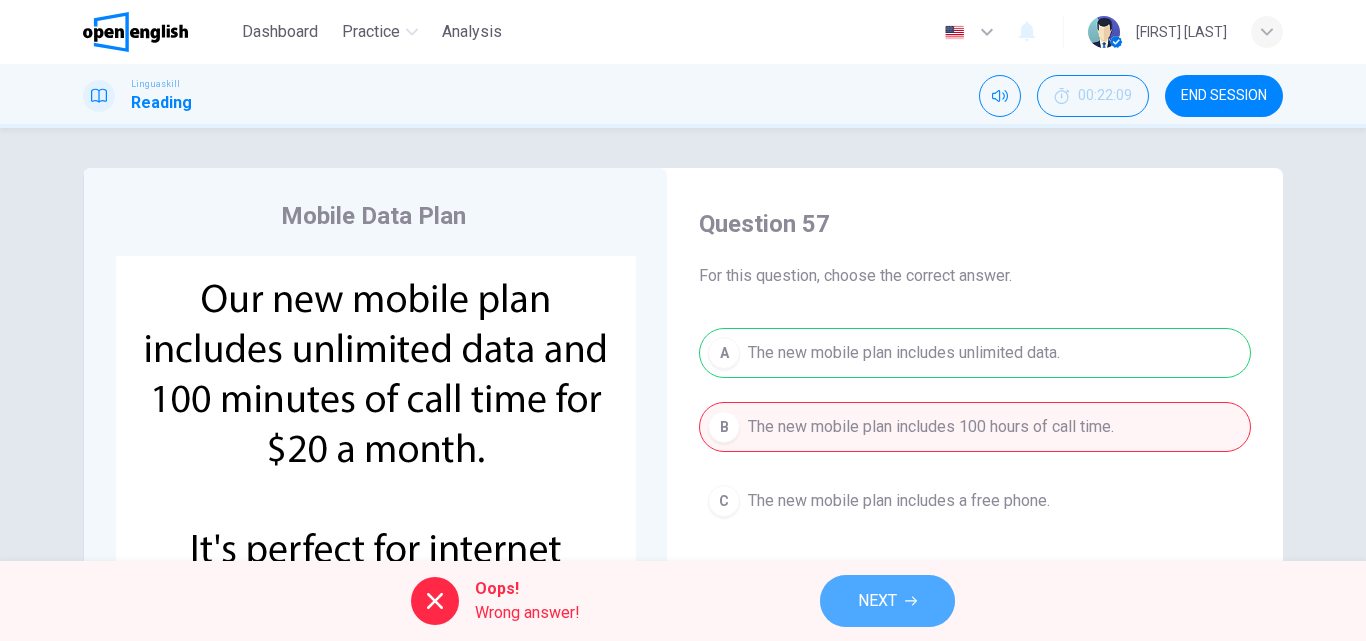 click on "NEXT" at bounding box center [877, 601] 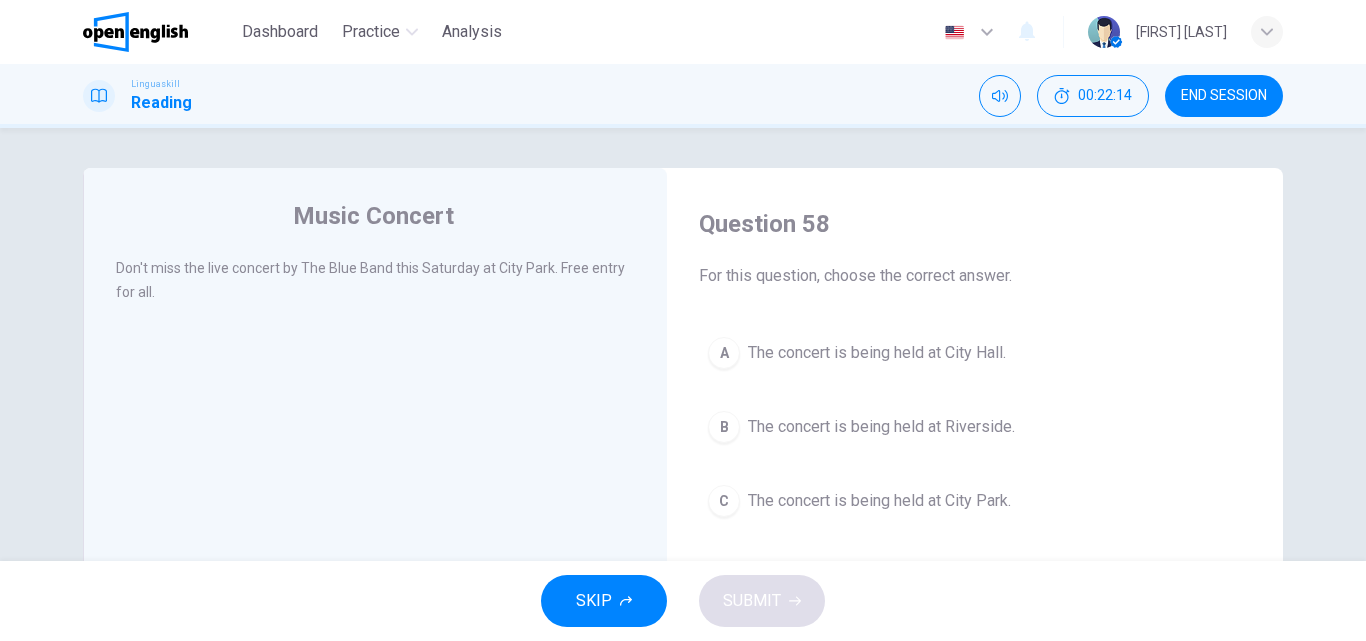 click on "The concert is being held at City Park." at bounding box center (879, 501) 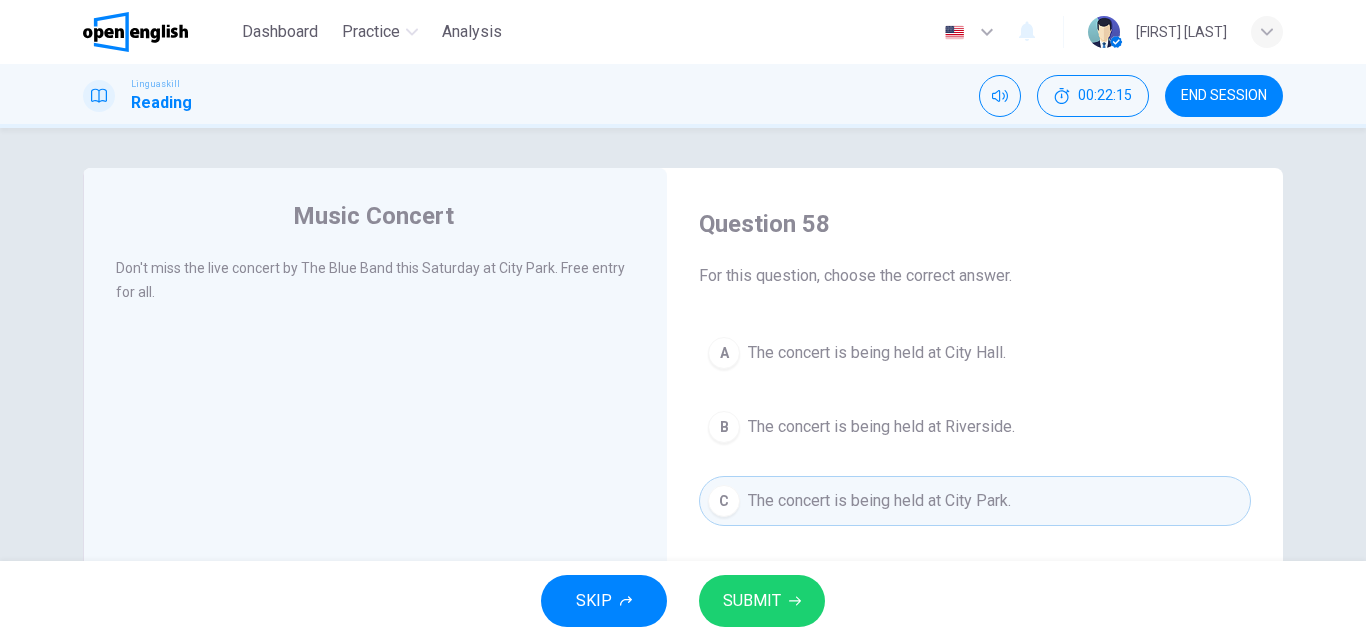 click on "SUBMIT" at bounding box center (762, 601) 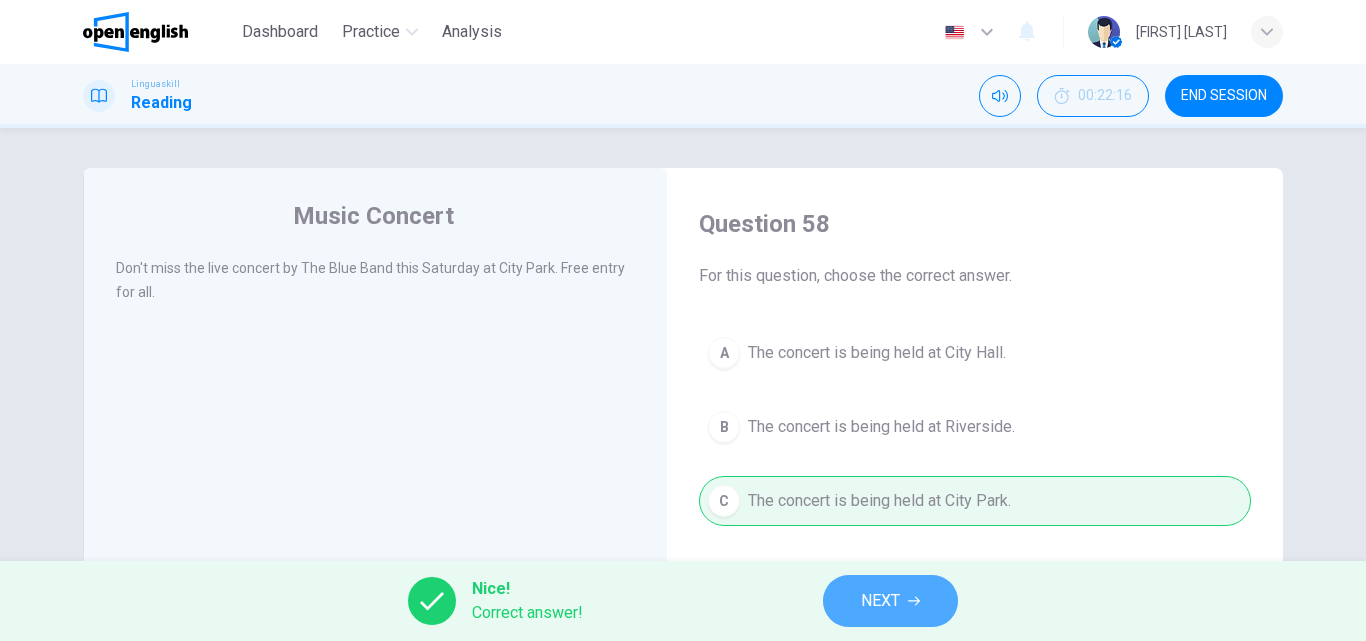 click on "NEXT" at bounding box center [880, 601] 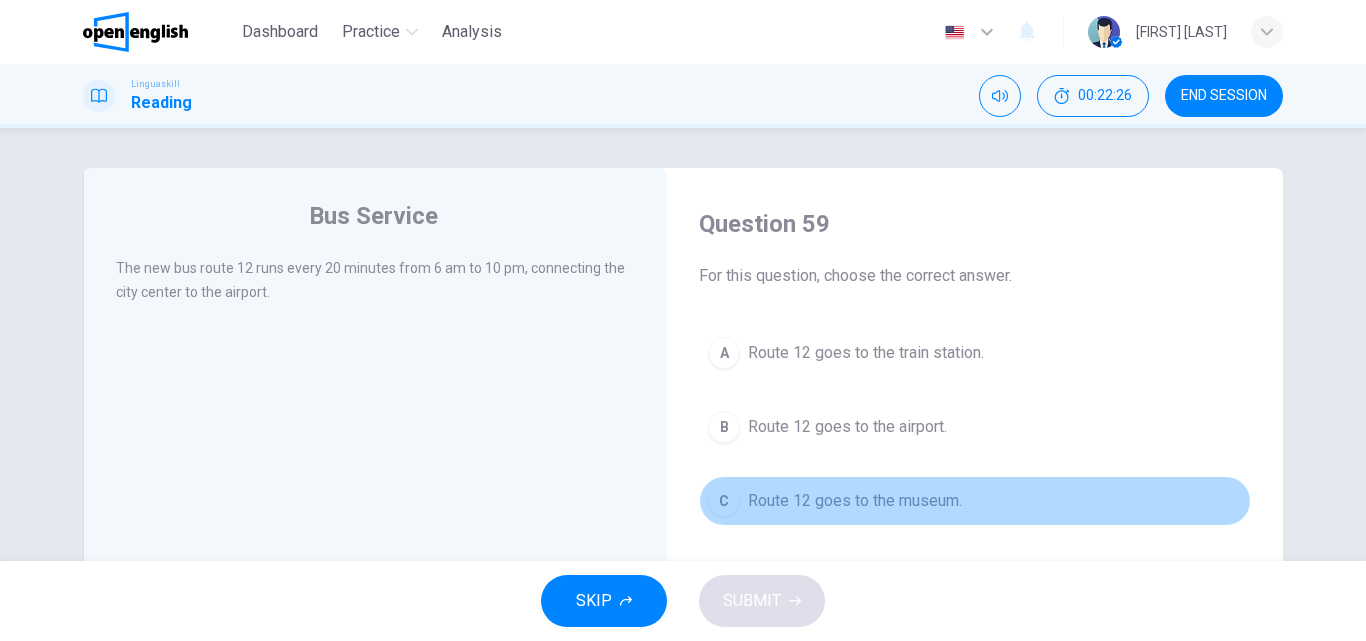 click on "Route 12 goes to the museum." at bounding box center [855, 501] 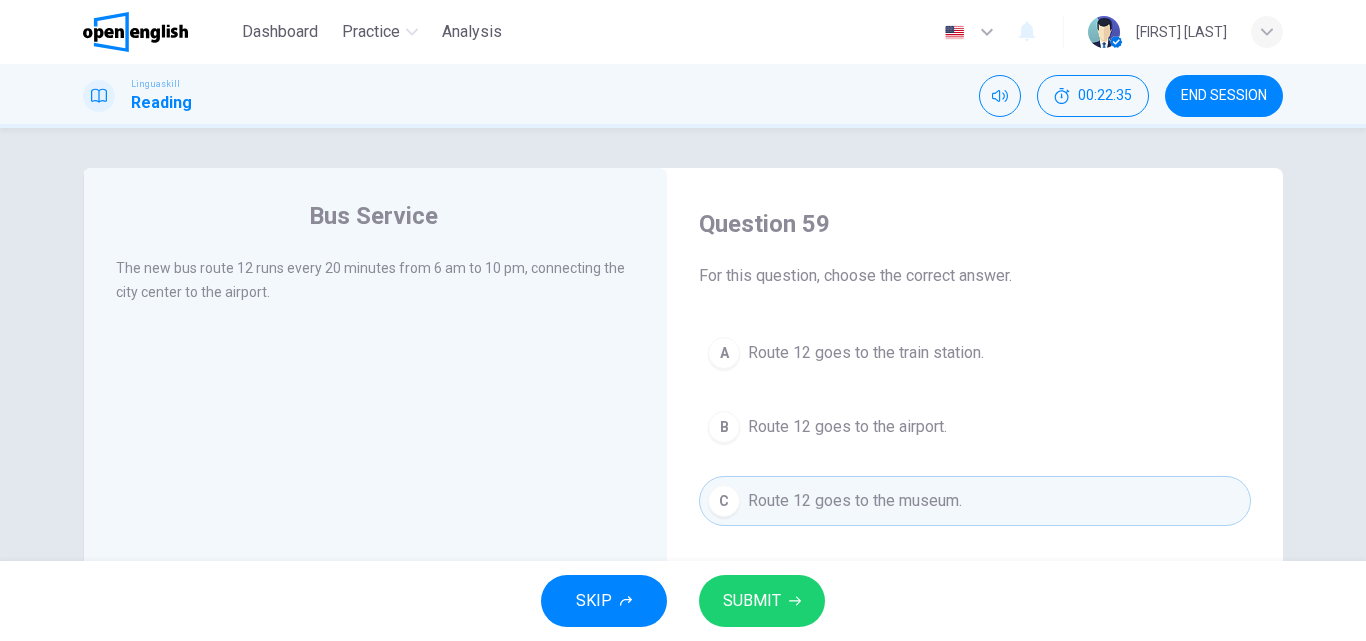 click on "B Route 12 goes to the airport." at bounding box center [975, 427] 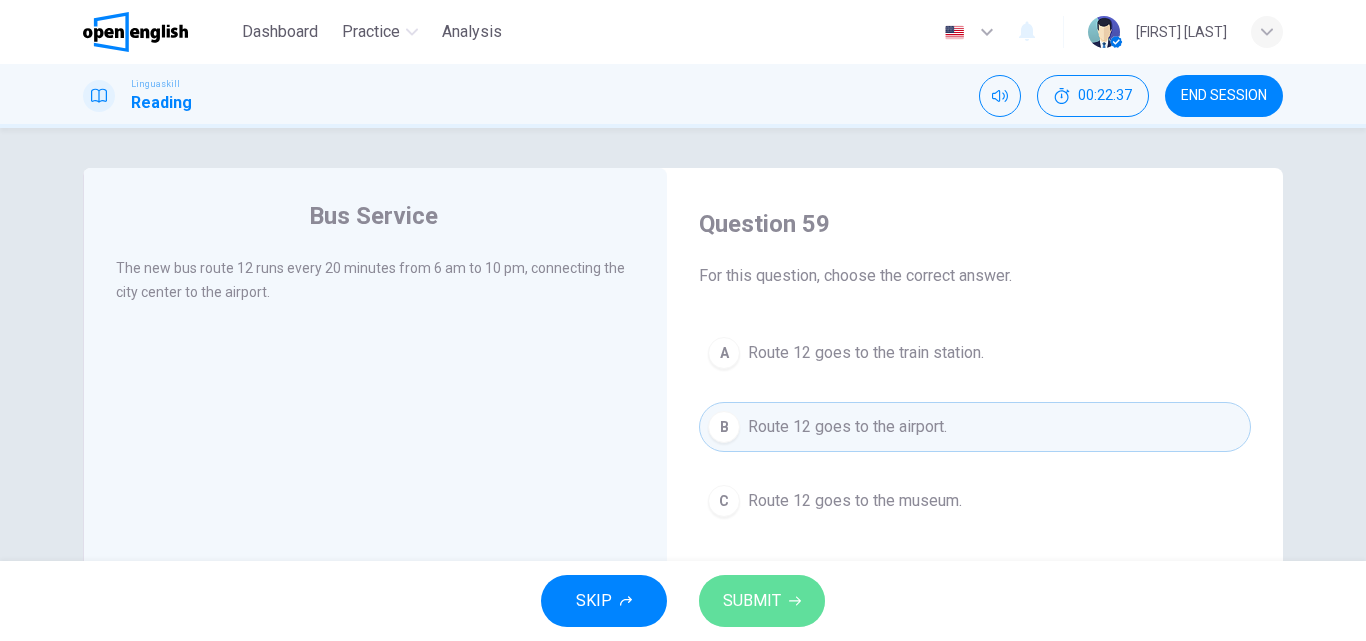 click on "SUBMIT" at bounding box center [752, 601] 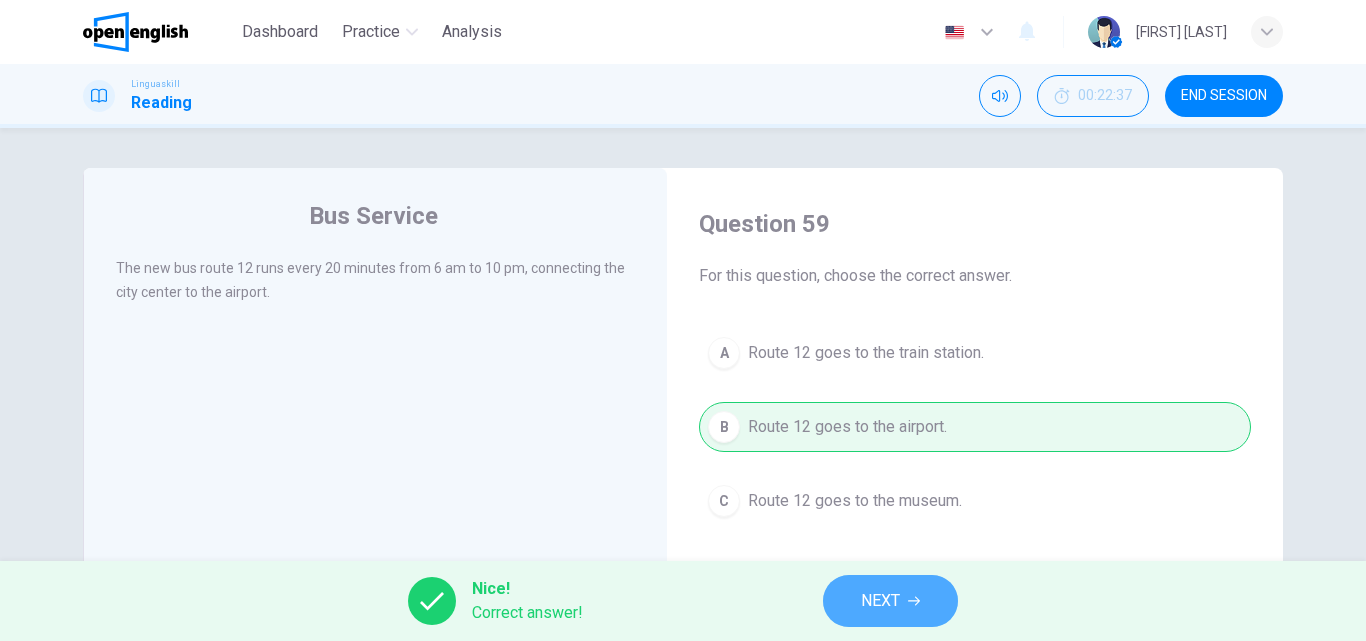 click on "NEXT" at bounding box center (880, 601) 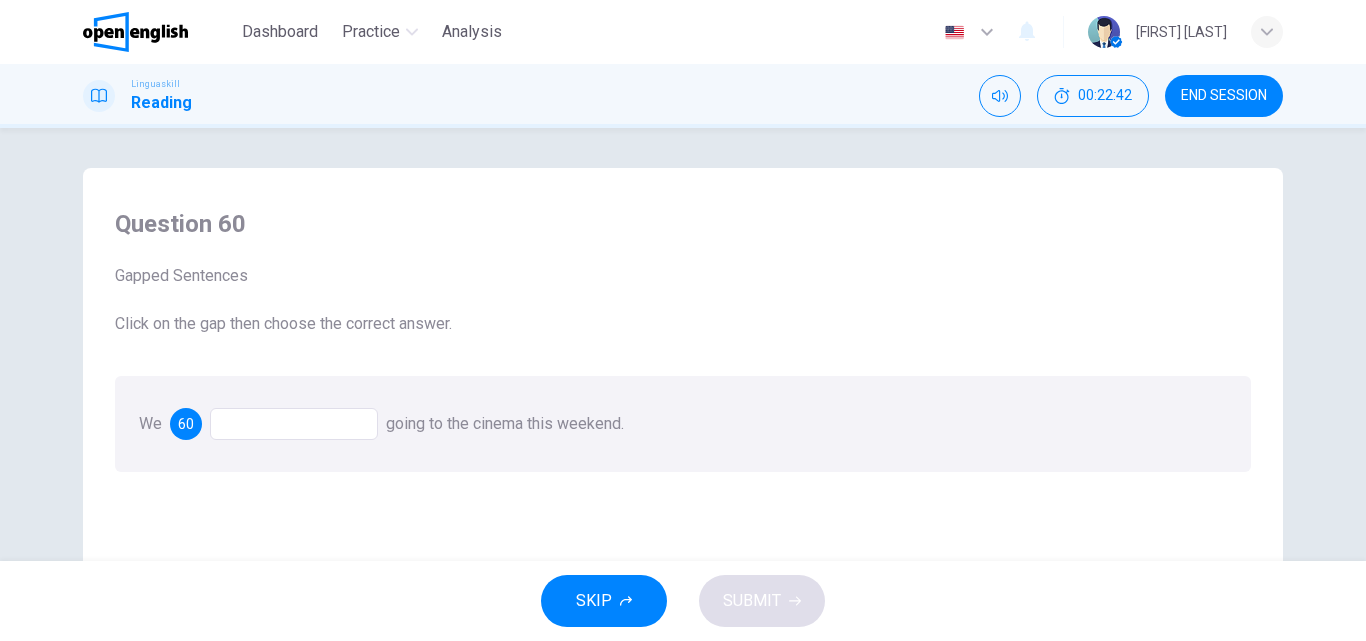 click at bounding box center [294, 424] 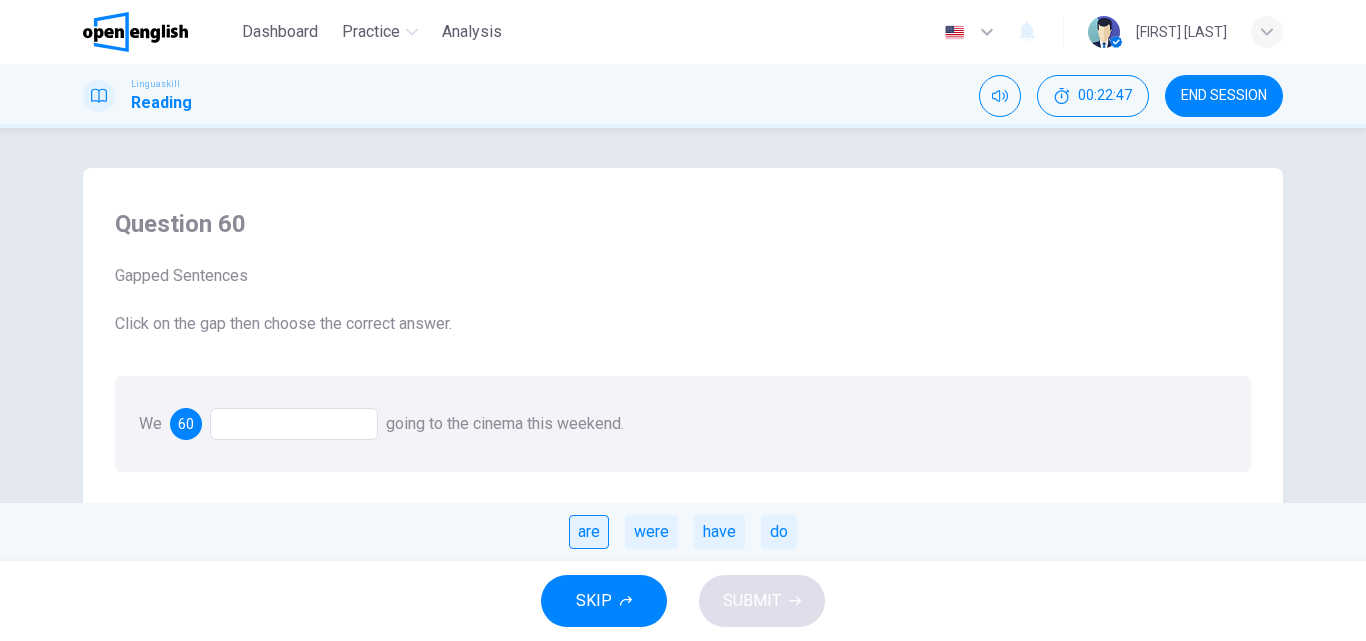 click on "are" at bounding box center [589, 532] 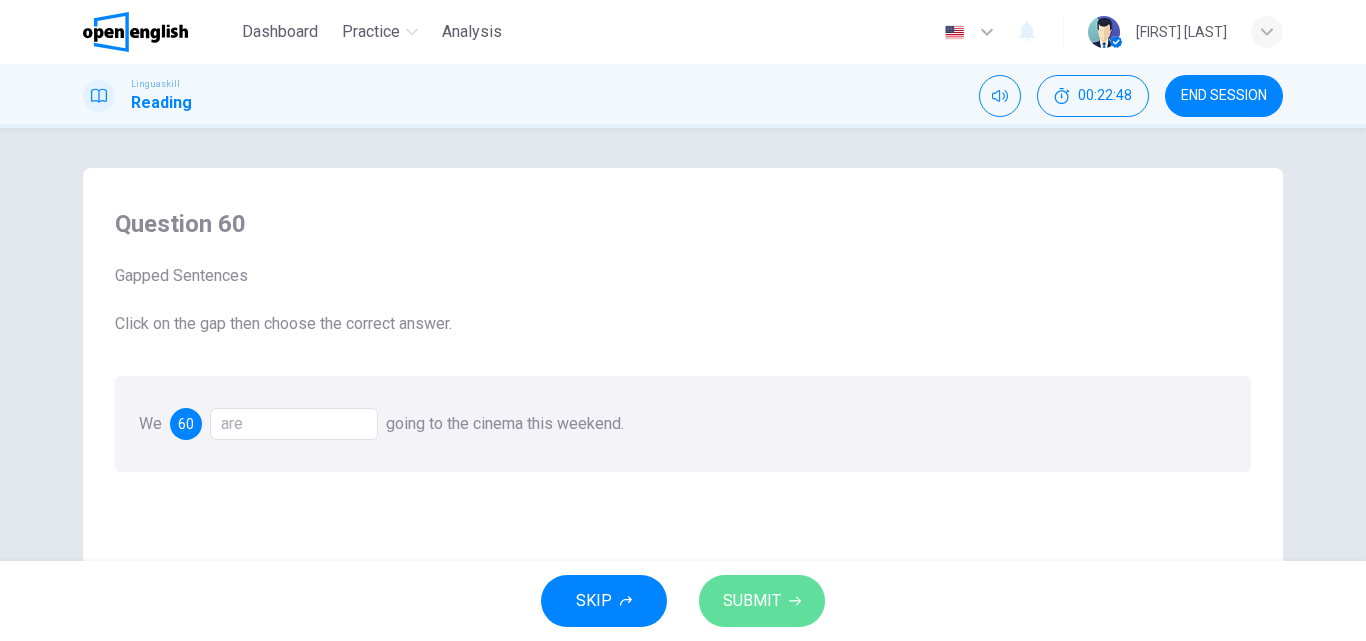click on "SUBMIT" at bounding box center [752, 601] 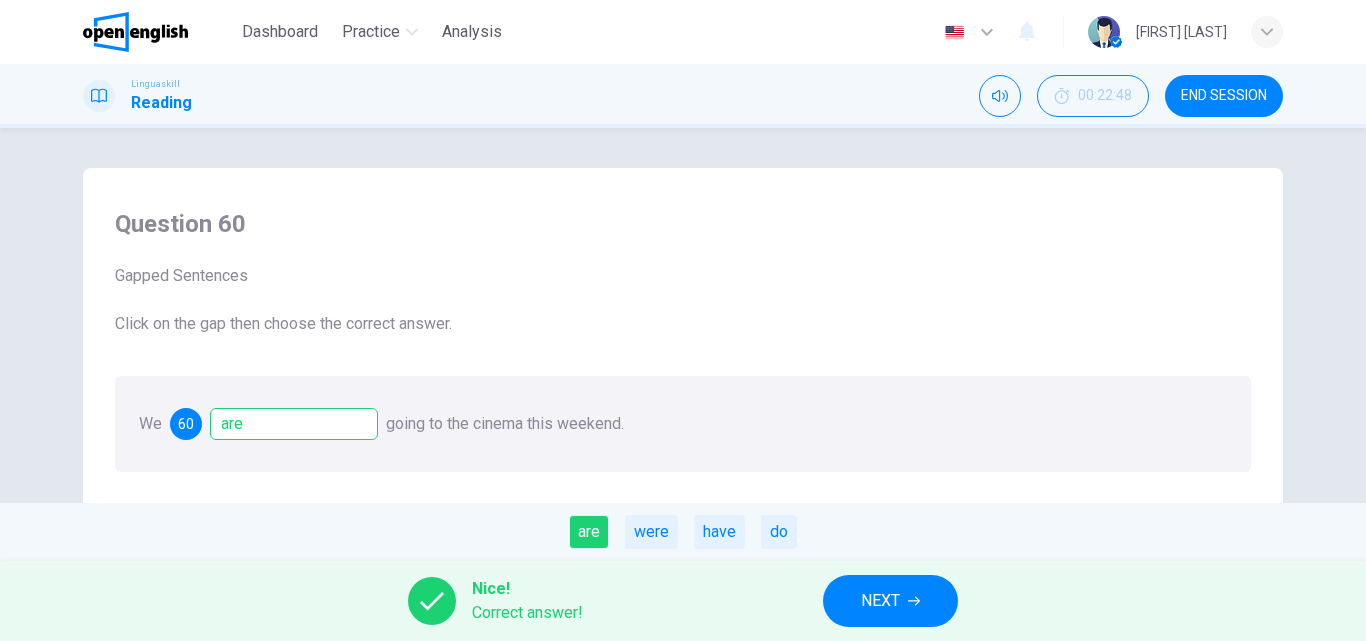 click on "NEXT" at bounding box center (880, 601) 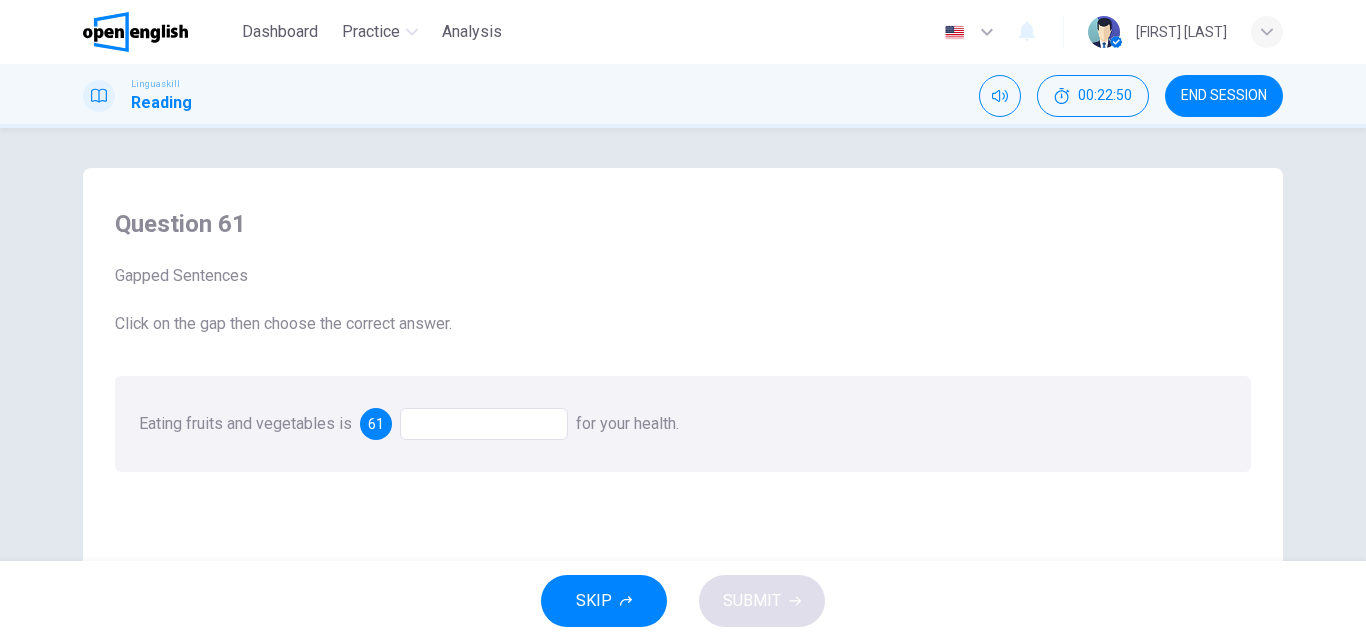 click at bounding box center (484, 424) 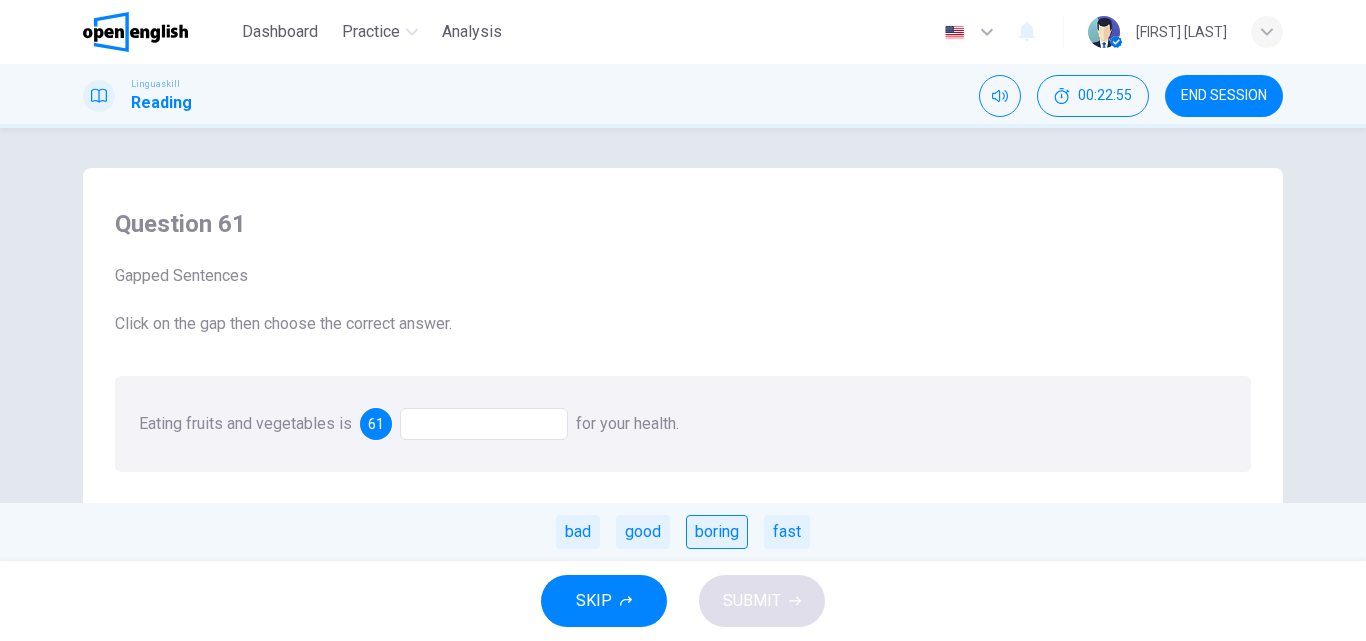 click on "boring" at bounding box center [717, 532] 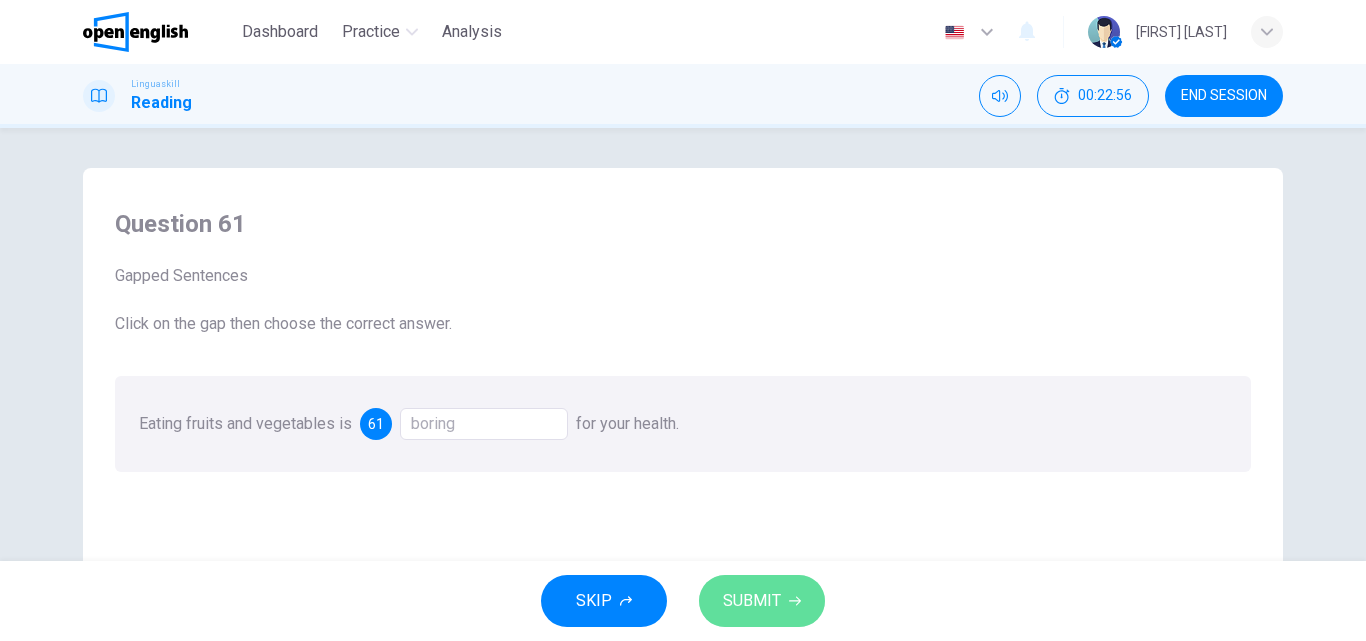 click on "SUBMIT" at bounding box center (752, 601) 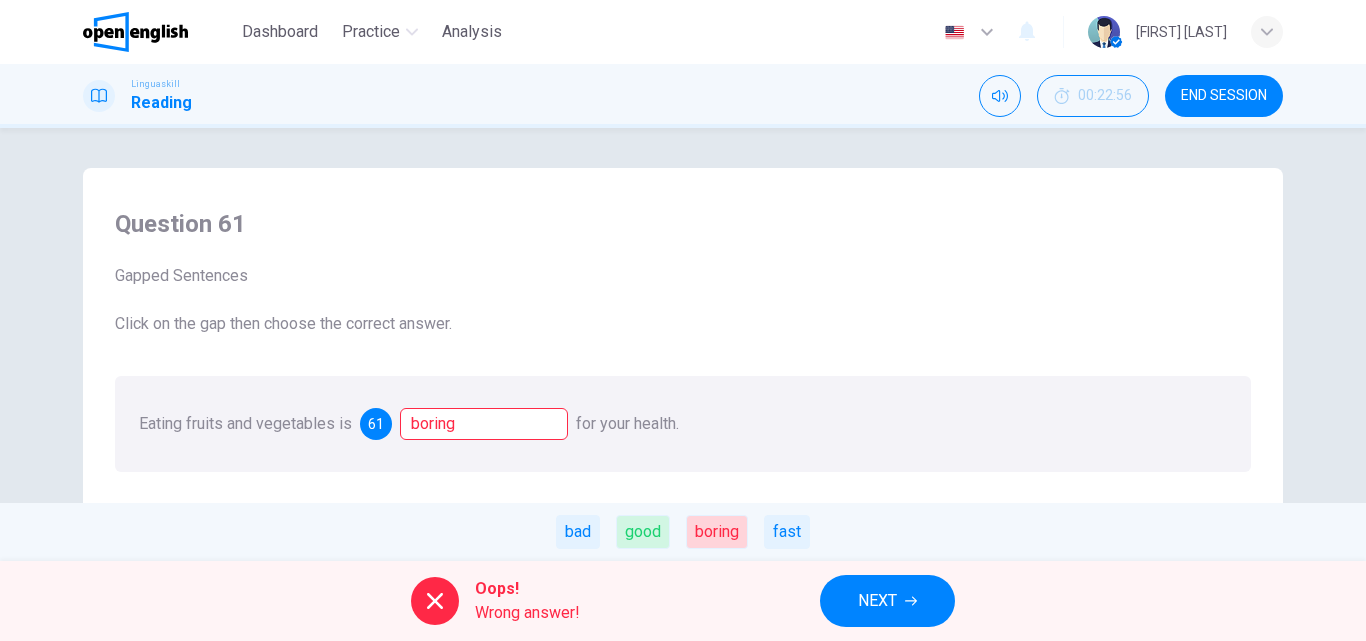 click on "NEXT" at bounding box center [877, 601] 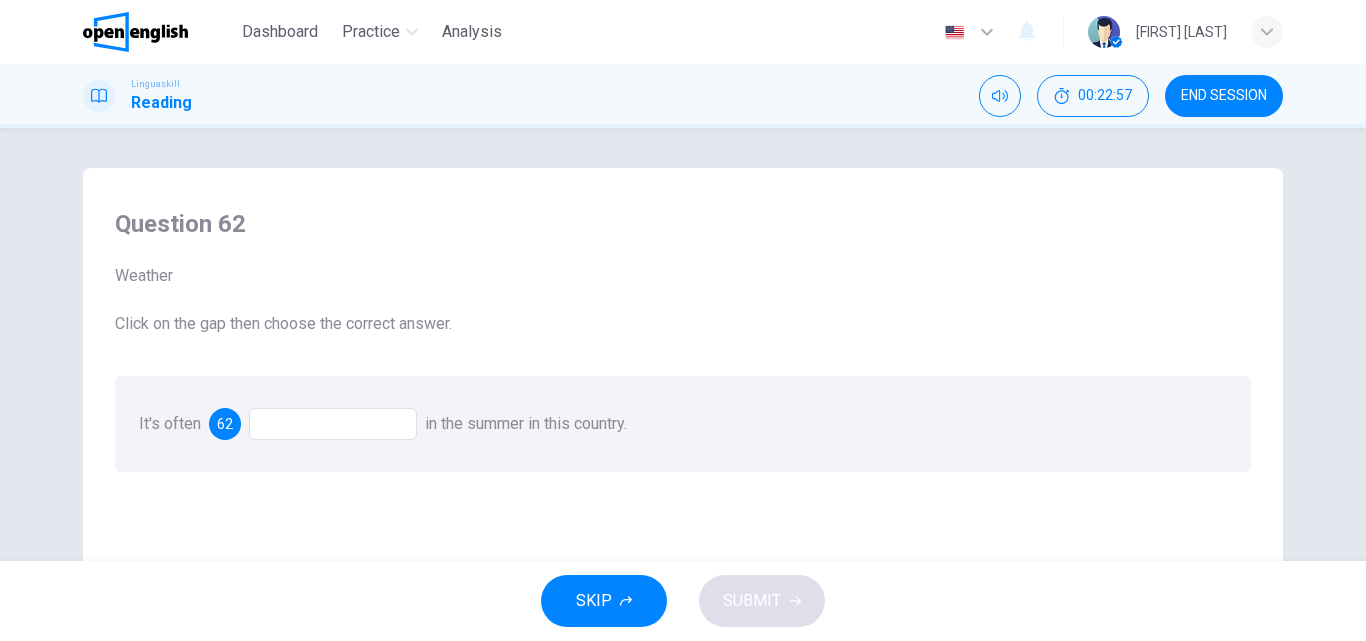 click at bounding box center (333, 424) 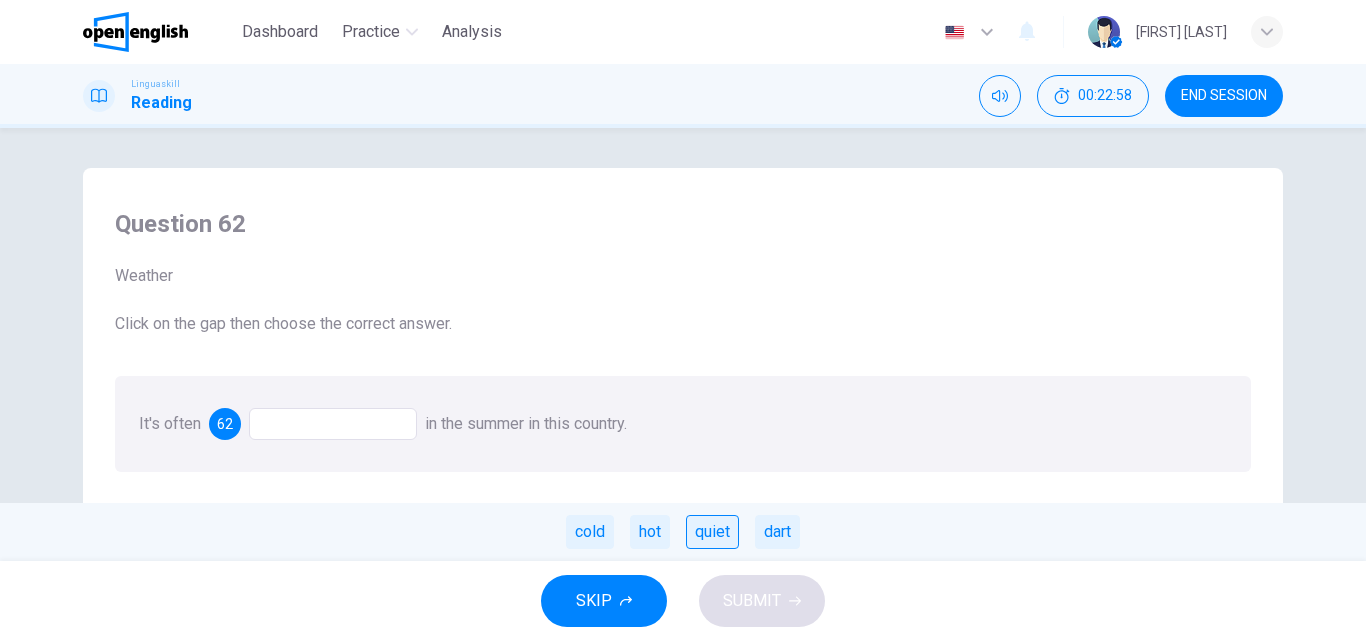 click on "quiet" at bounding box center [712, 532] 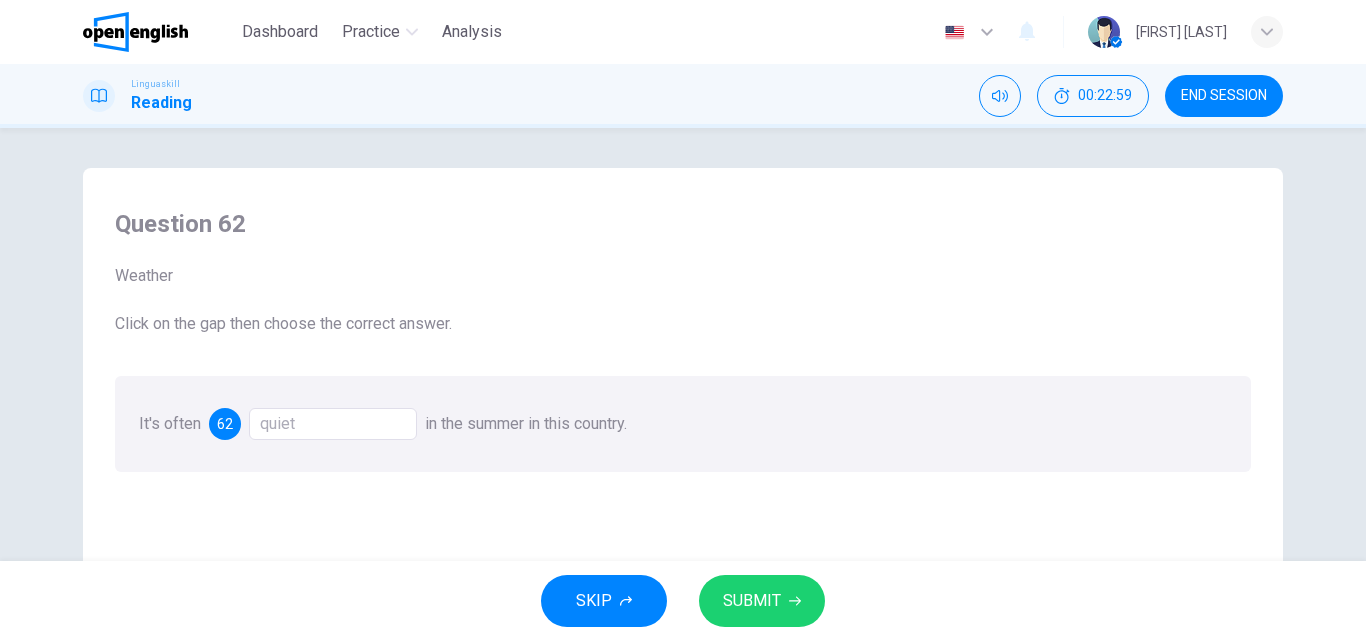 click on "SUBMIT" at bounding box center [752, 601] 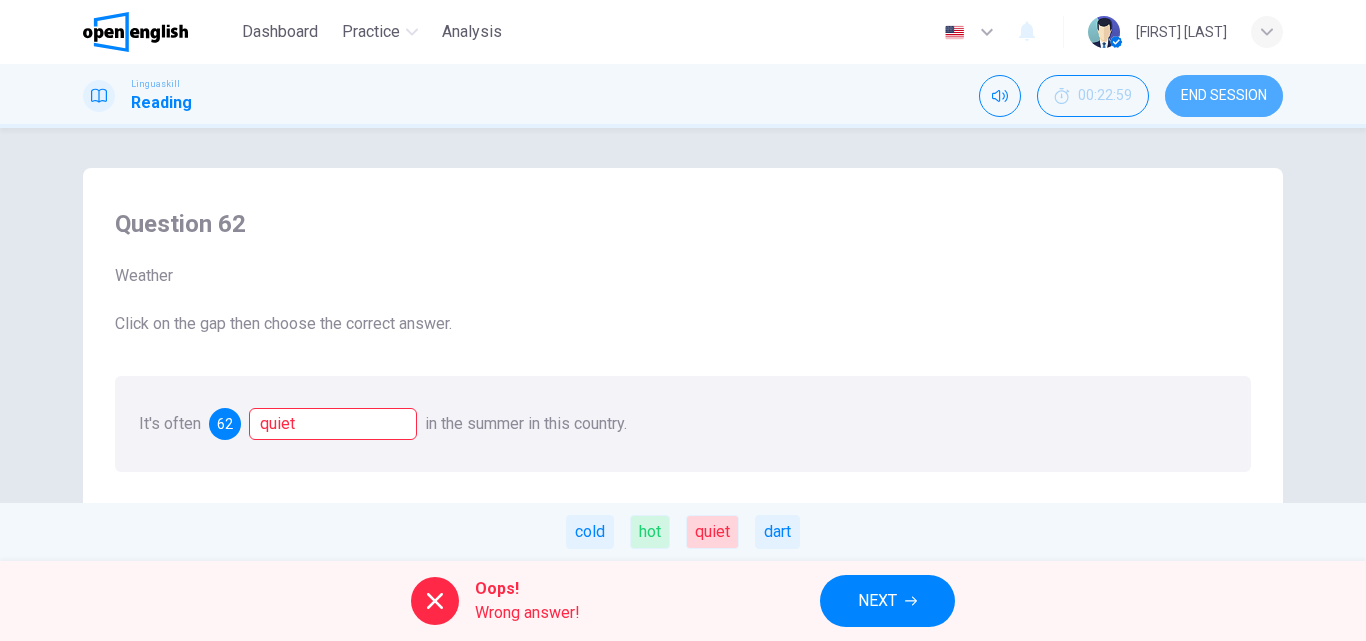 click on "END SESSION" at bounding box center [1224, 96] 